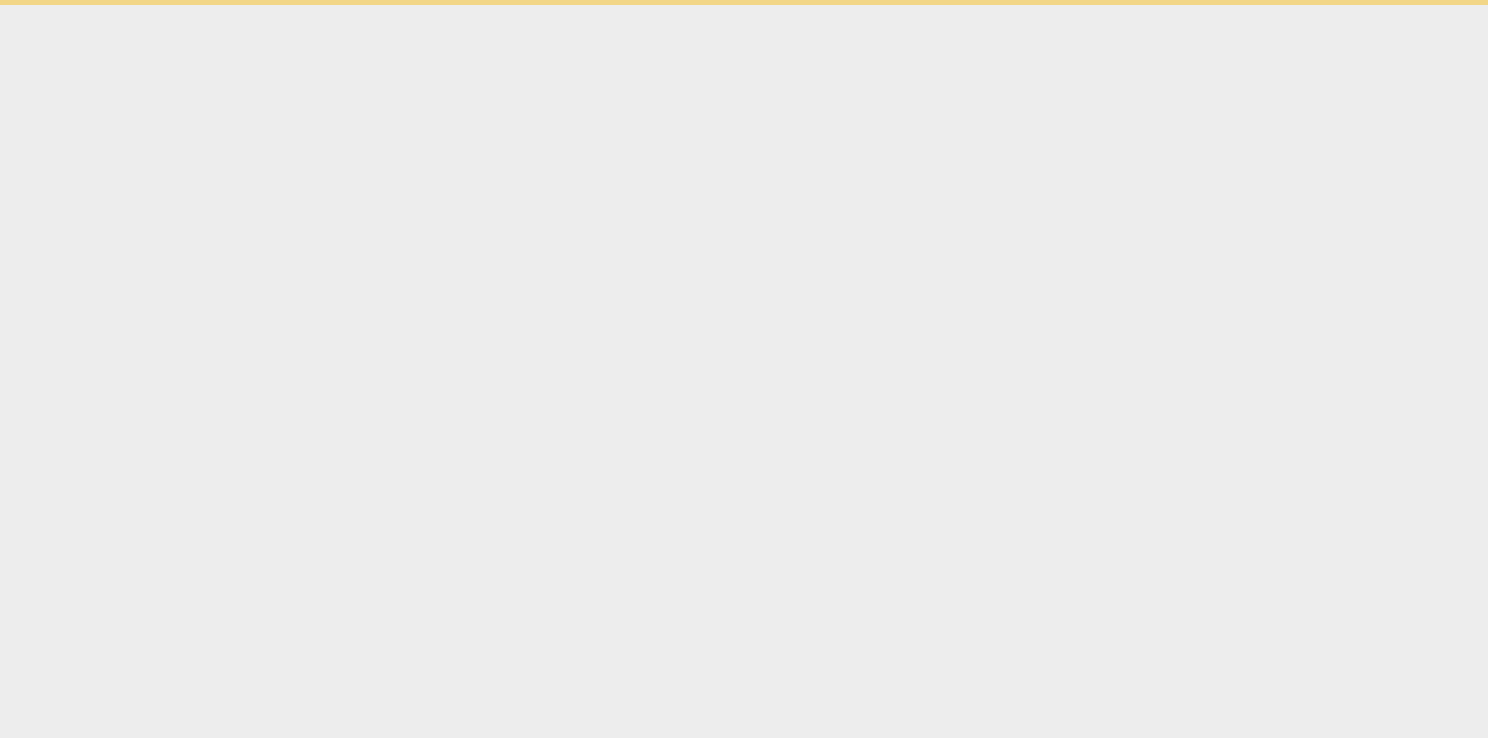 scroll, scrollTop: 0, scrollLeft: 0, axis: both 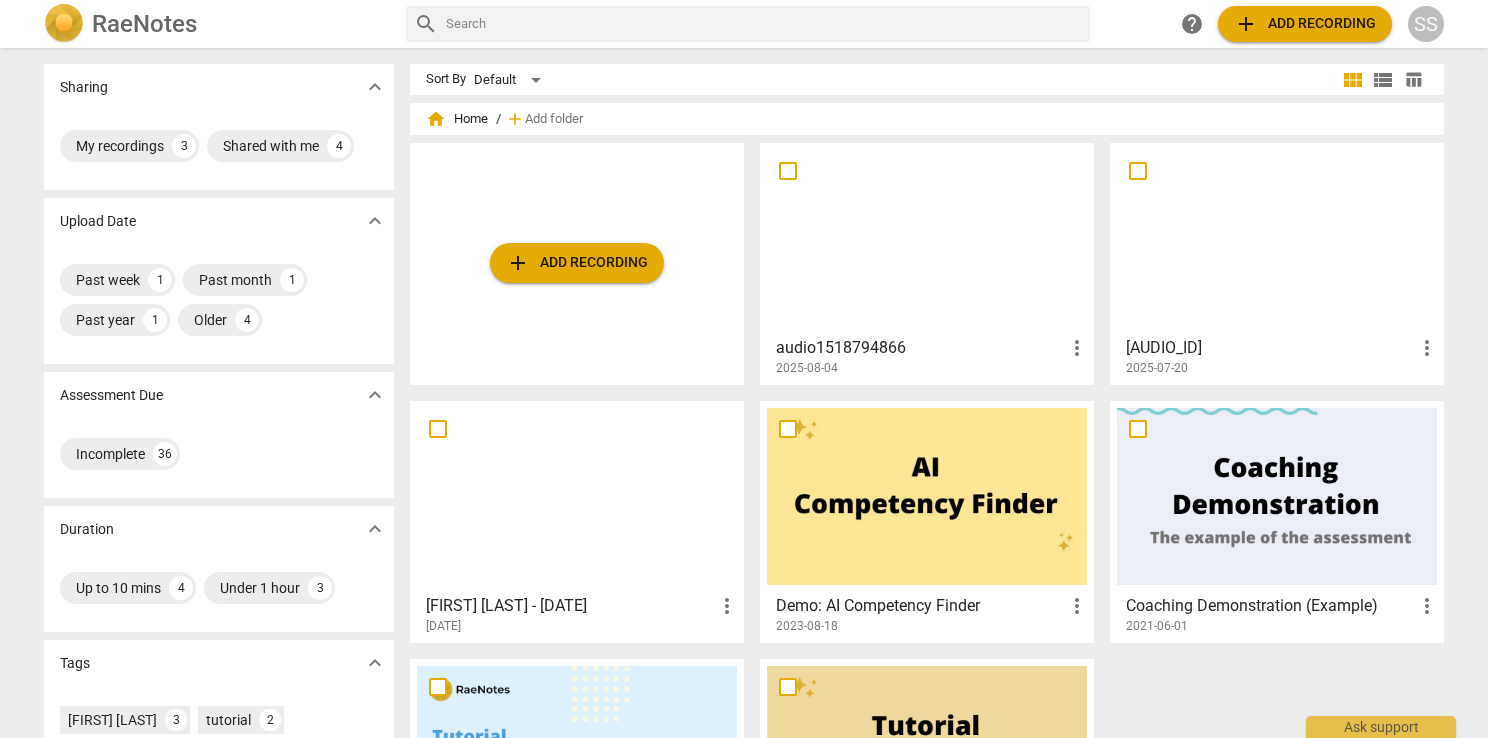 click at bounding box center [927, 238] 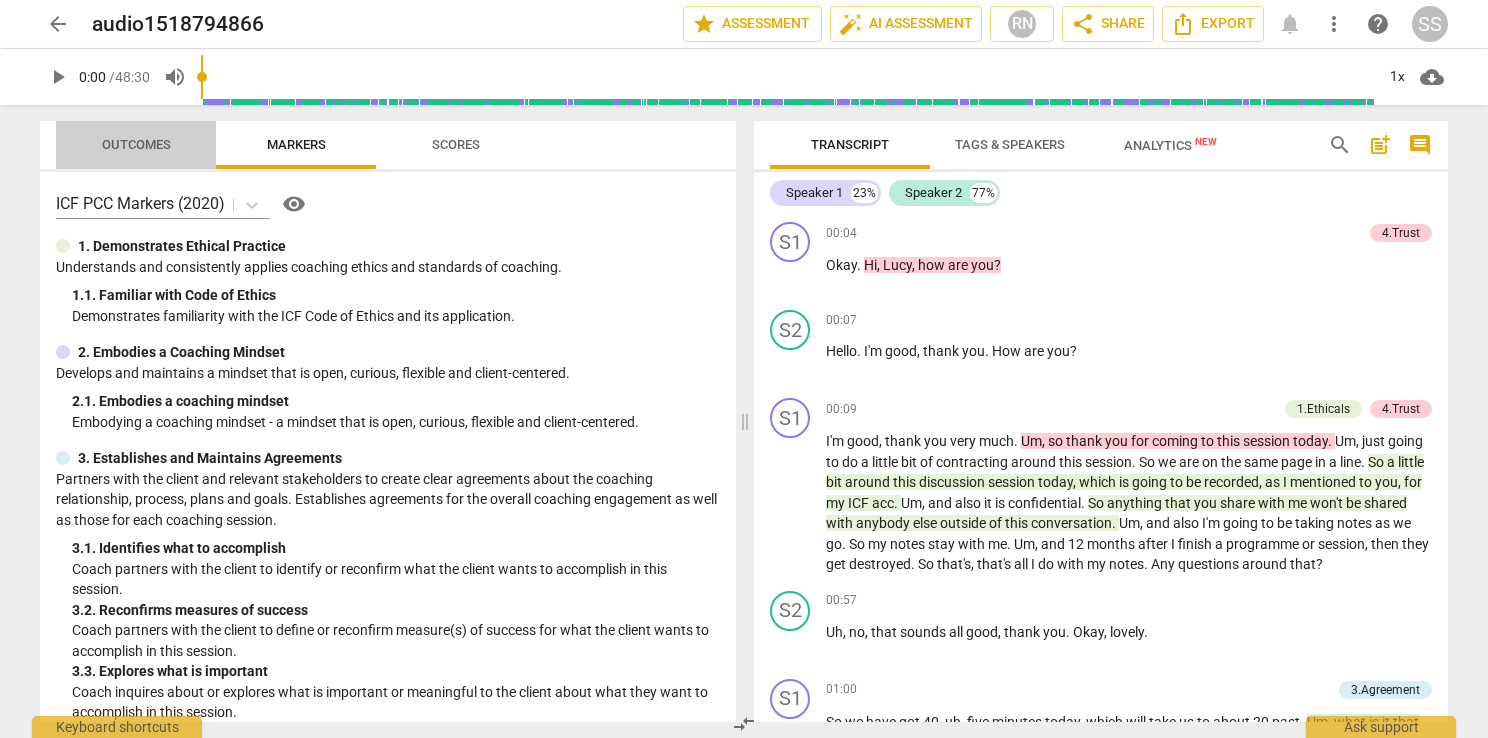 click on "Outcomes" at bounding box center [136, 144] 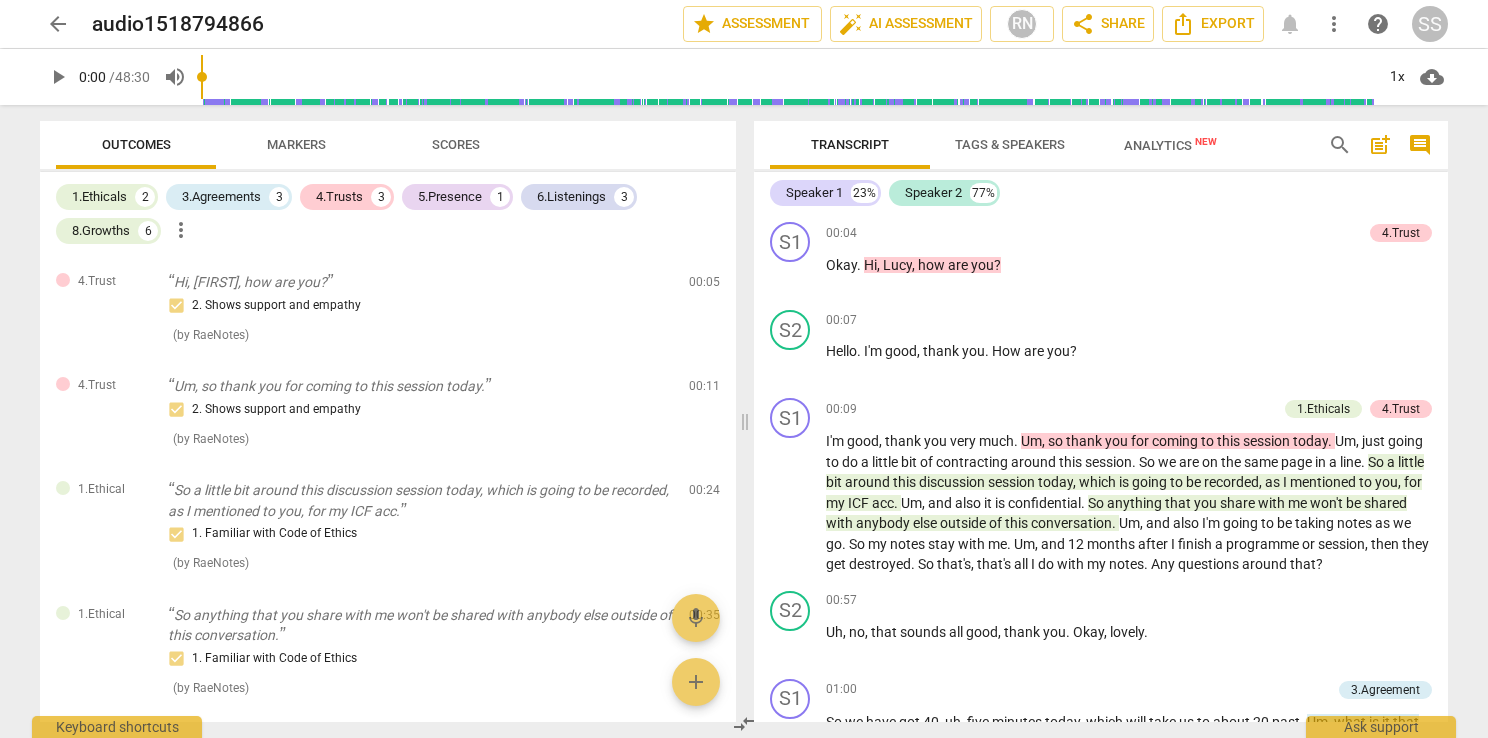 click on "play_arrow" at bounding box center [58, 77] 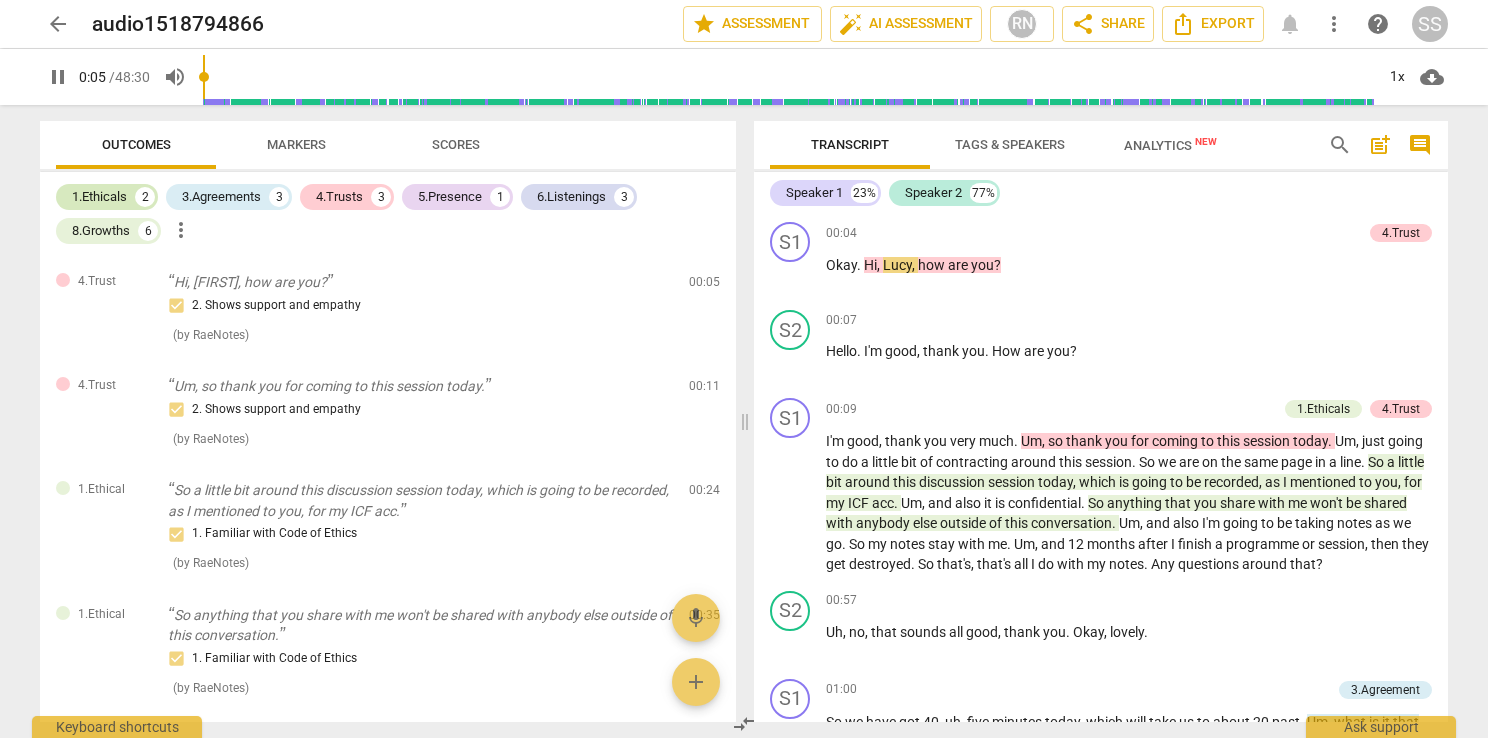 click on "1.Ethicals" at bounding box center [99, 197] 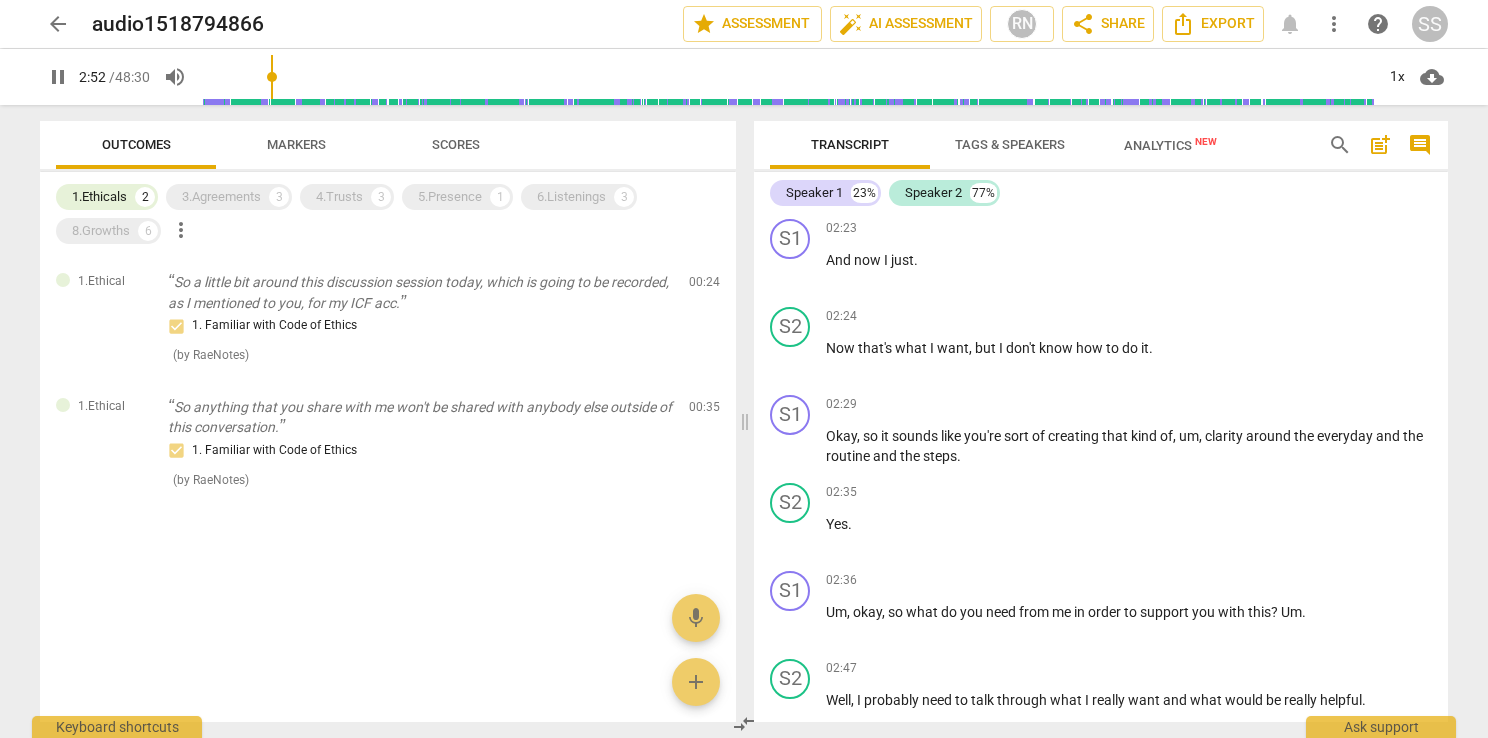 scroll, scrollTop: 1358, scrollLeft: 0, axis: vertical 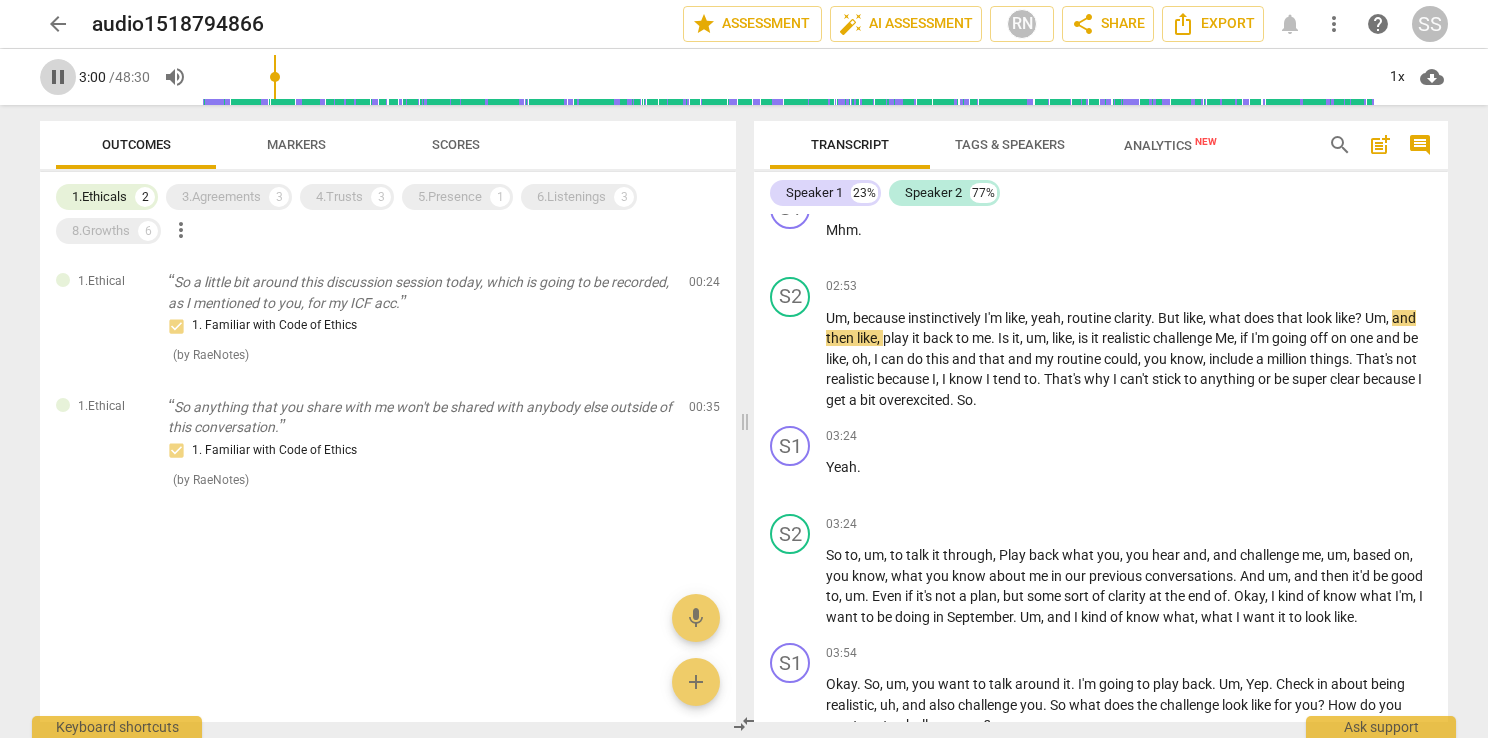 click on "pause" at bounding box center (58, 77) 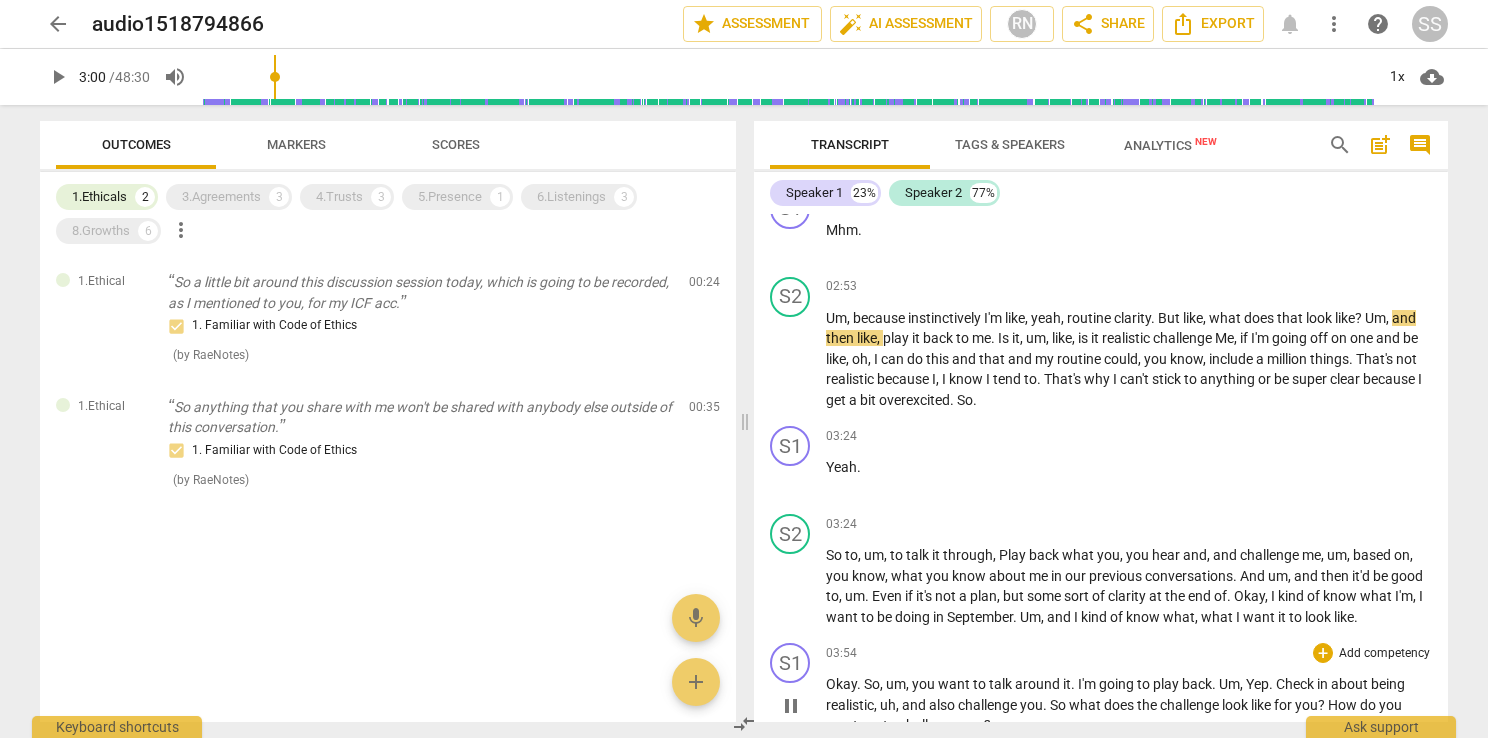 type on "181" 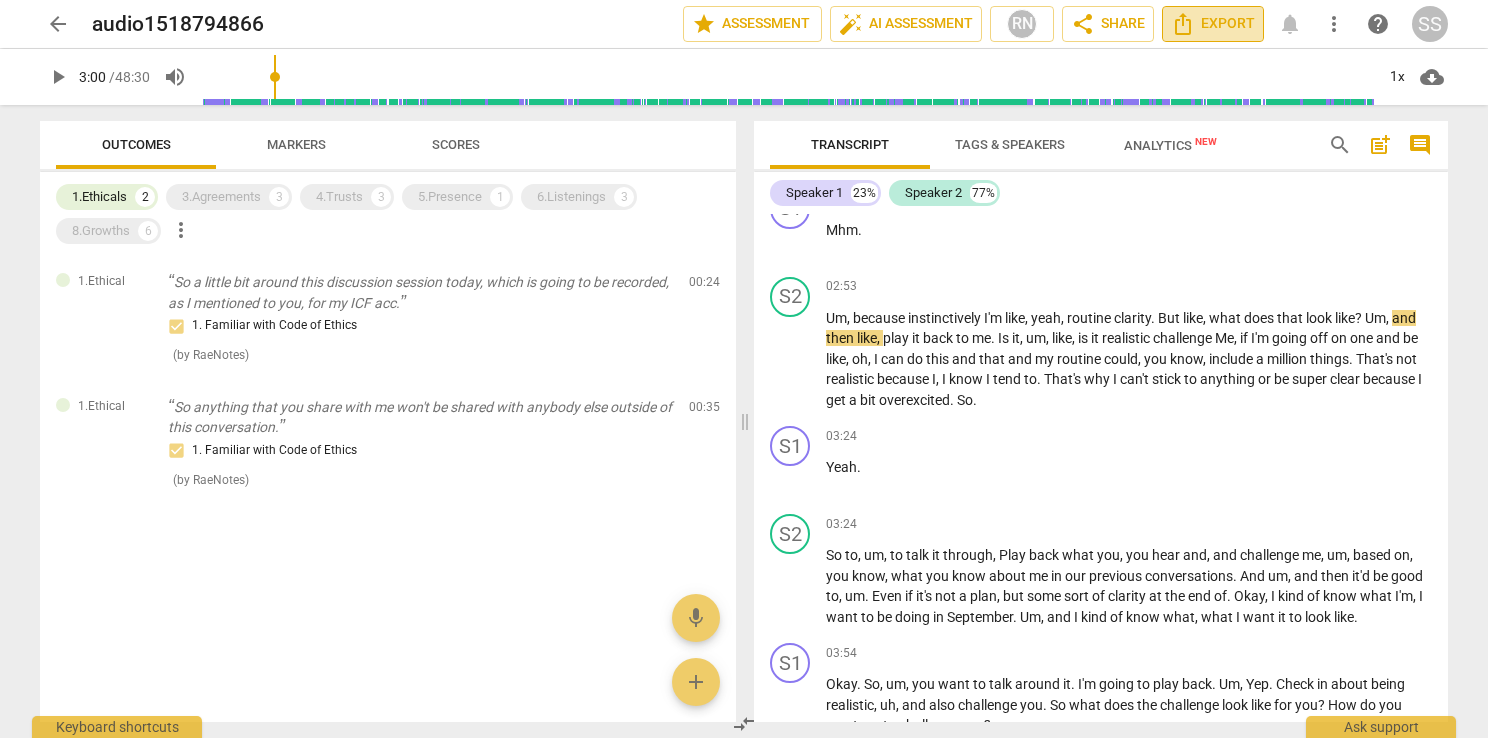 click on "Export" at bounding box center [1213, 24] 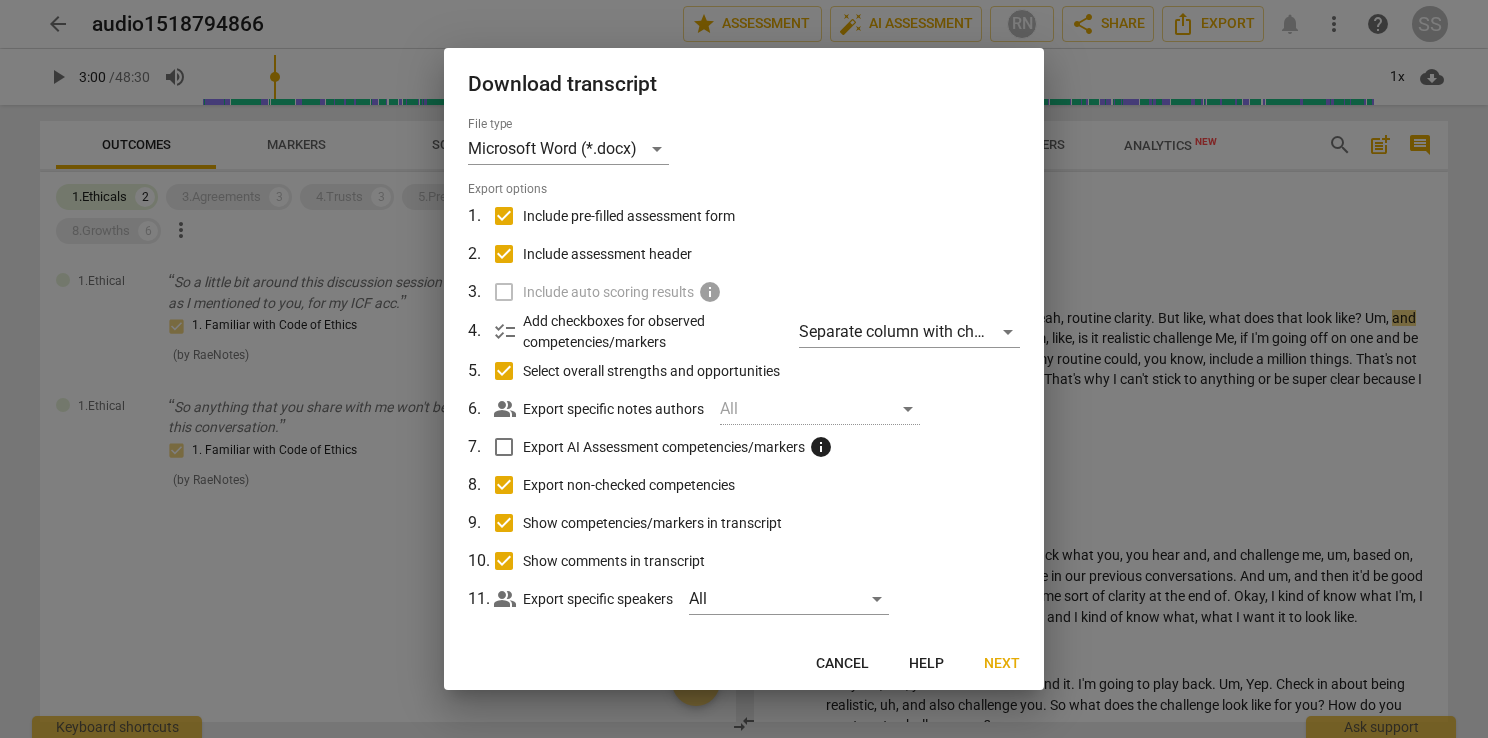scroll, scrollTop: 20, scrollLeft: 0, axis: vertical 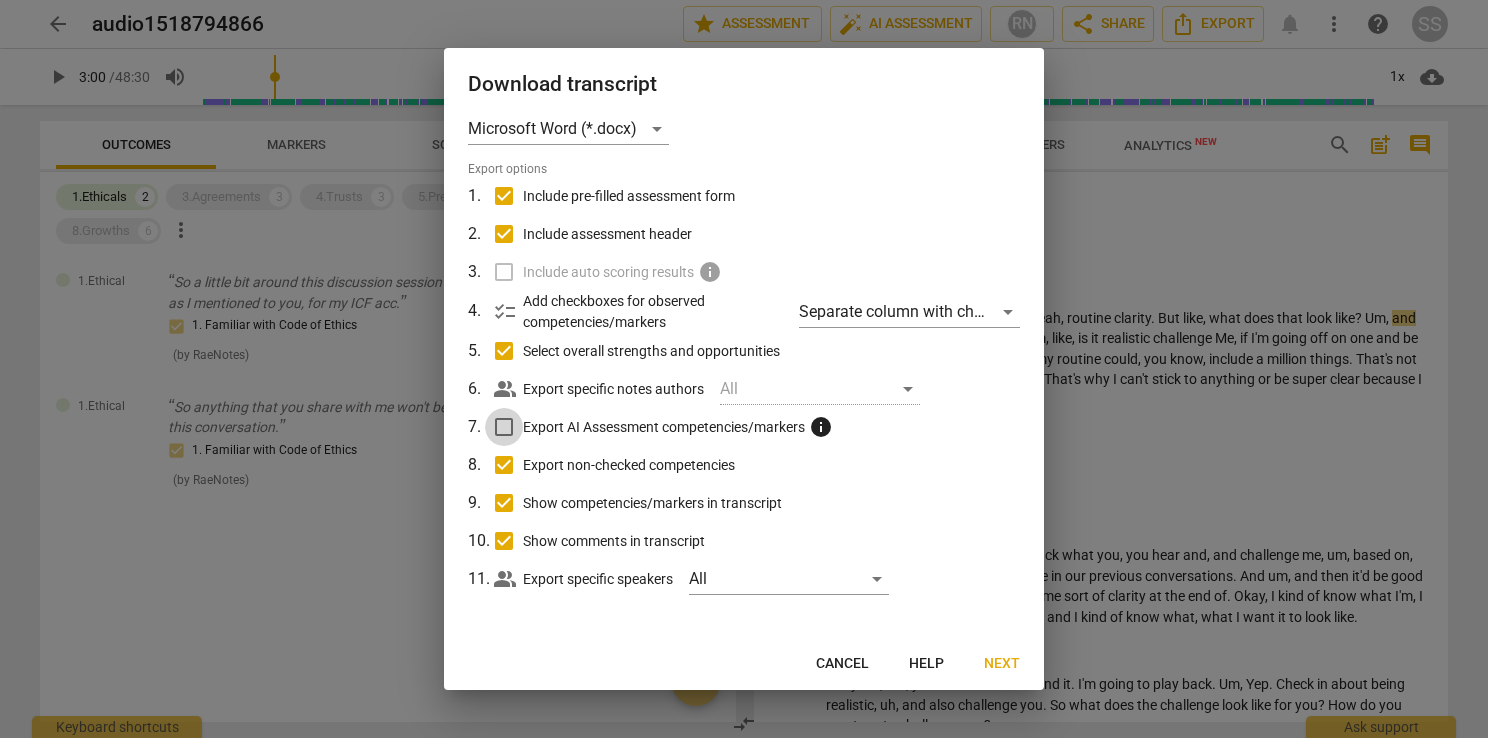 click on "Export AI Assessment competencies/markers info" at bounding box center [504, 427] 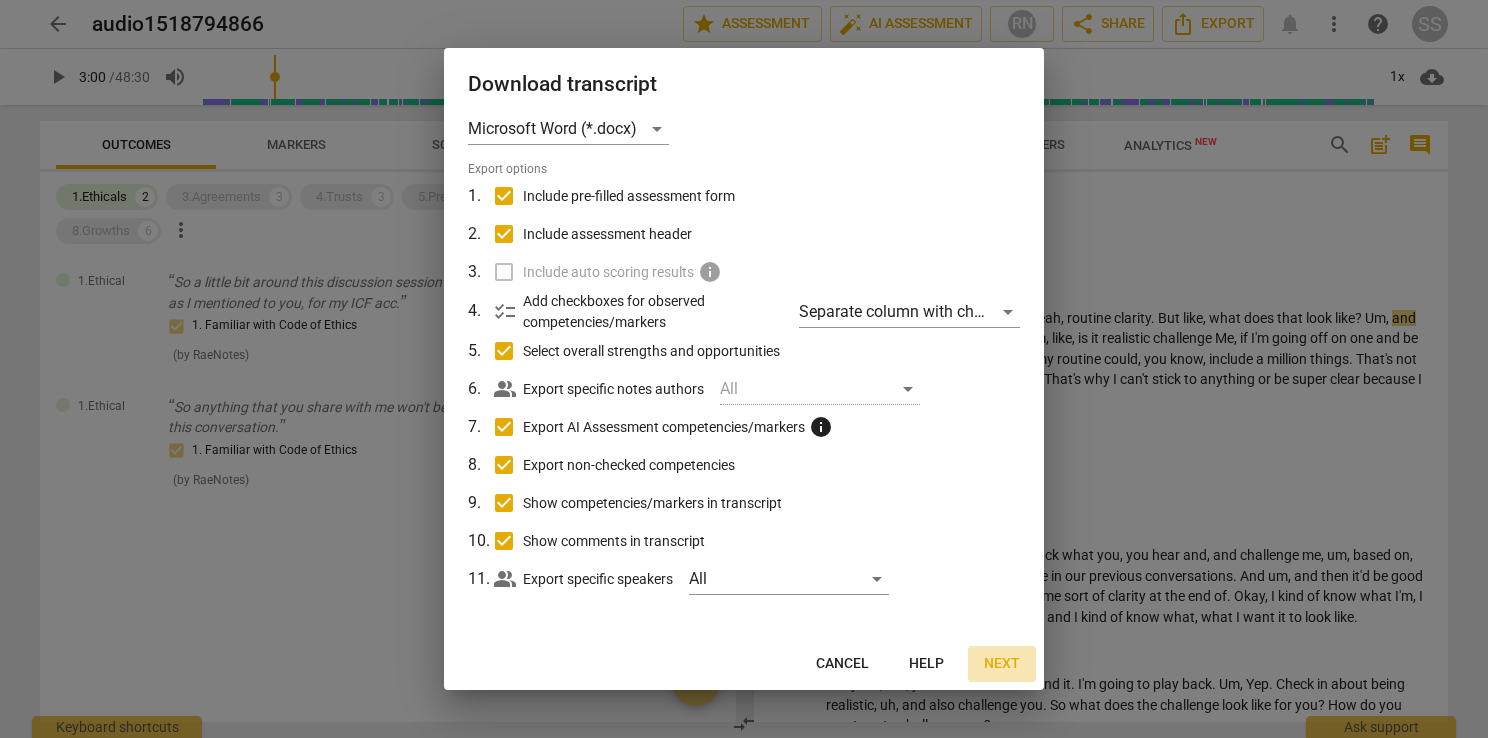 click on "Next" at bounding box center [1002, 664] 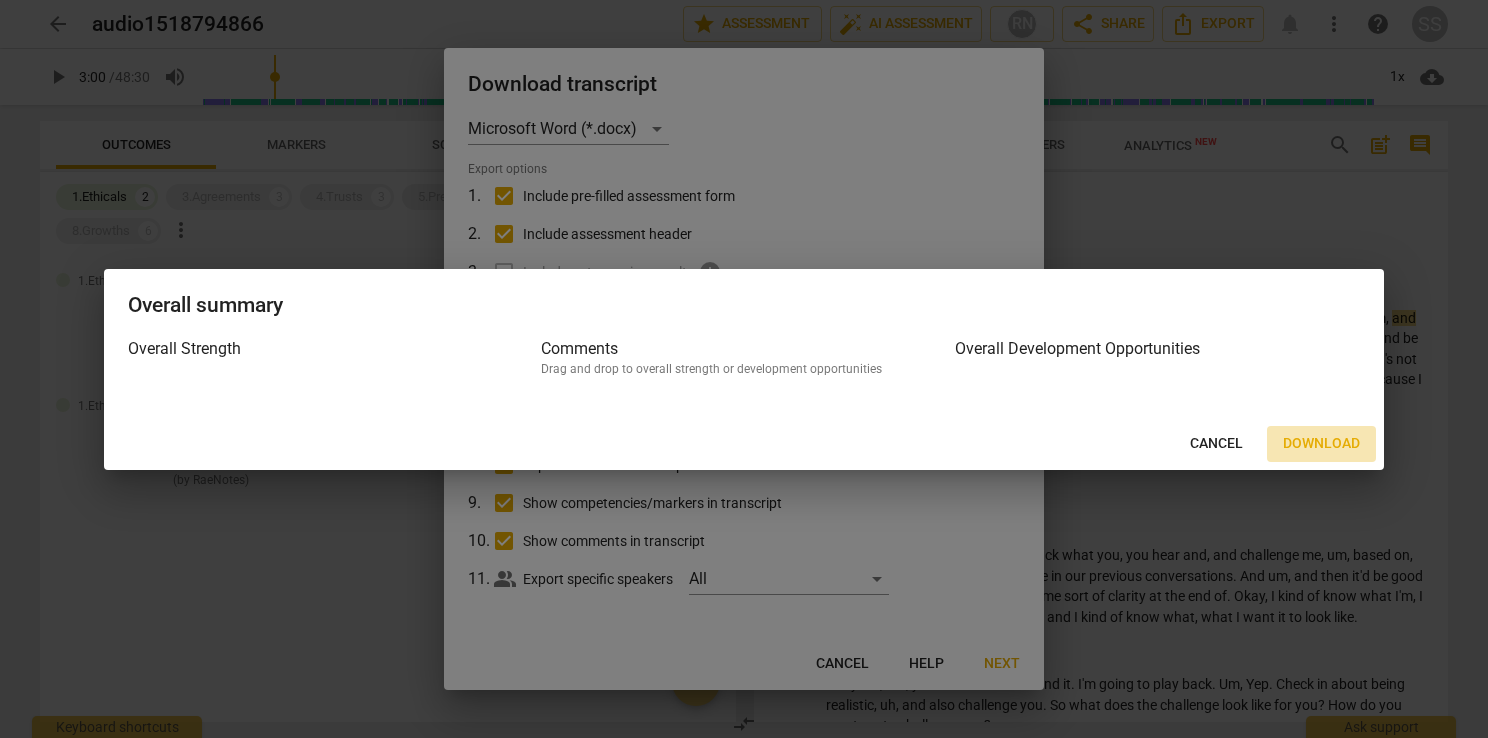 click on "Download" at bounding box center [1321, 444] 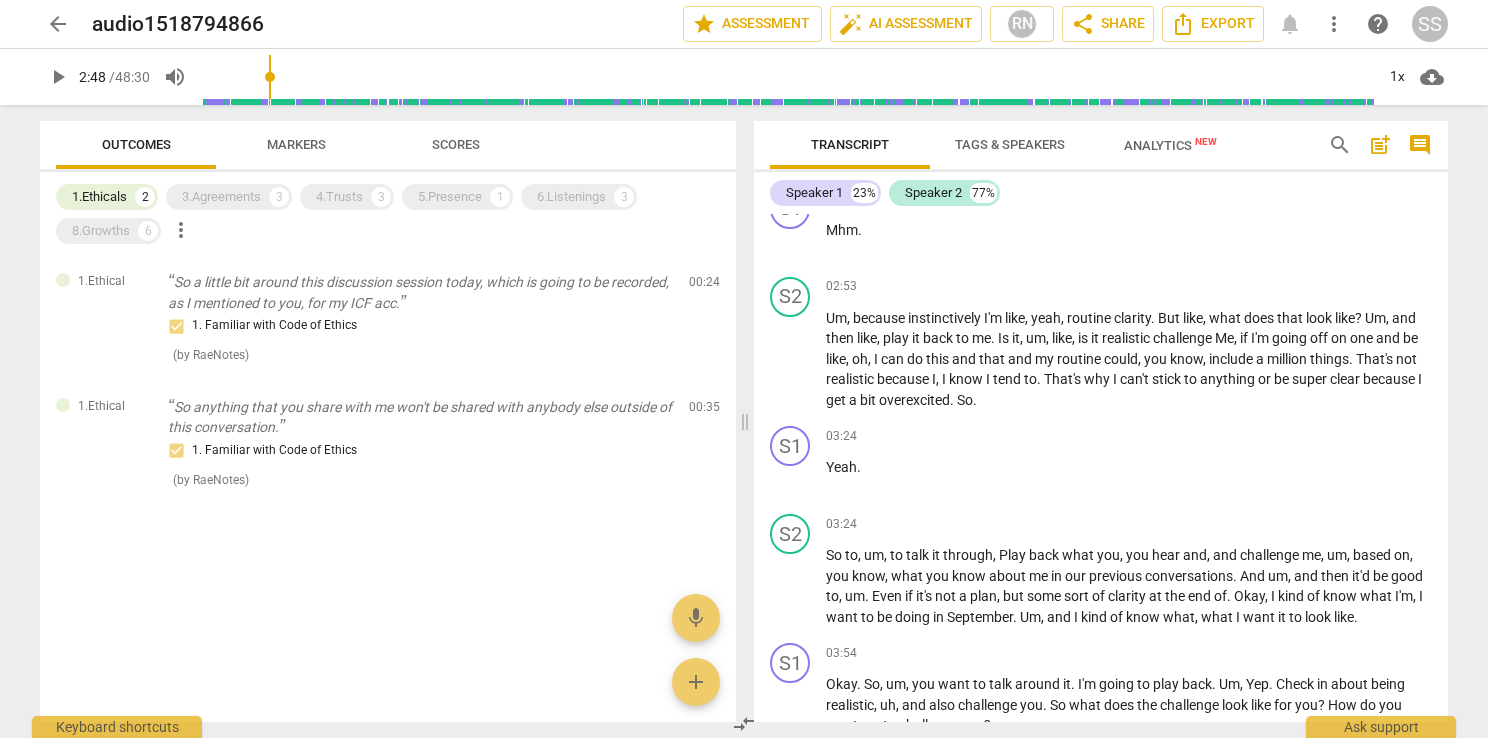 click at bounding box center [787, 77] 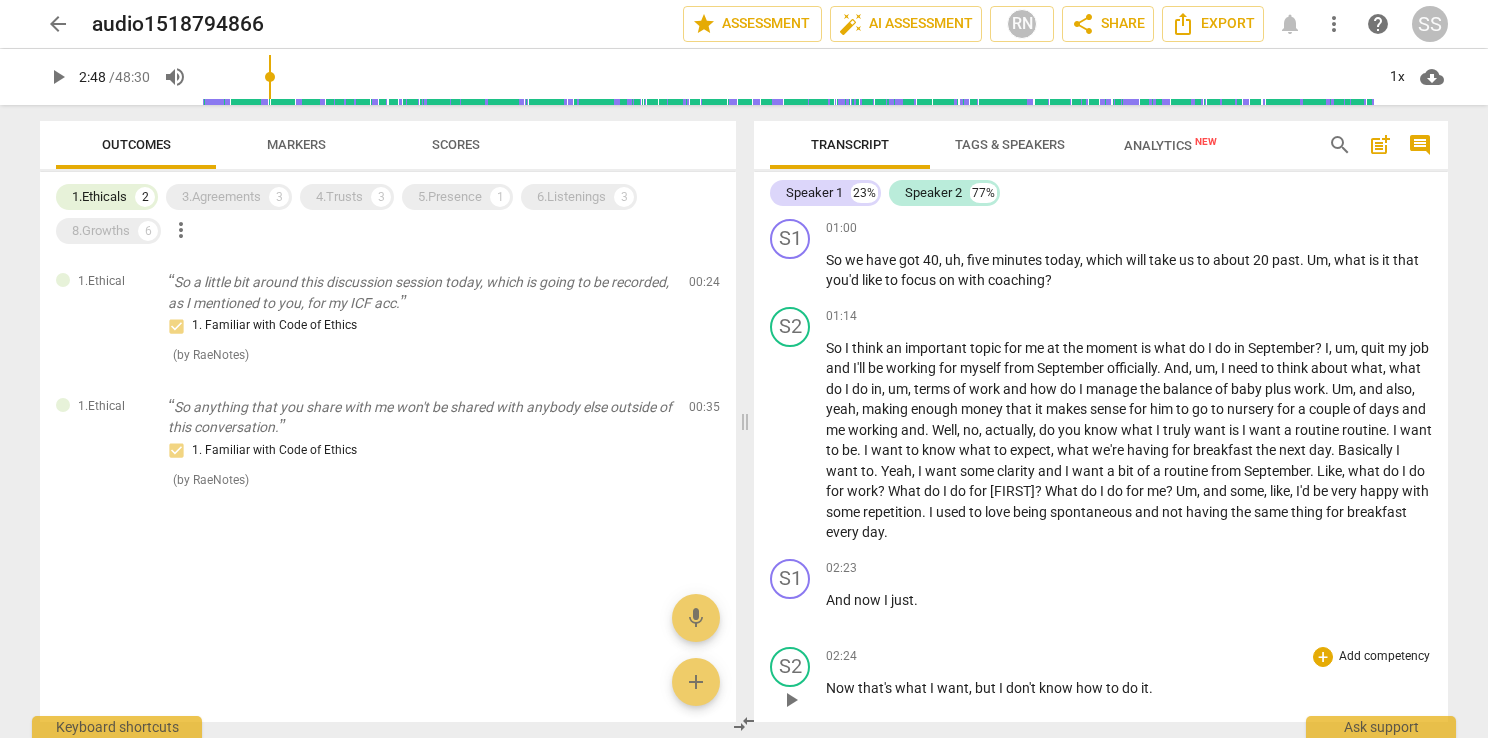 scroll, scrollTop: 458, scrollLeft: 0, axis: vertical 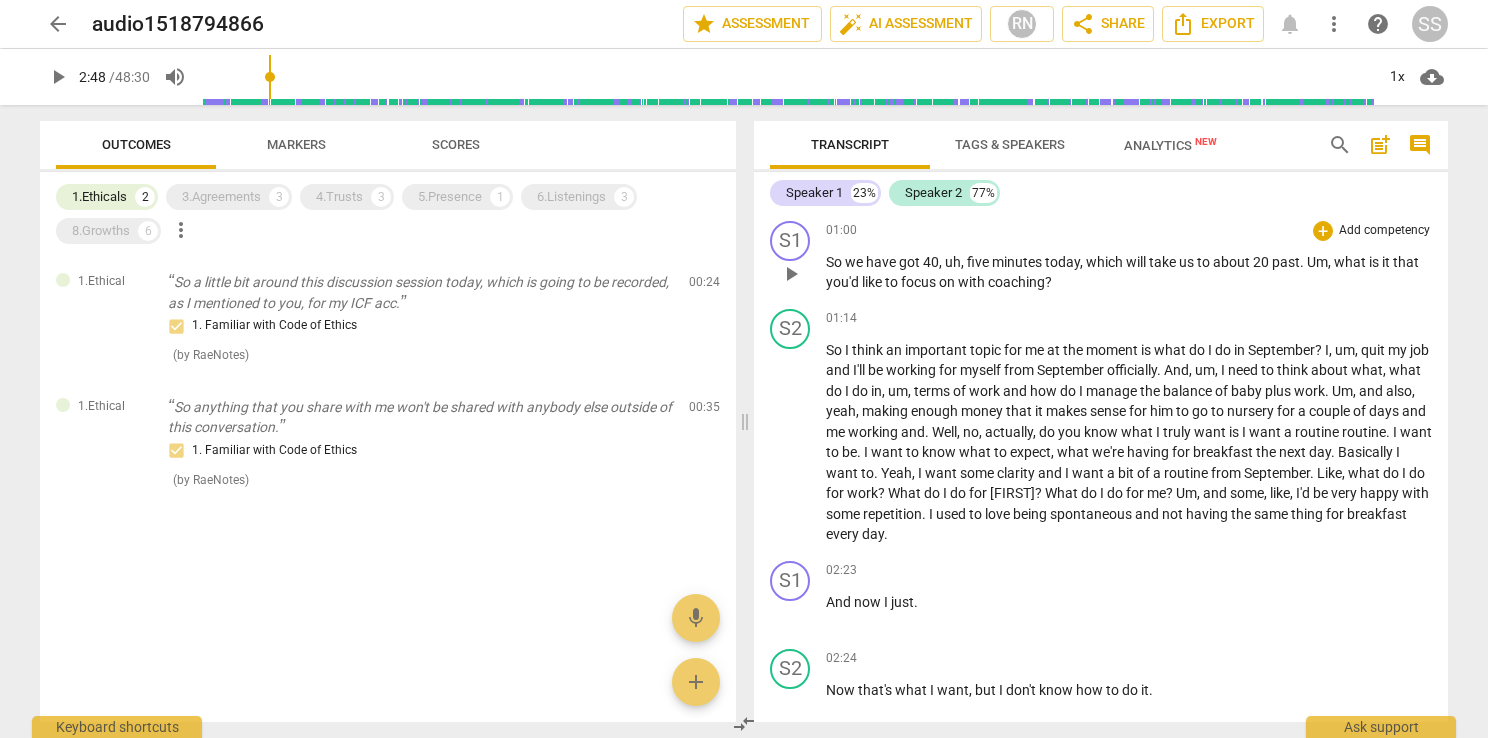 click on "play_arrow" at bounding box center [791, 274] 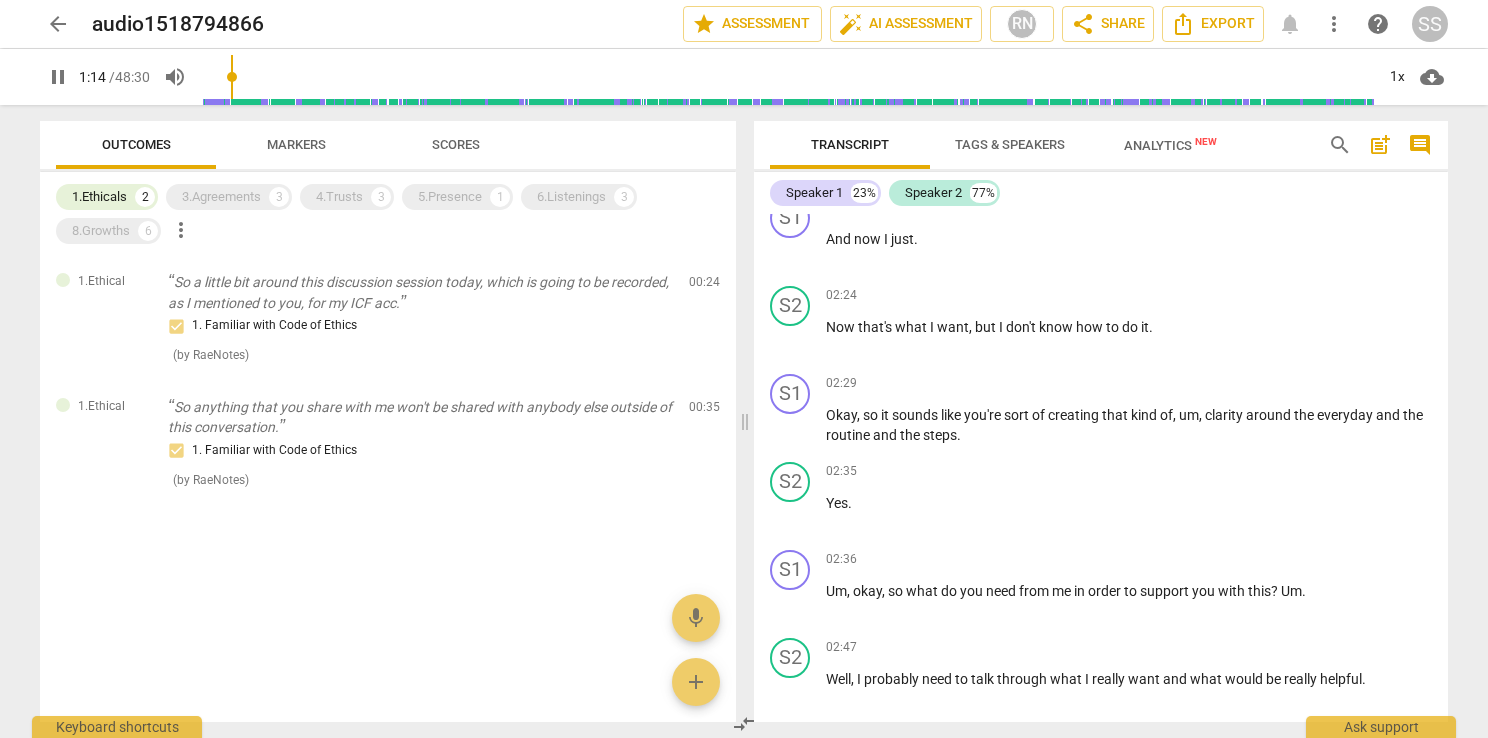 scroll, scrollTop: 858, scrollLeft: 0, axis: vertical 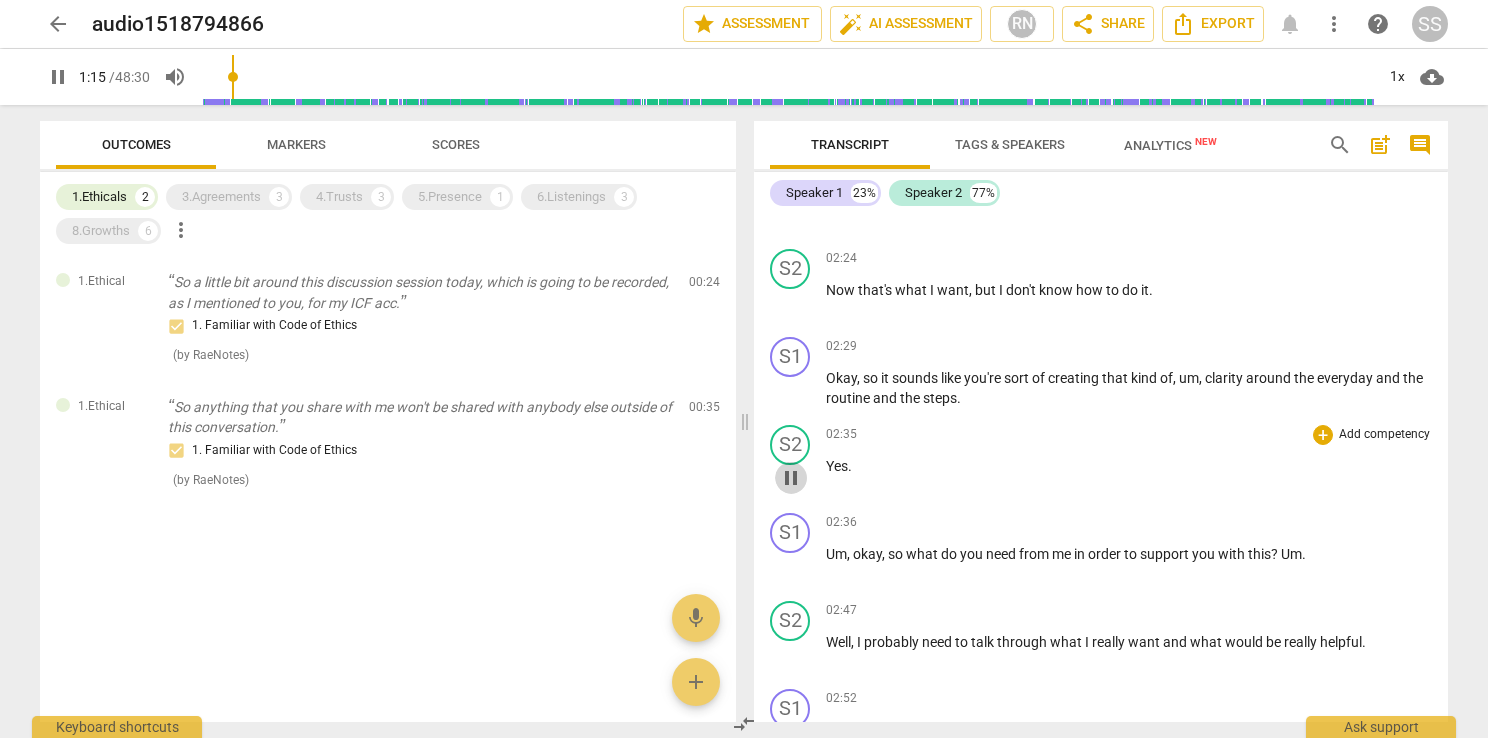 click on "pause" at bounding box center [791, 478] 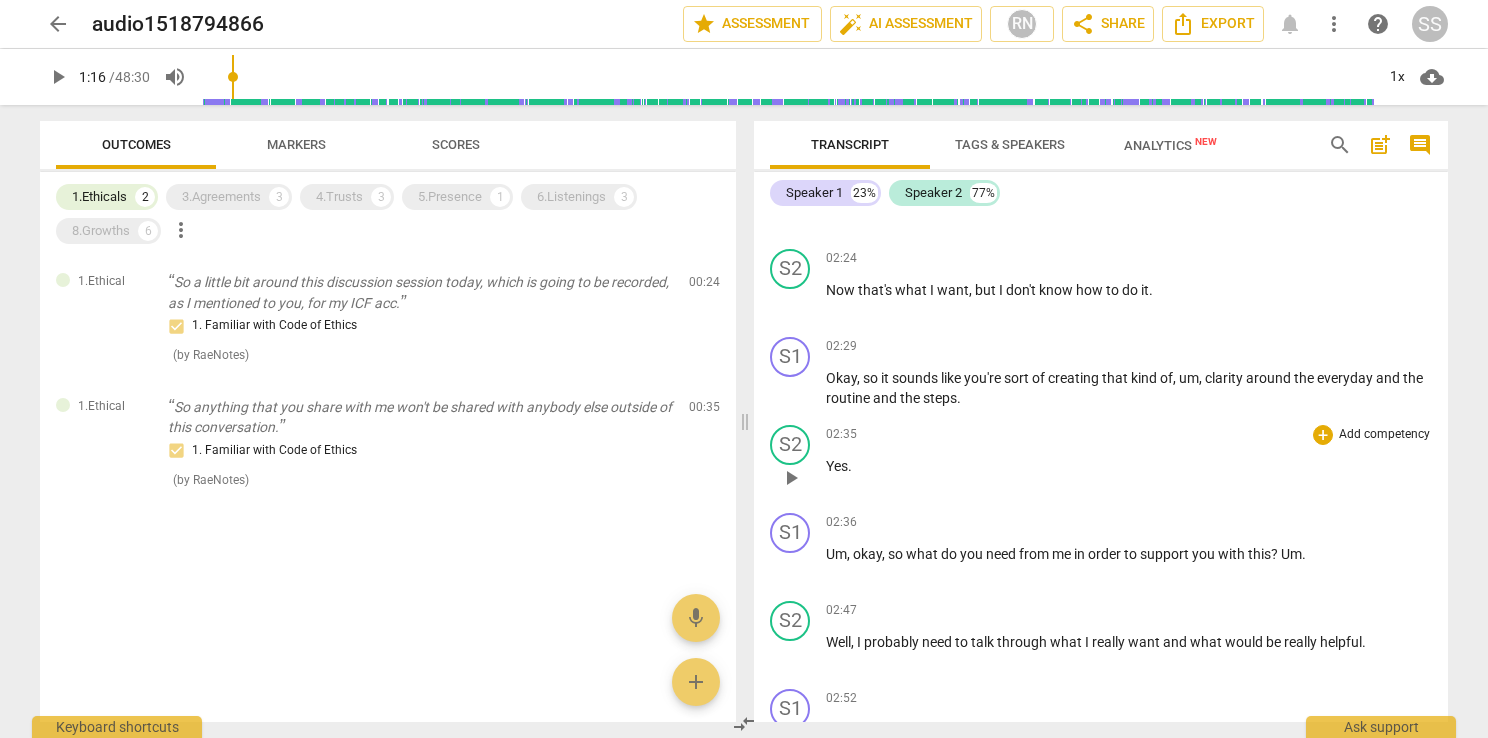 scroll, scrollTop: 958, scrollLeft: 0, axis: vertical 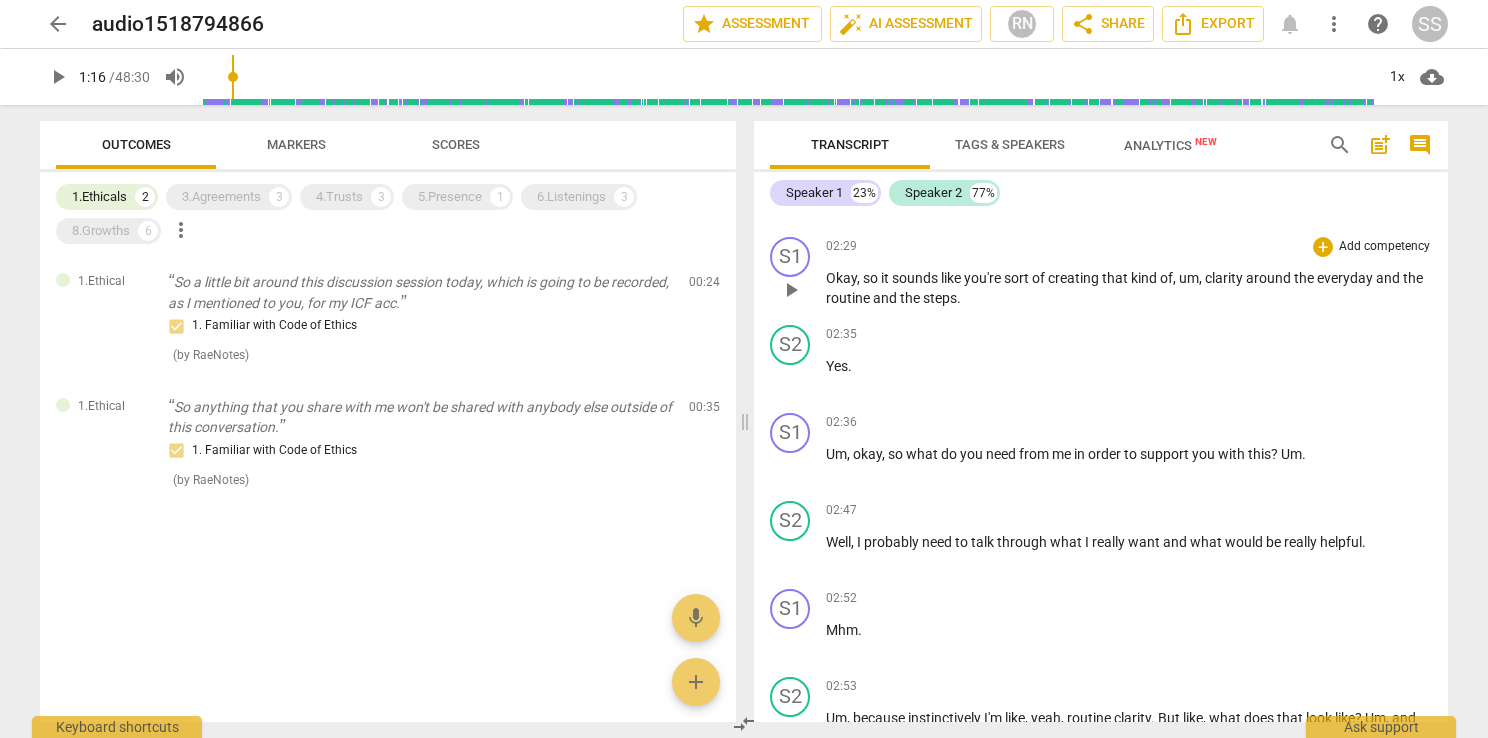 click on "play_arrow" at bounding box center (791, 290) 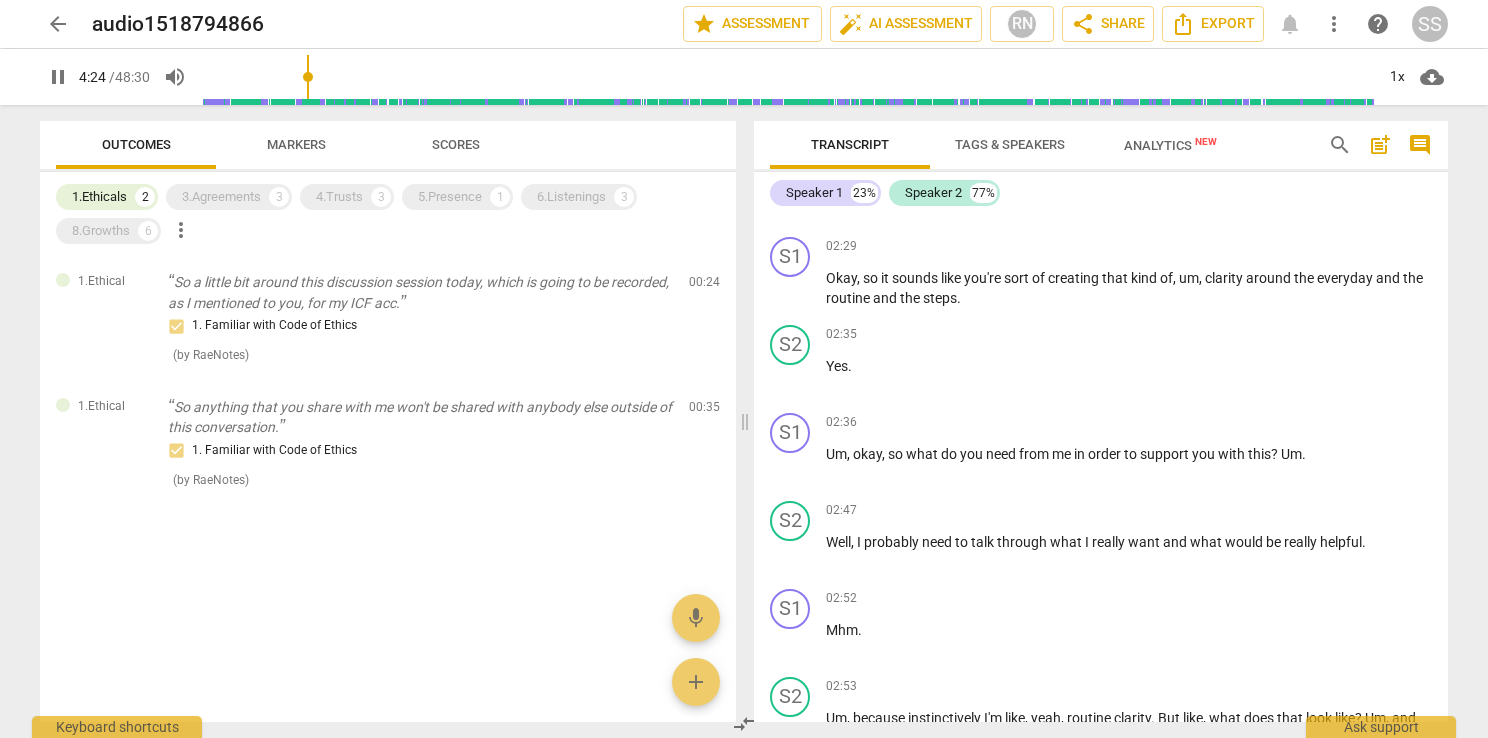 scroll, scrollTop: 1466, scrollLeft: 0, axis: vertical 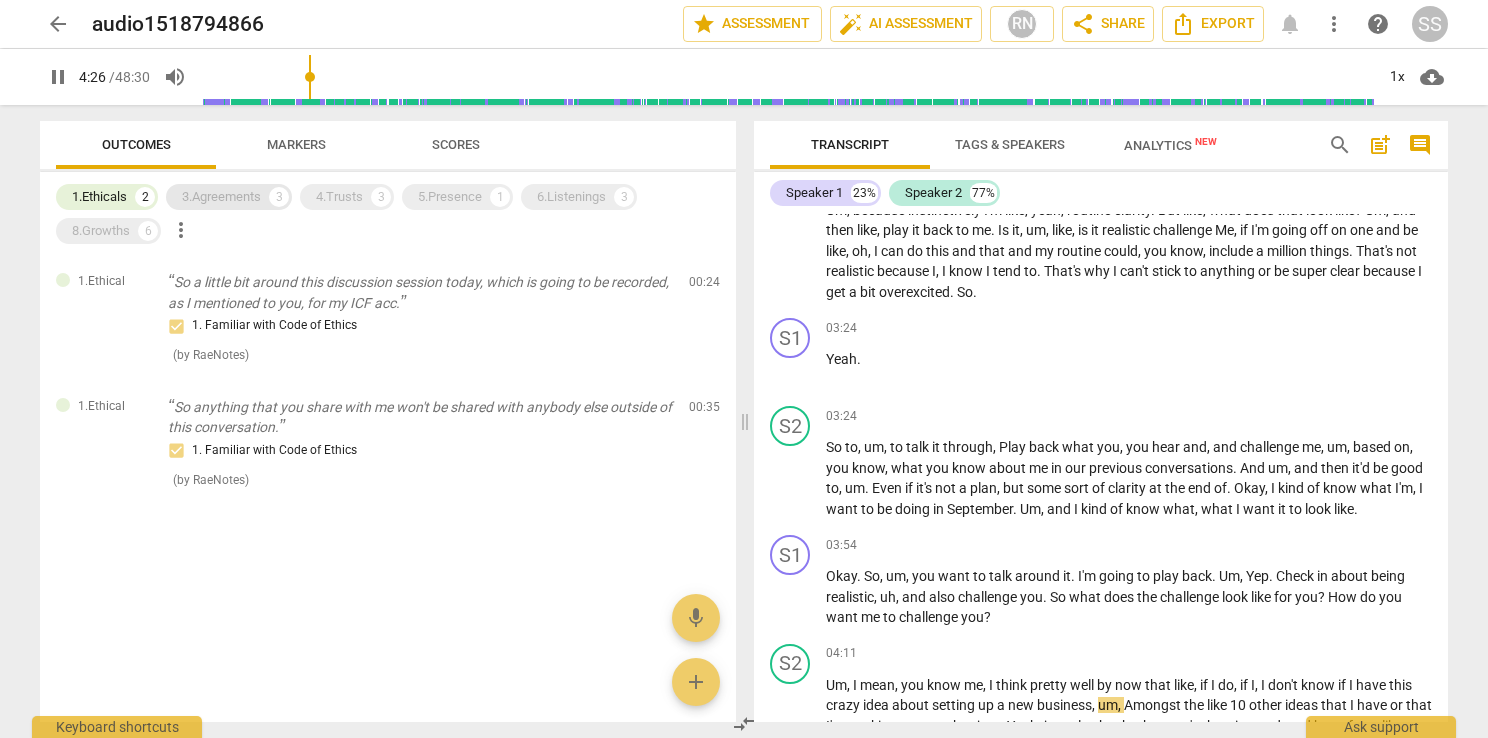 click on "3.Agreements" at bounding box center (221, 197) 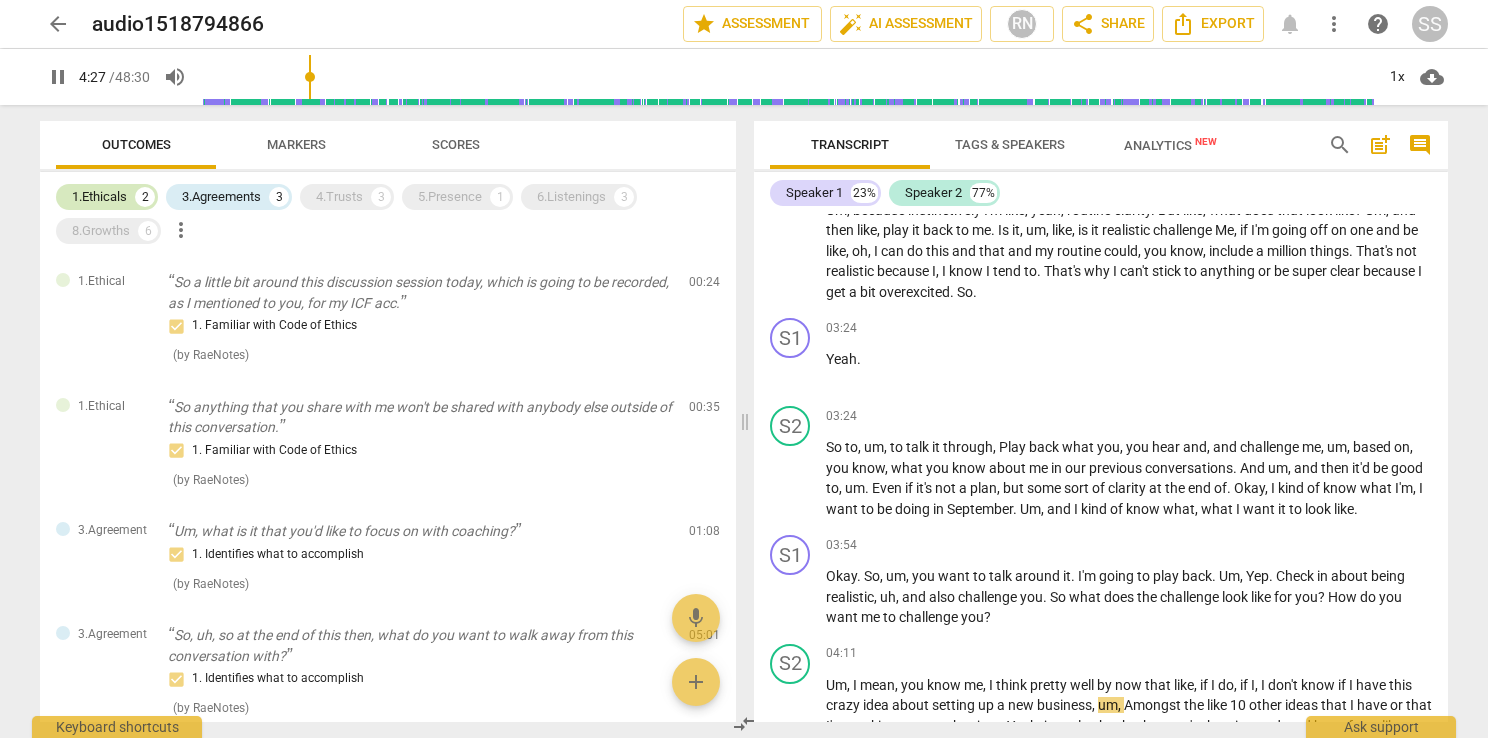 click on "1.Ethicals" at bounding box center (99, 197) 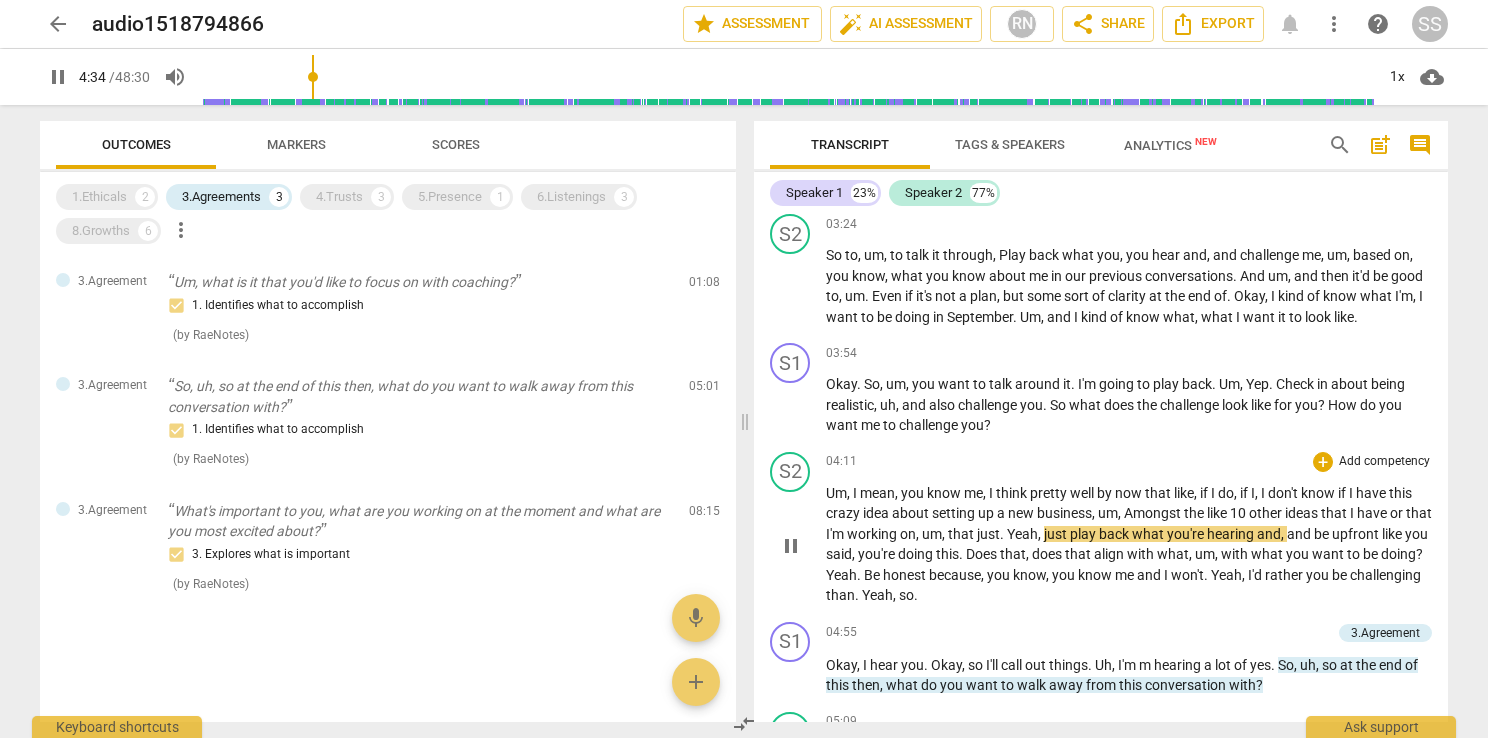 scroll, scrollTop: 1666, scrollLeft: 0, axis: vertical 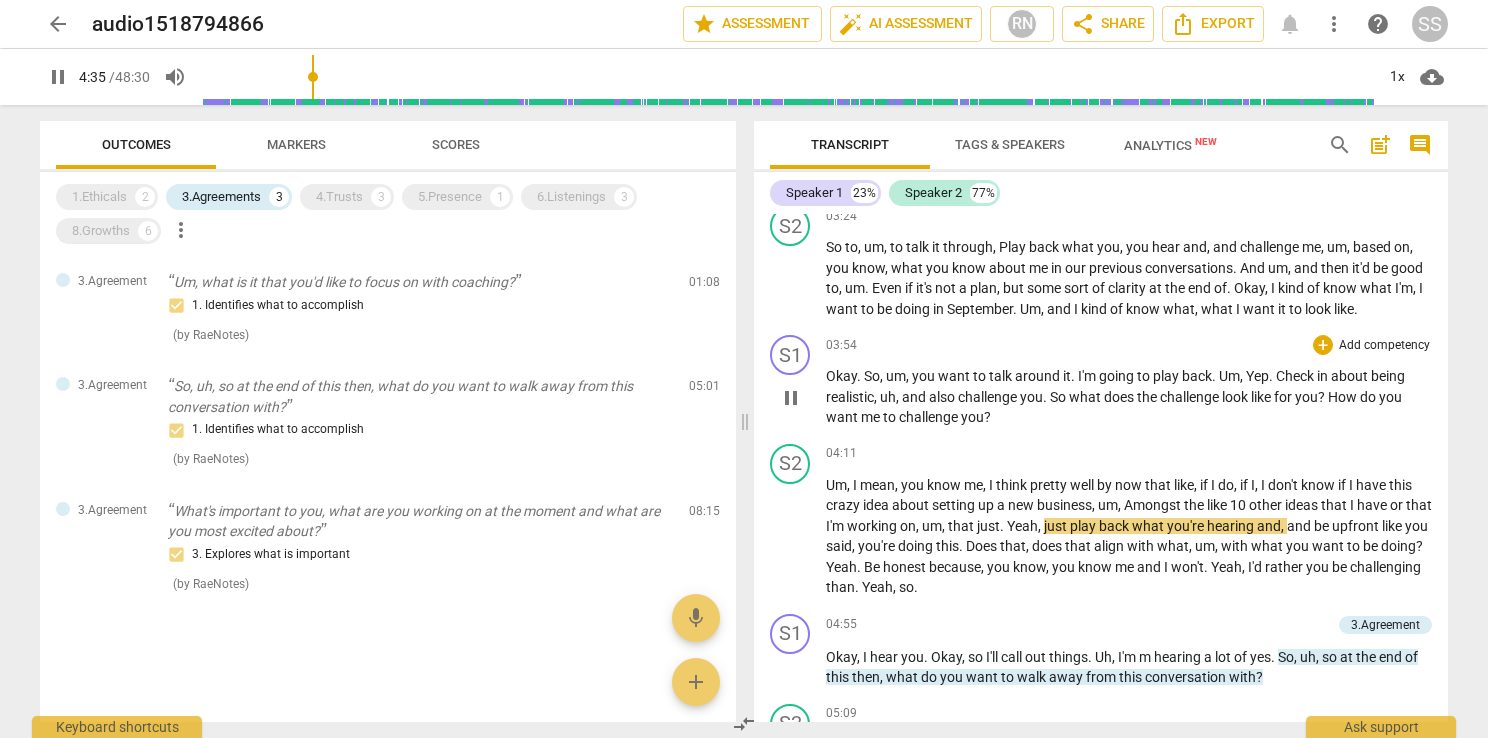 click on "pause" at bounding box center [791, 398] 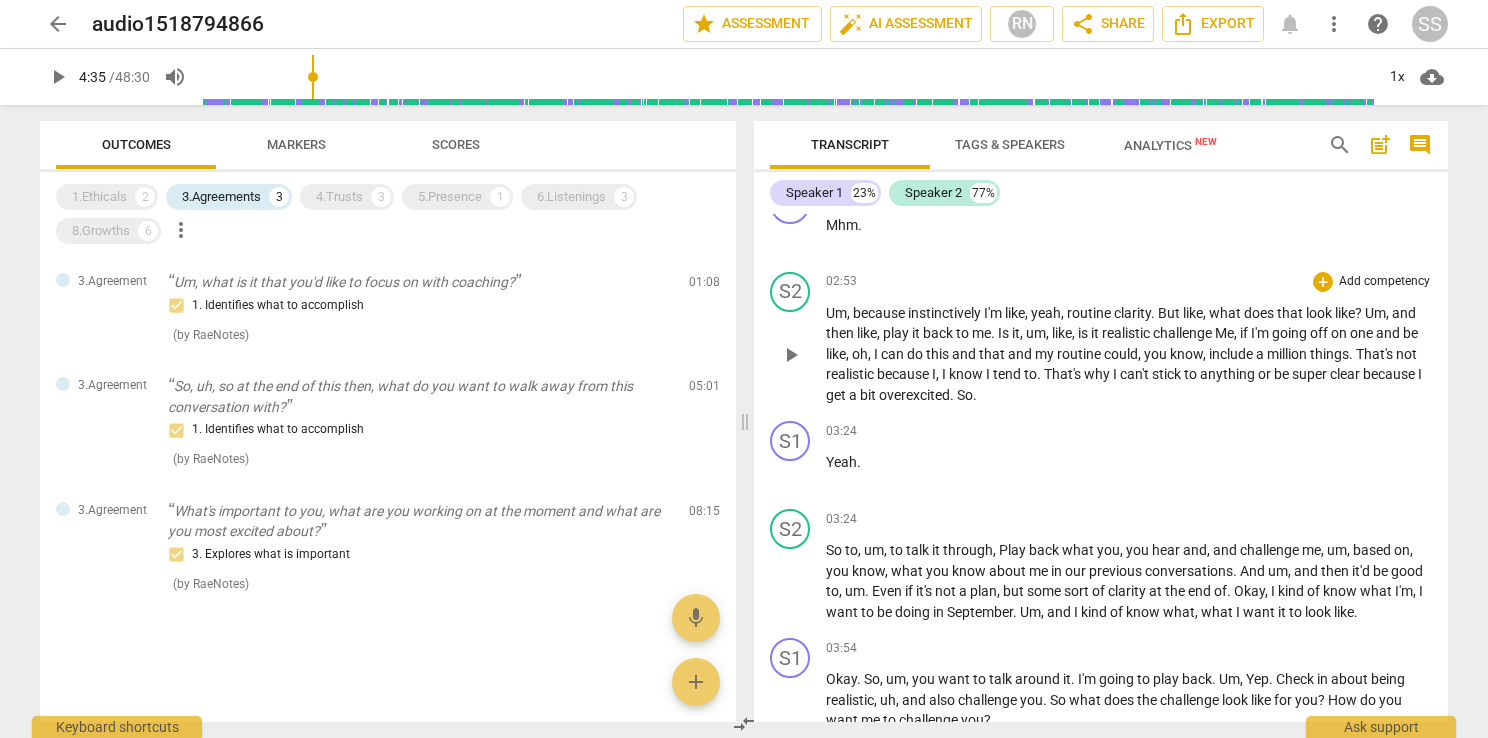 scroll, scrollTop: 1366, scrollLeft: 0, axis: vertical 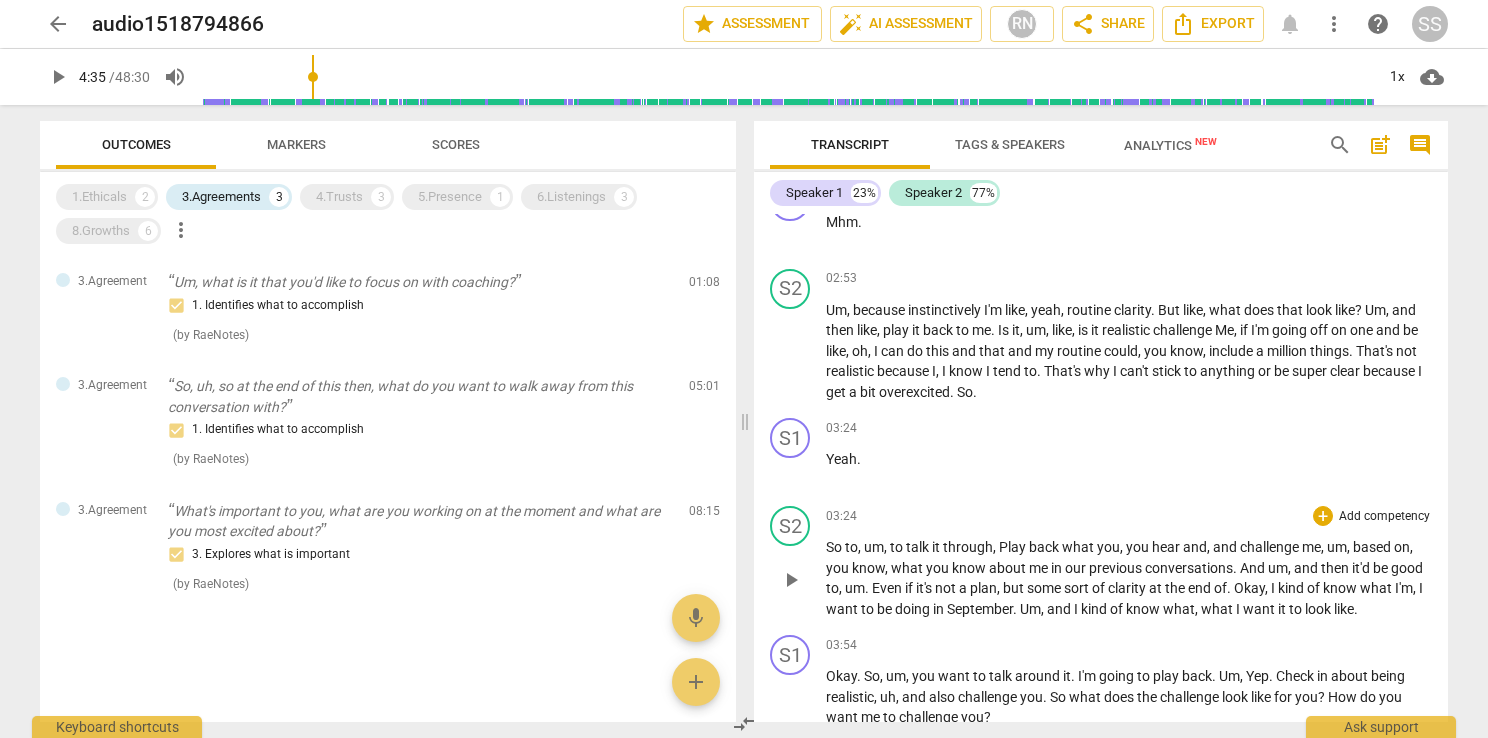 click on "play_arrow" at bounding box center (791, 580) 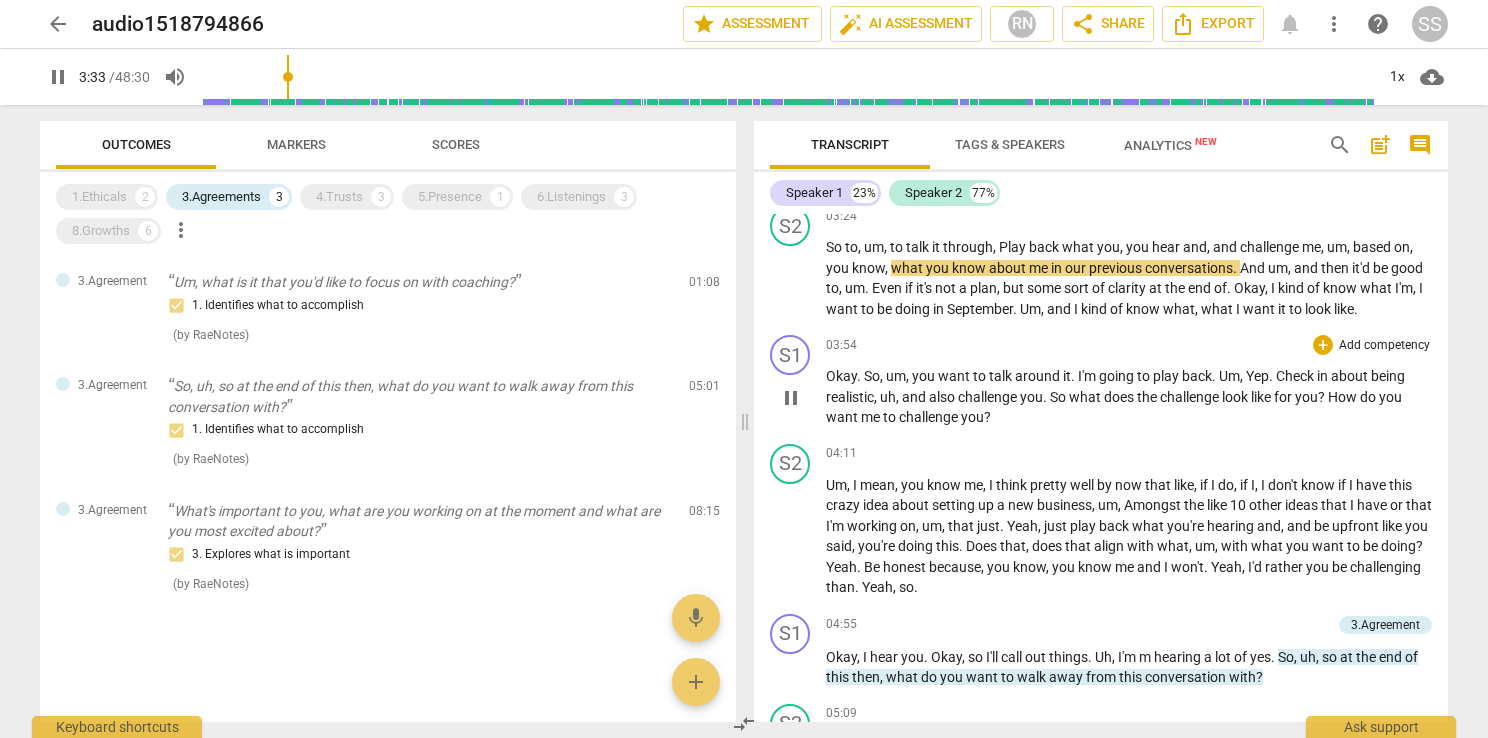 scroll, scrollTop: 1766, scrollLeft: 0, axis: vertical 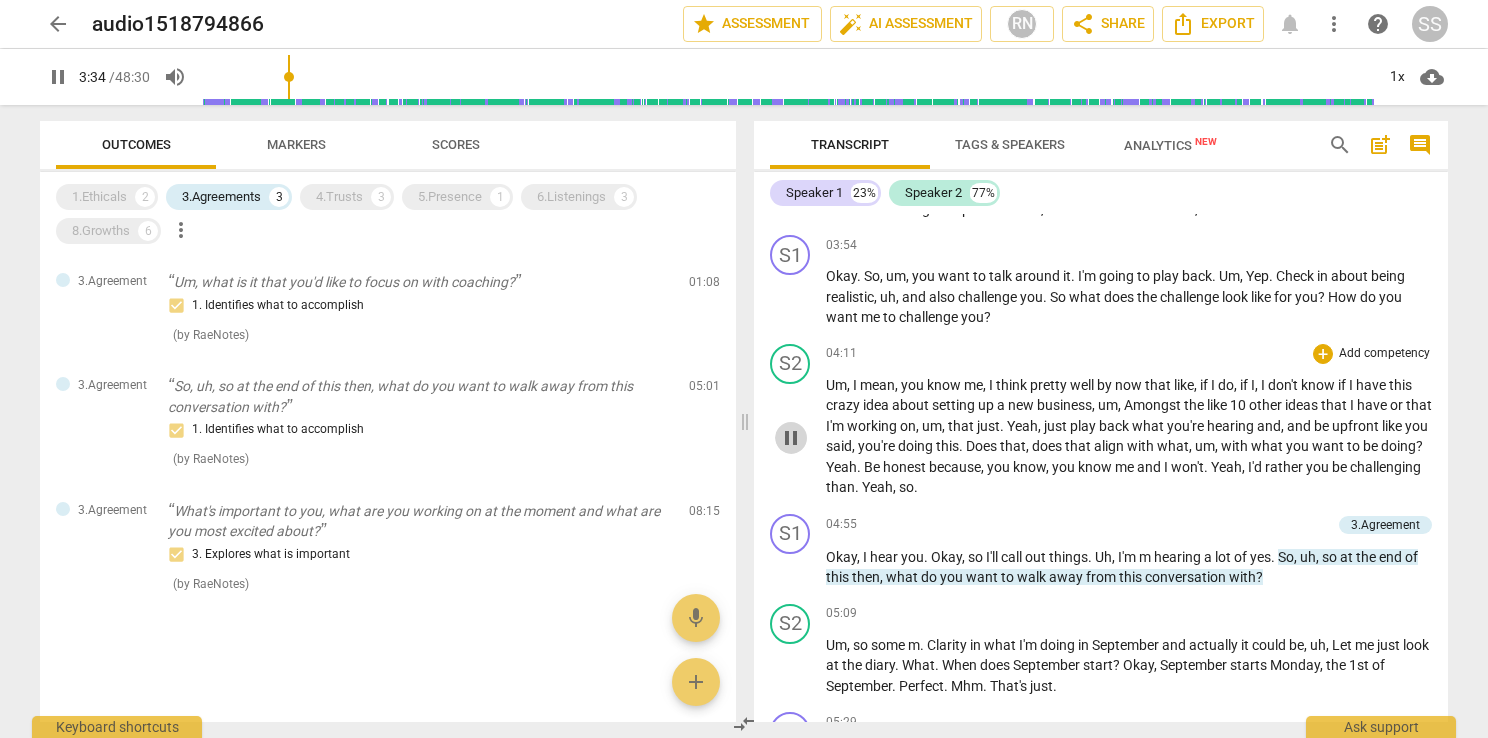 click on "pause" at bounding box center (791, 438) 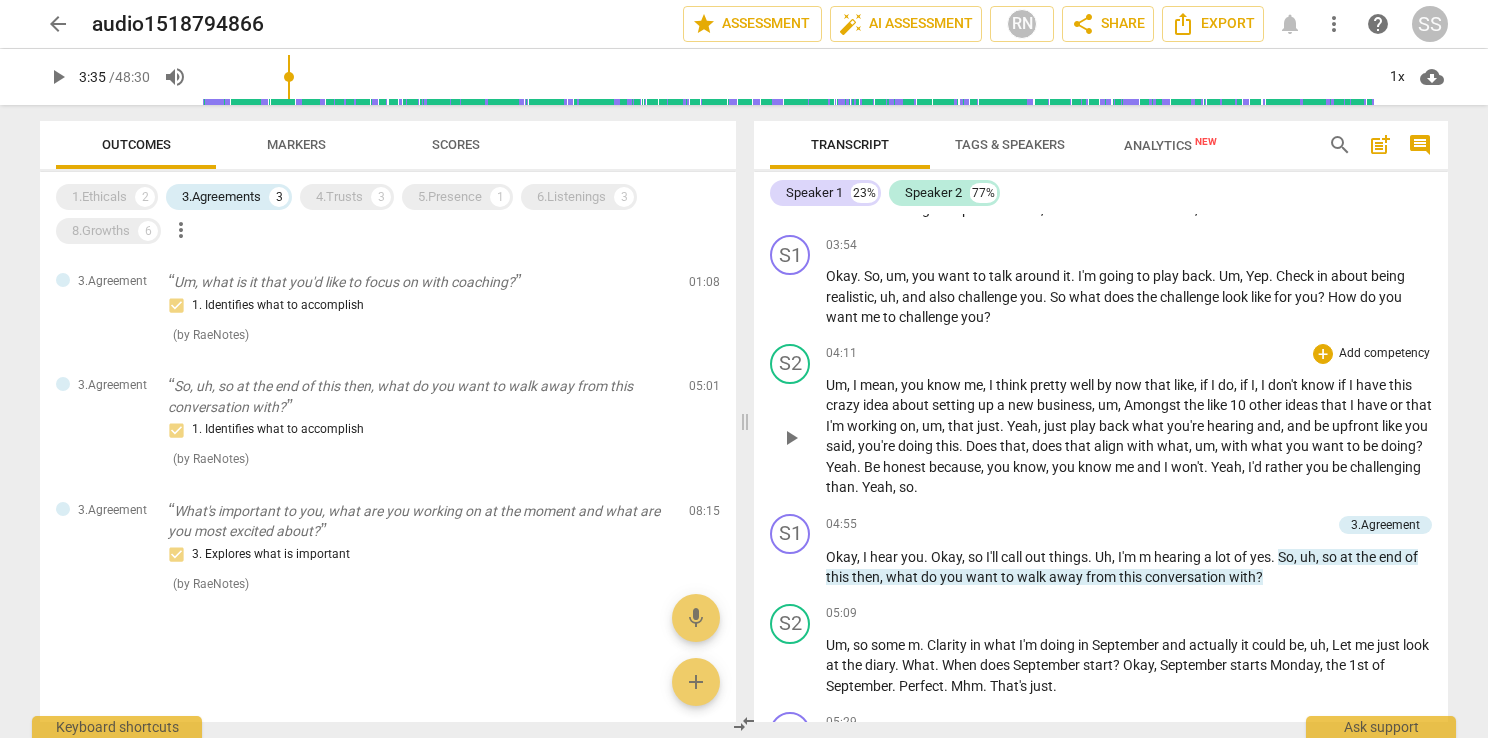 click on "play_arrow" at bounding box center [791, 438] 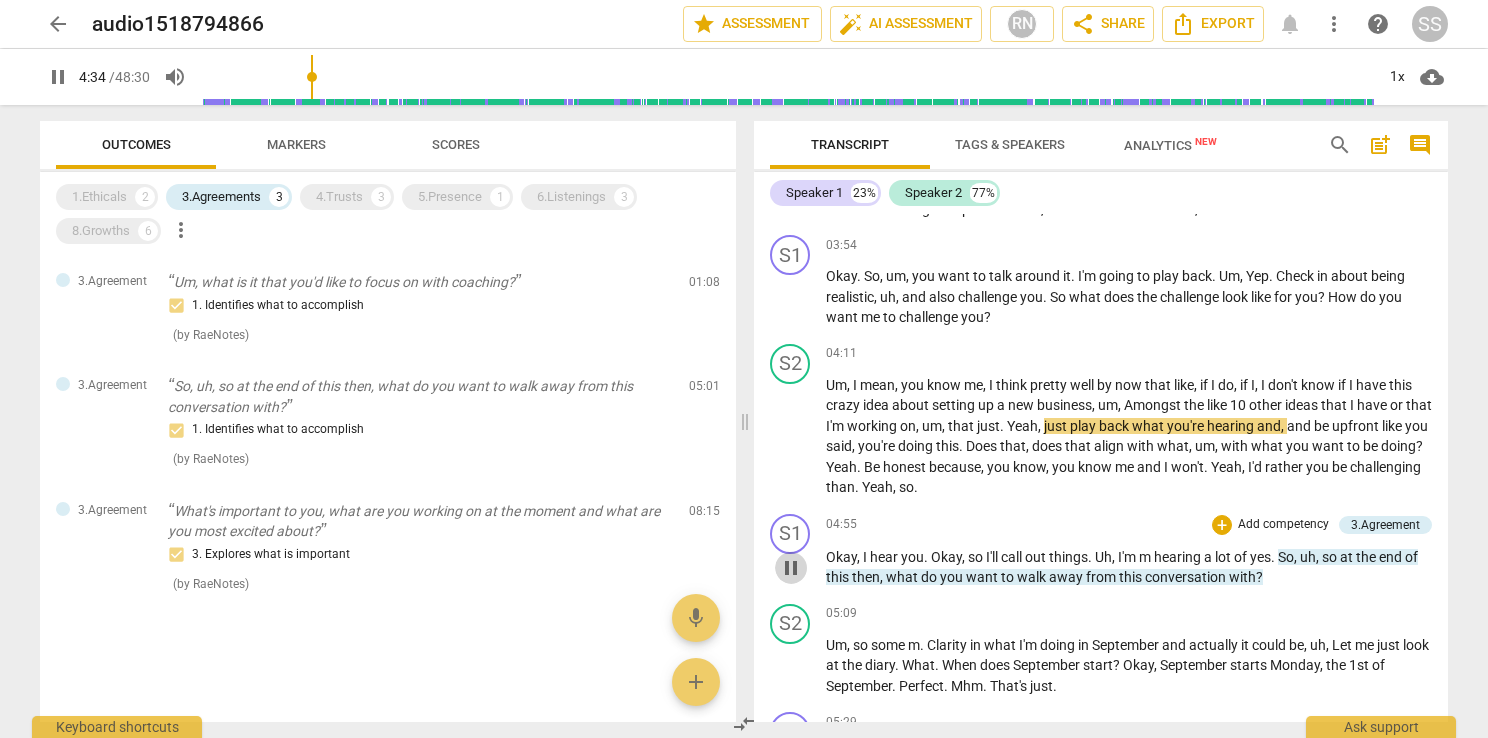 click on "pause" at bounding box center [791, 568] 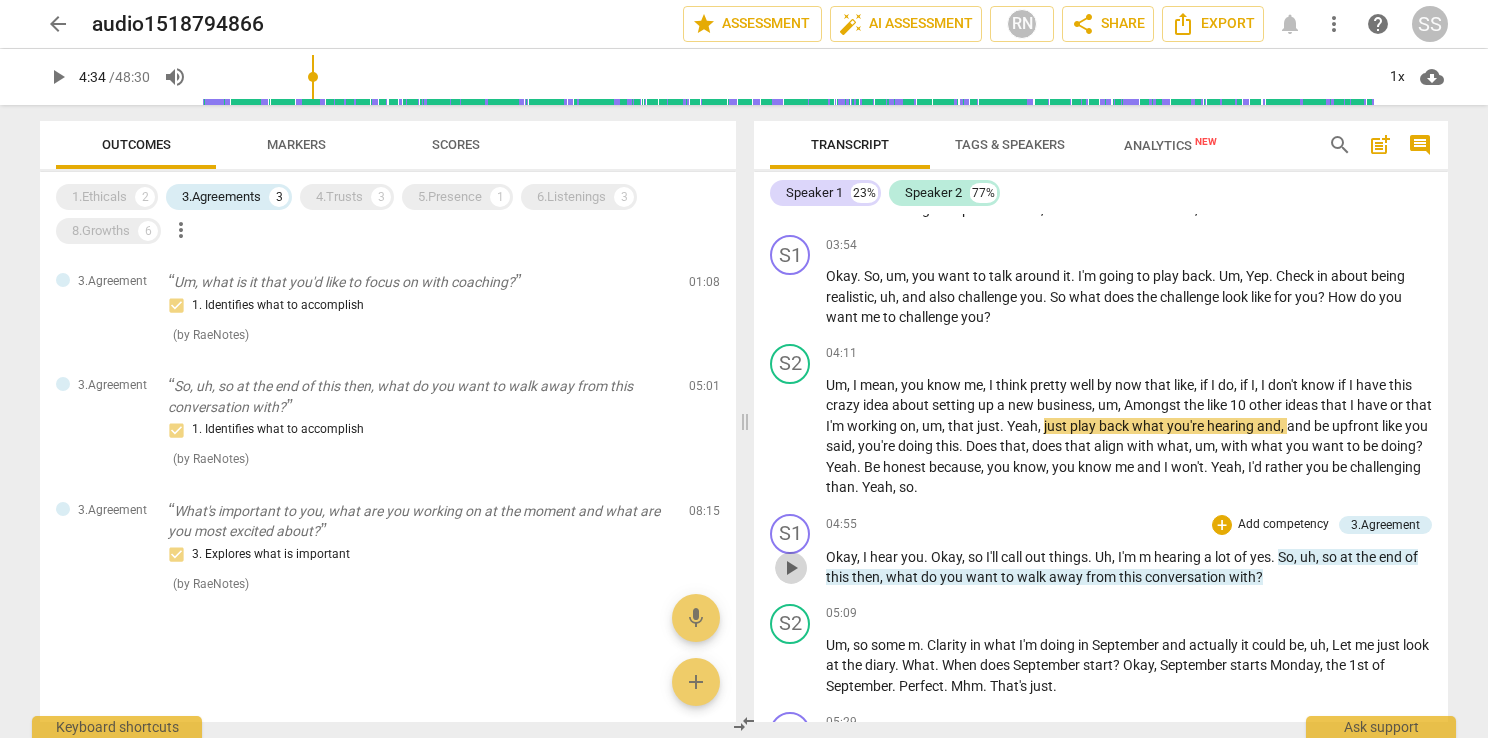 click on "play_arrow" at bounding box center (791, 568) 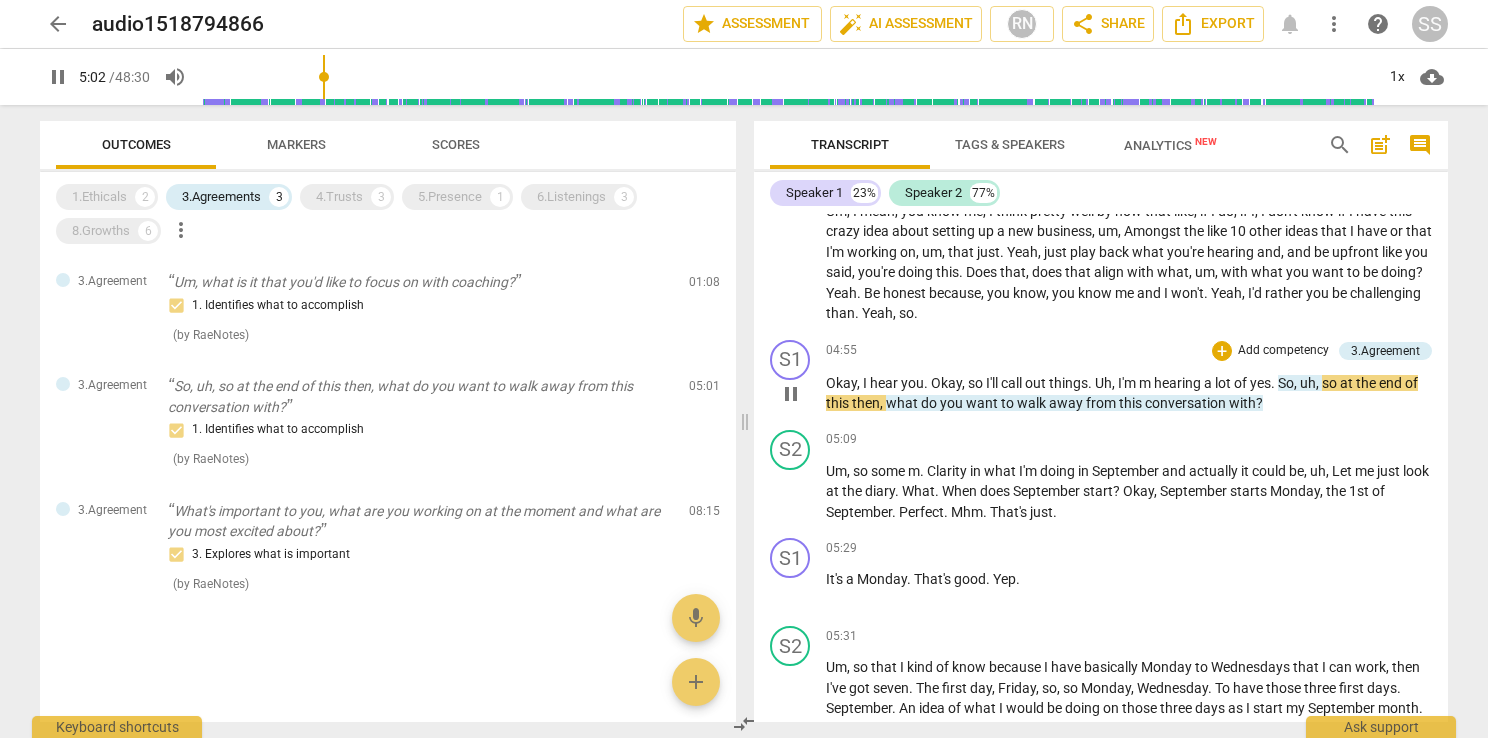 scroll, scrollTop: 1966, scrollLeft: 0, axis: vertical 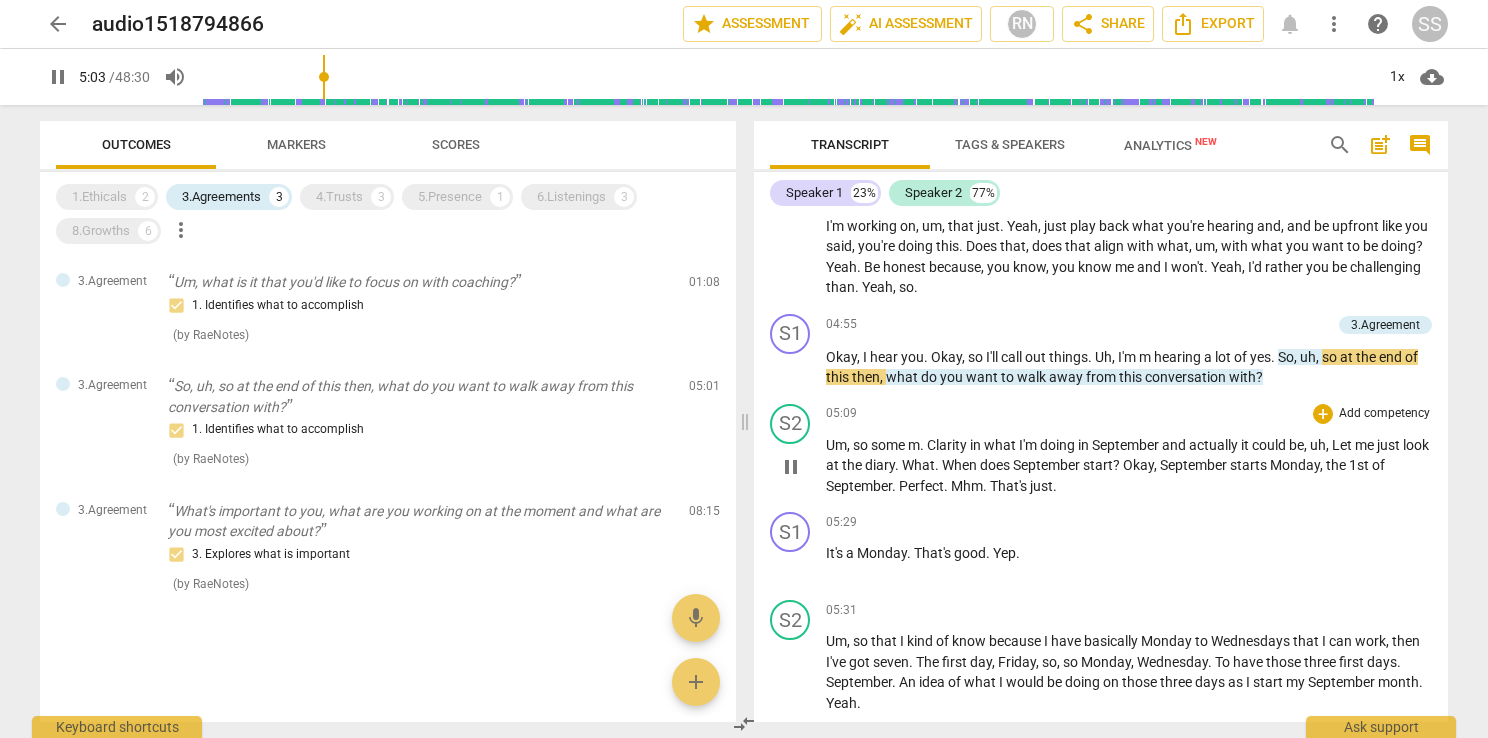 click on "pause" at bounding box center (791, 467) 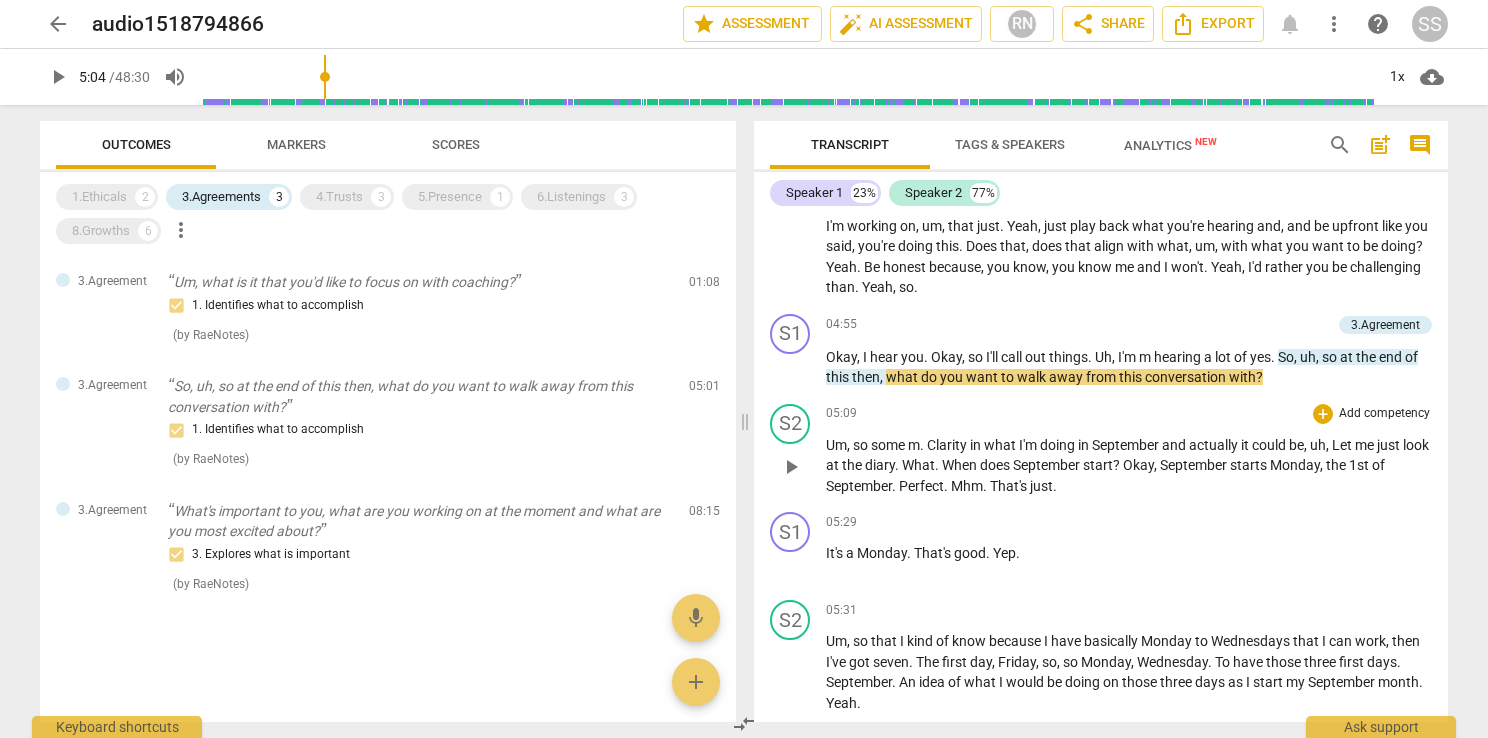 click on "play_arrow" at bounding box center [791, 467] 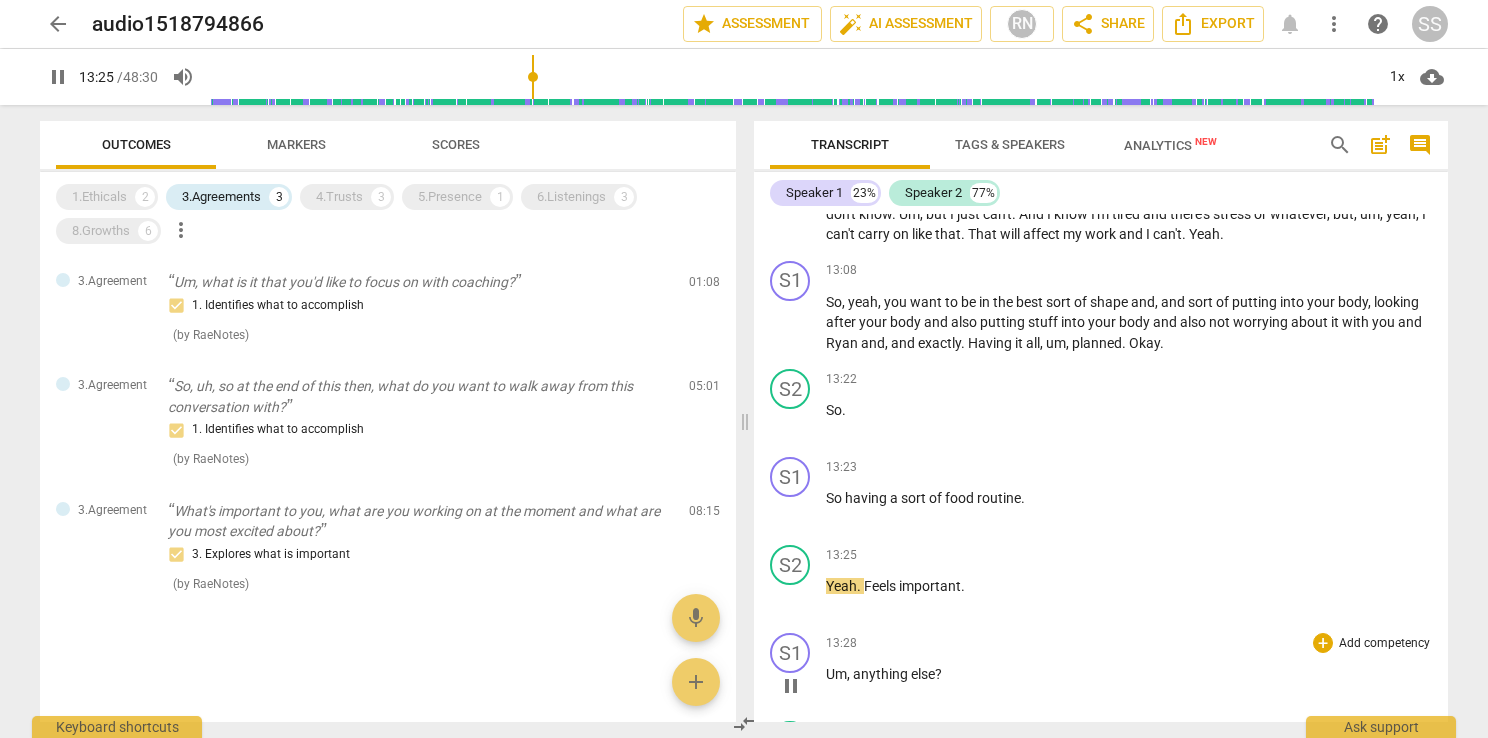 scroll, scrollTop: 5677, scrollLeft: 0, axis: vertical 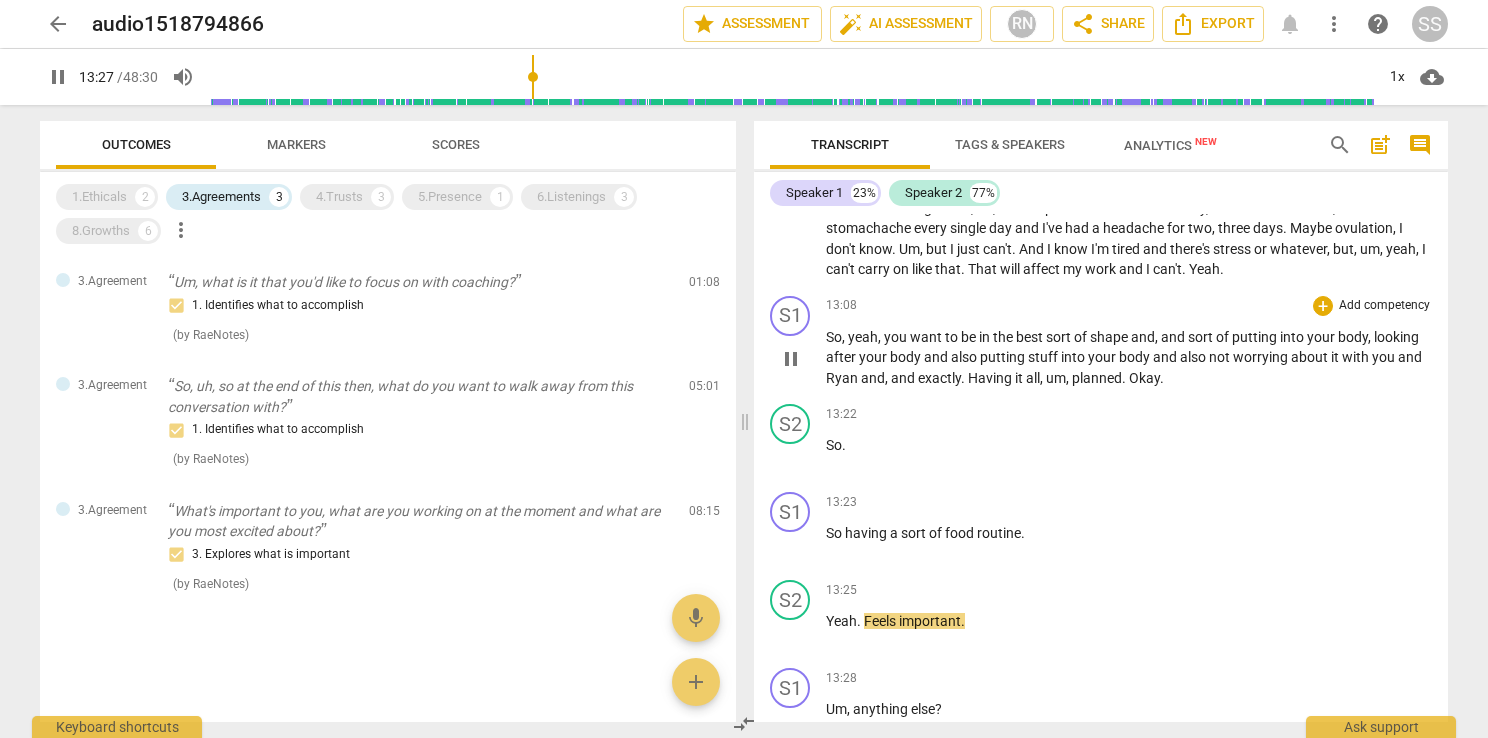 click on "pause" at bounding box center [791, 359] 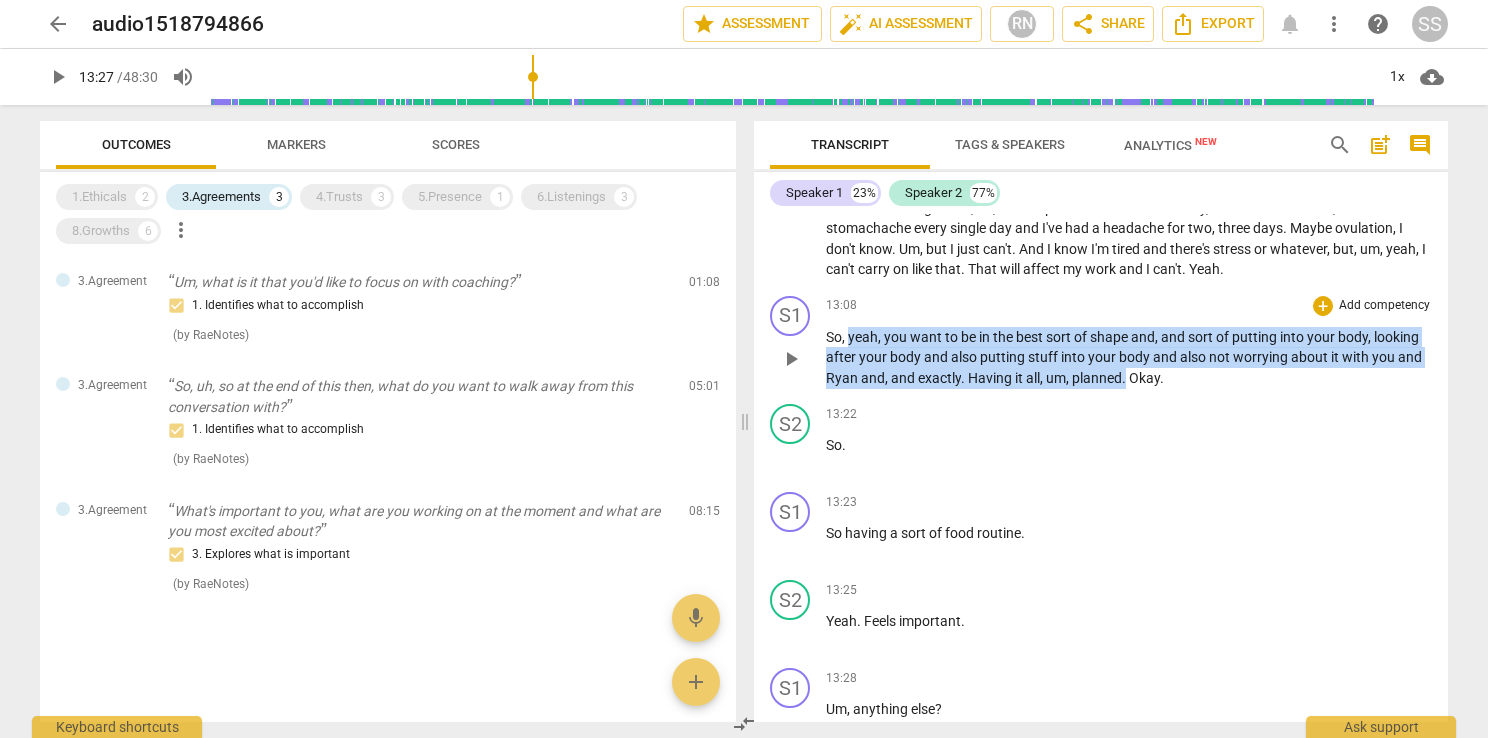 drag, startPoint x: 1125, startPoint y: 354, endPoint x: 849, endPoint y: 310, distance: 279.48523 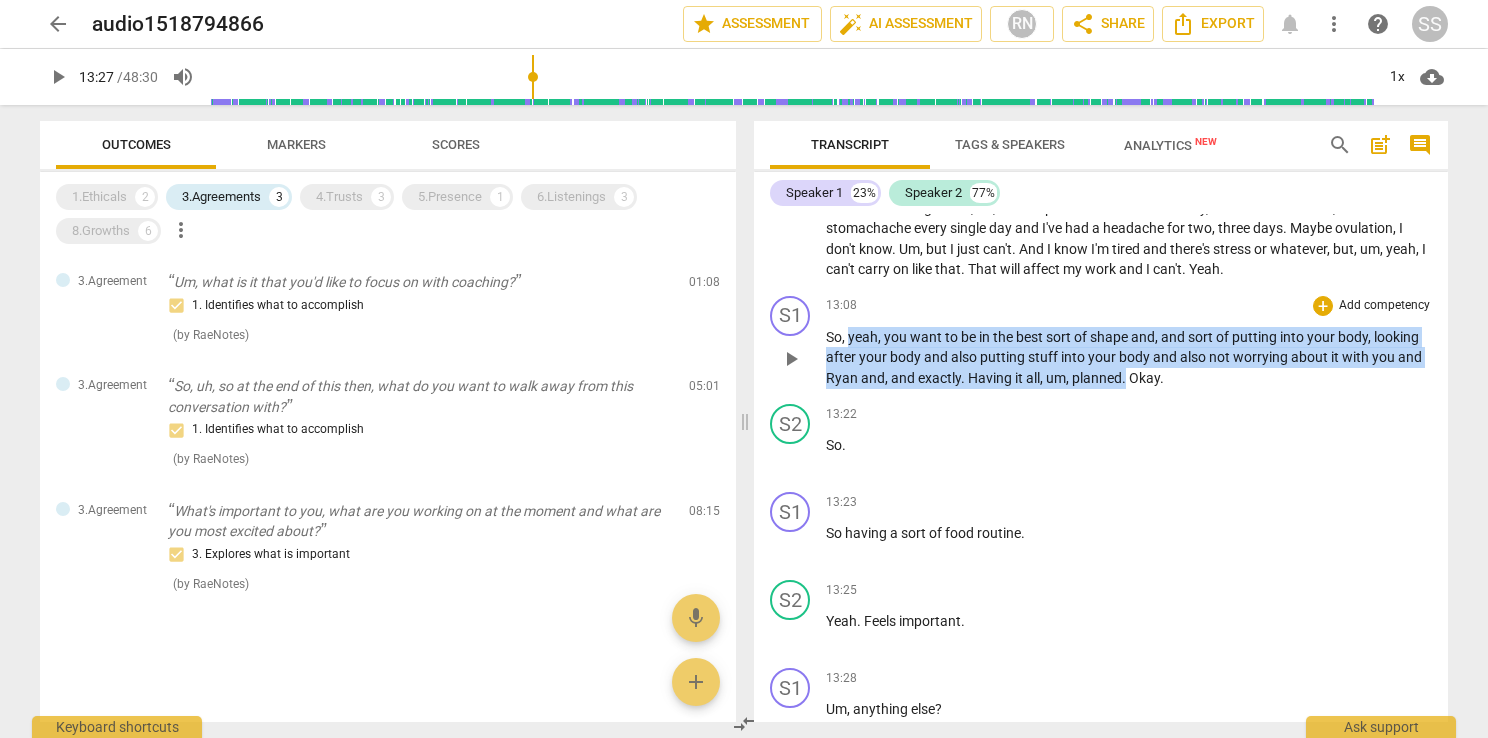 click on "So ,   yeah ,   you   want   to   be   in   the   best   sort   of   shape   and ,   and   sort   of   putting   into   your   body ,   looking   after   your   body   and   also   putting   stuff   into   your   body   and   also   not   worrying   about   it   with   you   and   [FIRST]   and ,   and   exactly .   Having   it   all ,   um ,   planned .   Okay ." at bounding box center [1129, 358] 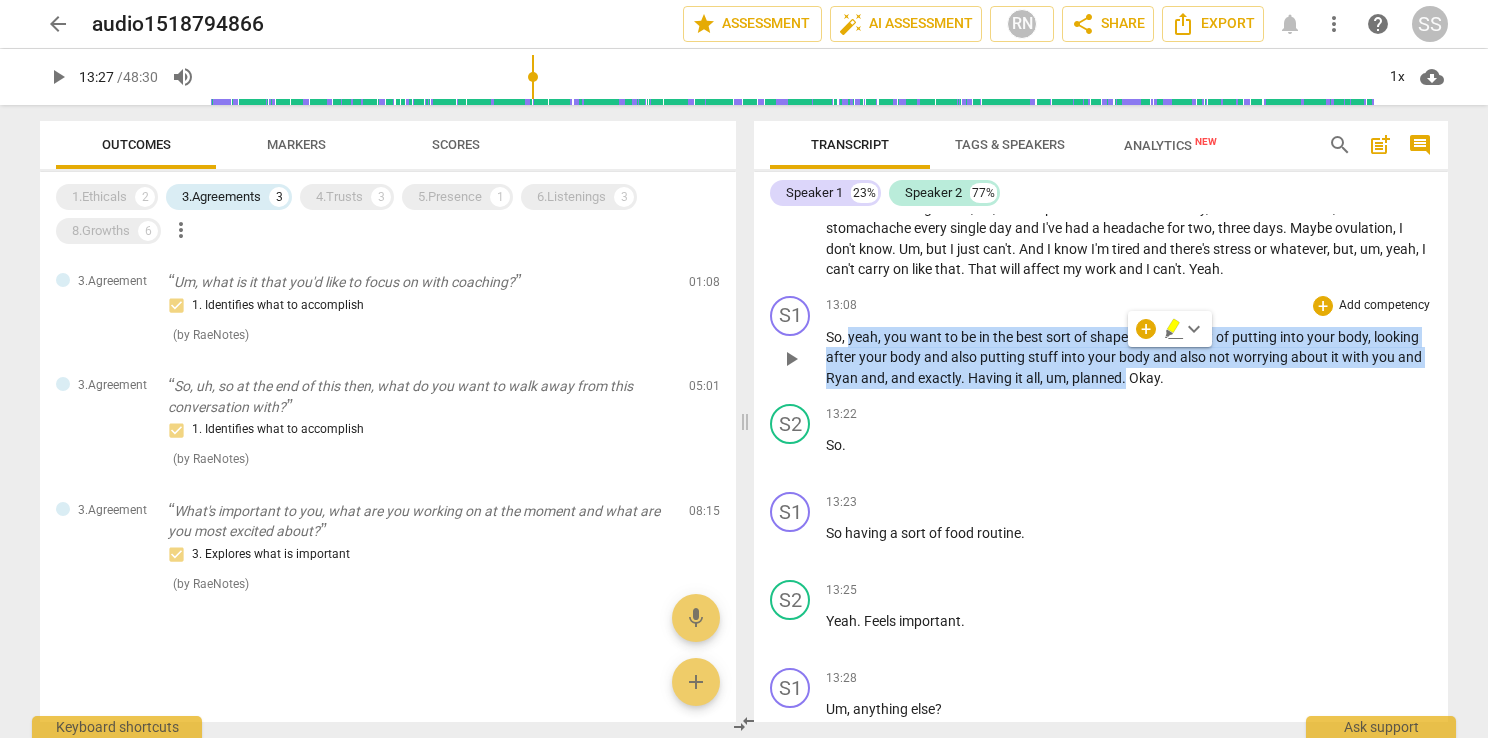 copy on "yeah ,   you   want   to   be   in   the   best   sort   of   shape   and ,   and   sort   of   putting   into   your   body ,   looking   after   your   body   and   also   putting   stuff   into   your   body   and   also   not   worrying   about   it   with   you   and   Ryan   and ,   and   exactly .   Having   it   all ,   um ,   planned ." 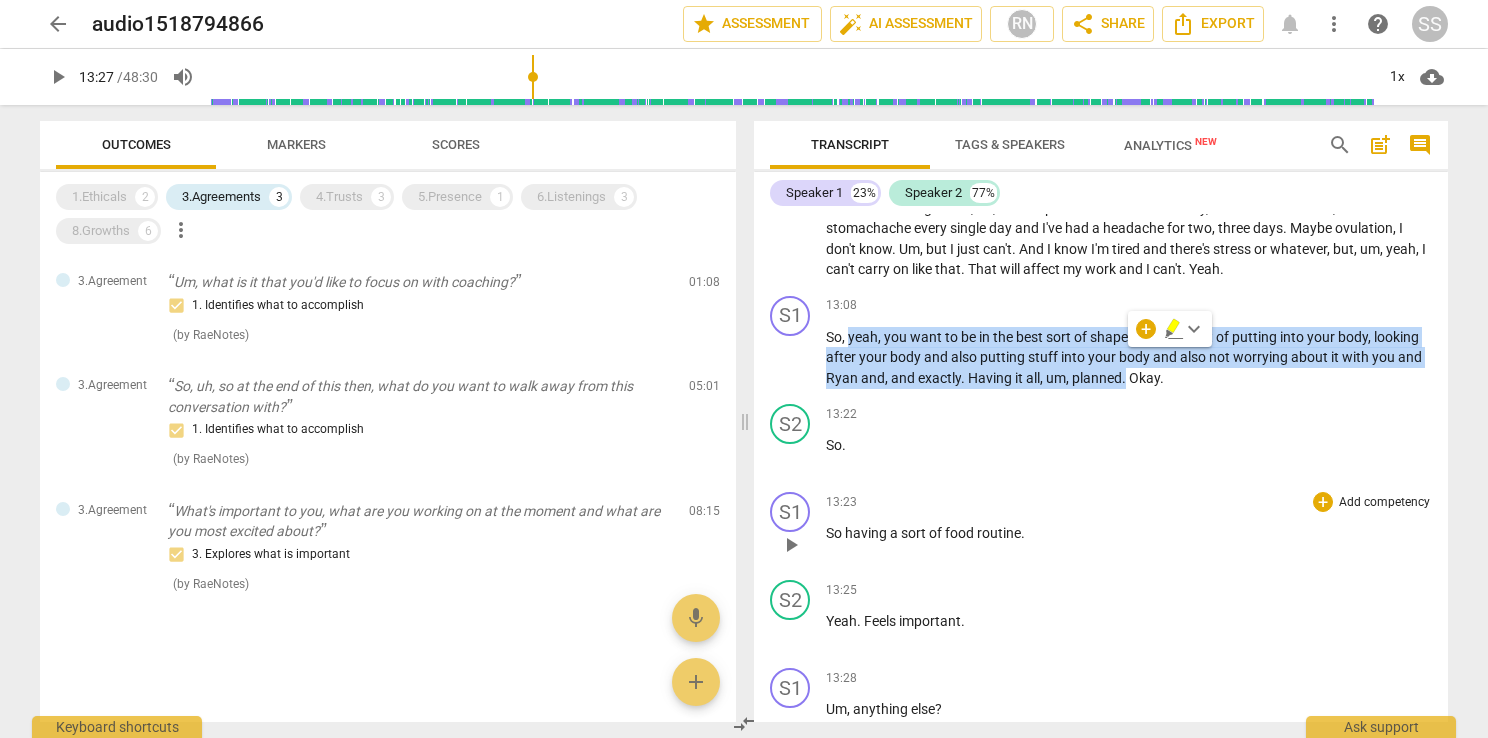 click on "play_arrow" at bounding box center [791, 545] 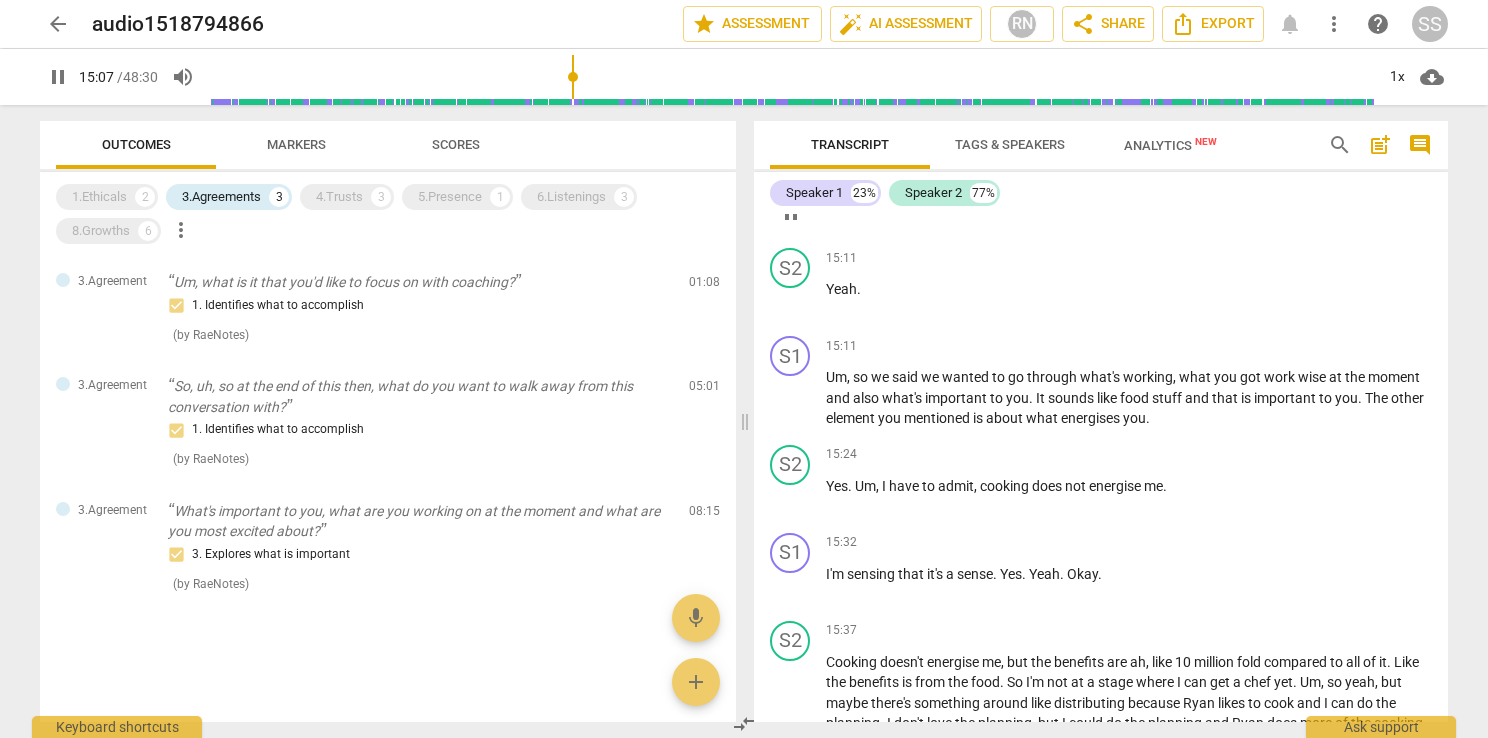 scroll, scrollTop: 6777, scrollLeft: 0, axis: vertical 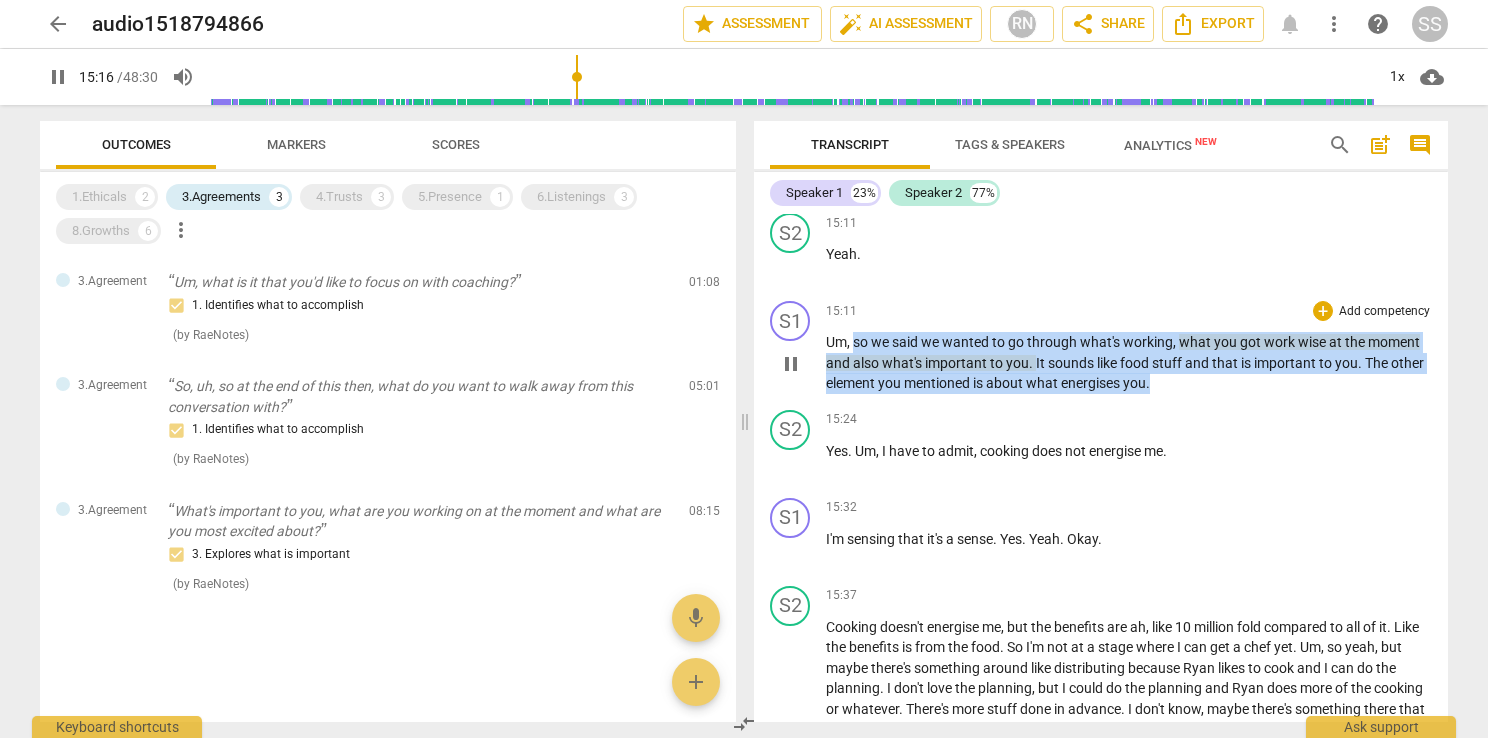 drag, startPoint x: 1160, startPoint y: 353, endPoint x: 852, endPoint y: 318, distance: 309.98227 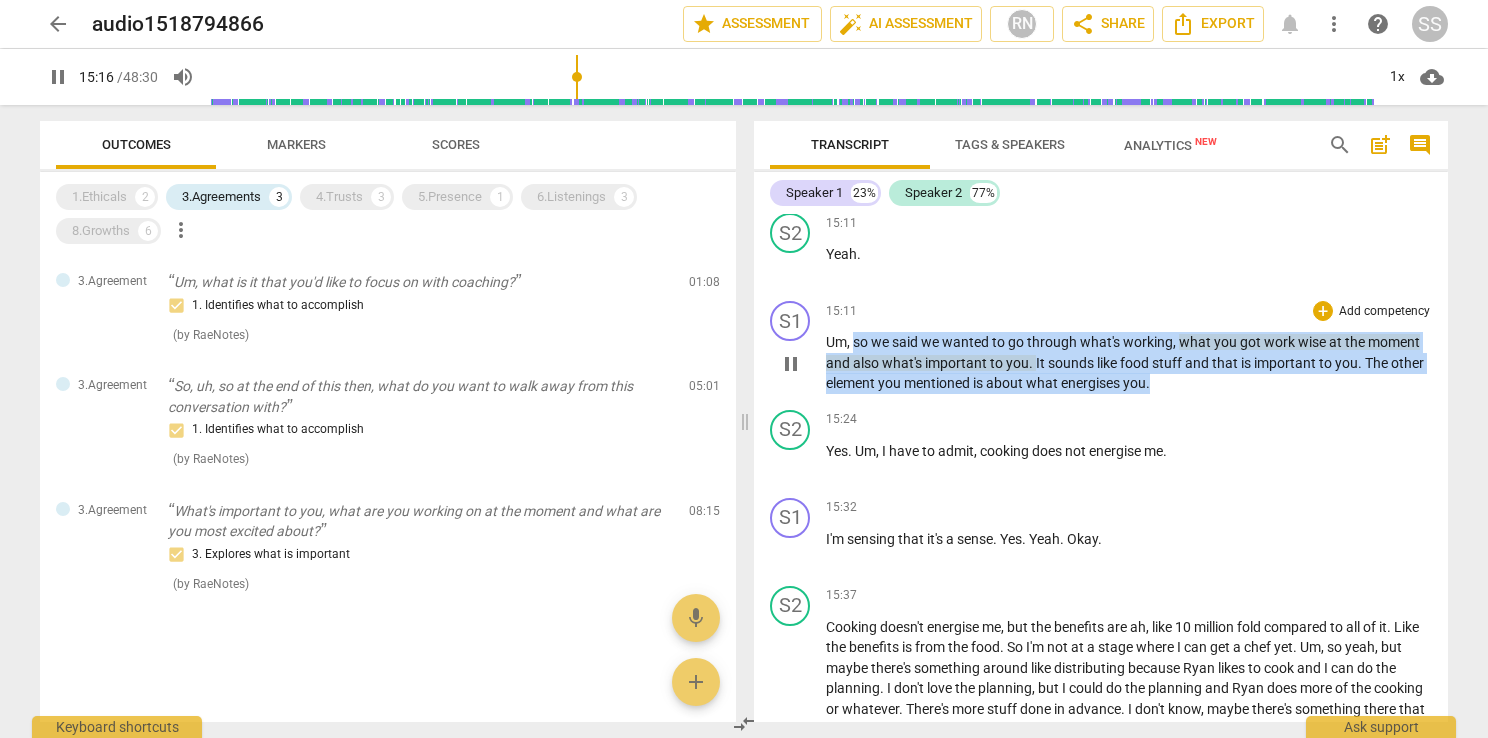 click on "Um ,   so   we   said   we   wanted   to   go   through   what's   working ,   what   you   got   work   wise   at   the   moment   and   also   what's   important   to   you .   It   sounds   like   food   stuff   and   that   is   important   to   you .   The   other   element   you   mentioned   is   about   what   energises   you ." at bounding box center [1129, 363] 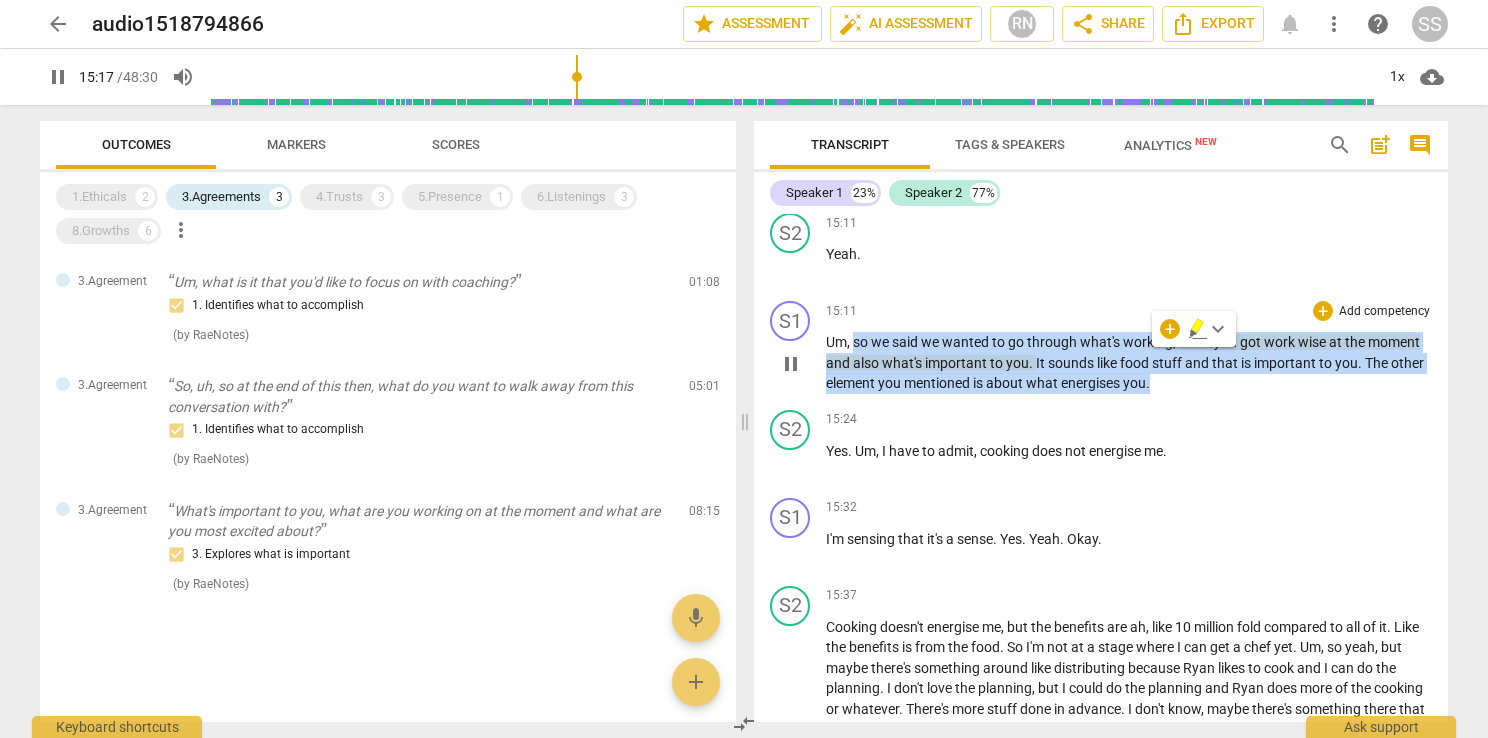 copy on "so   we   said   we   wanted   to   go   through   what's   working ,   what   you   got   work   wise   at   the   moment   and   also   what's   important   to   you .   It   sounds   like   food   stuff   and   that   is   important   to   you .   The   other   element   you   mentioned   is   about   what   energises   you ." 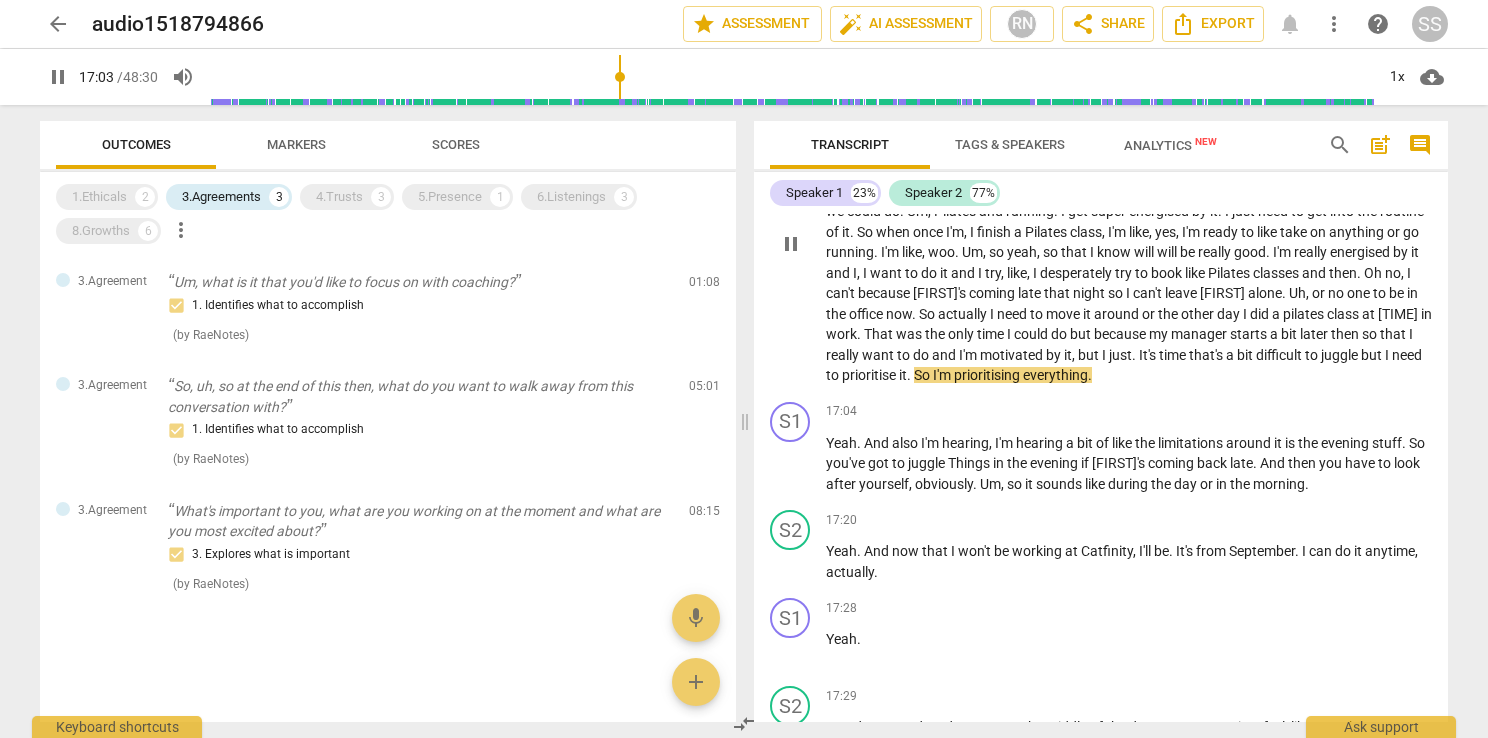 scroll, scrollTop: 7395, scrollLeft: 0, axis: vertical 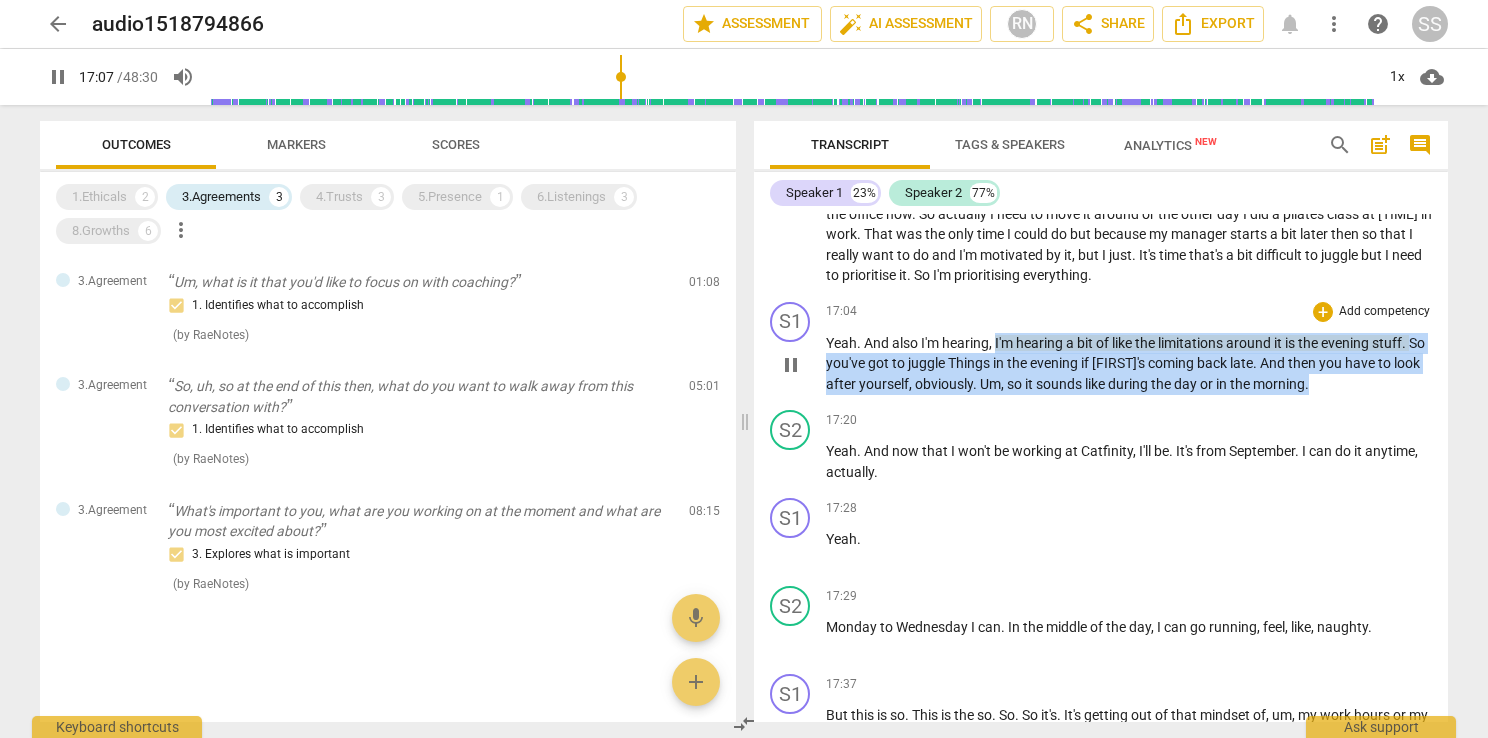 drag, startPoint x: 1354, startPoint y: 358, endPoint x: 995, endPoint y: 315, distance: 361.56604 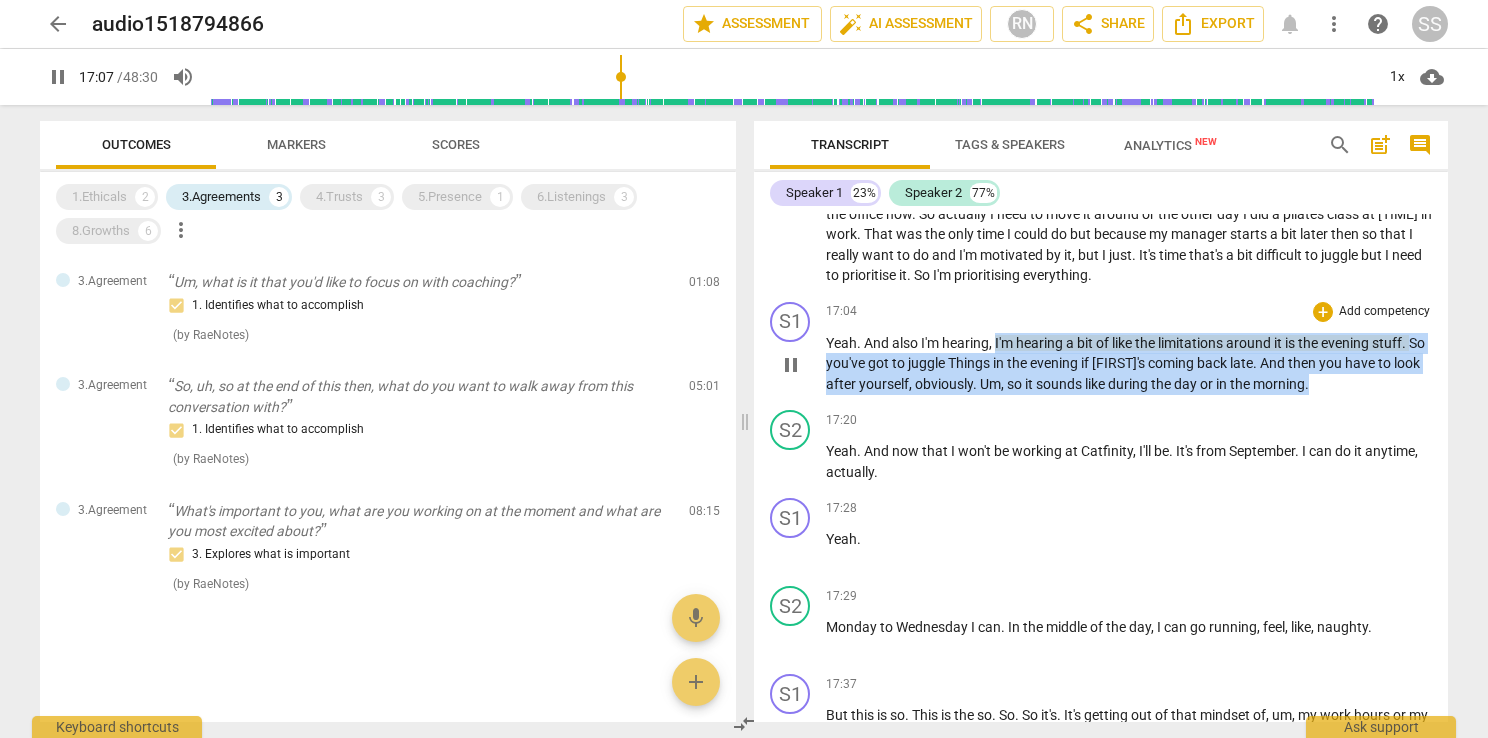 click on "Yeah .   And   also   I'm   hearing ,   I'm   hearing   a   bit   of   like   the   limitations   around   it   is   the   evening   stuff .   So   you've   got   to   juggle   Things   in   the   evening   if   Ryan's   coming   back   late .   And   then   you   have   to   look   after   yourself ,   obviously .   Um ,   so   it   sounds   like   during   the   day   or   in   the   morning ." at bounding box center (1129, 364) 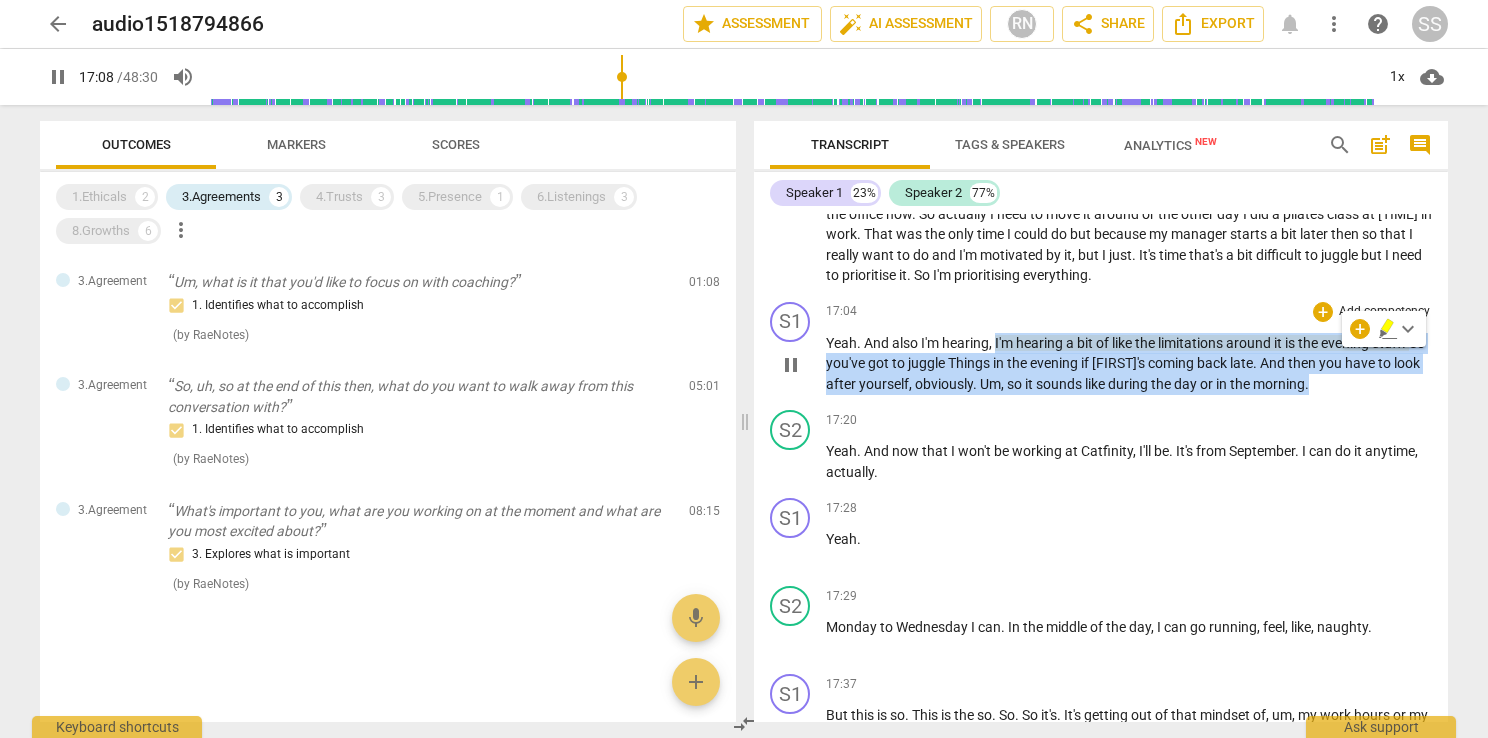 copy on "I'm   hearing   a   bit   of   like   the   limitations   around   it   is   the   evening   stuff .   So   you've   got   to   juggle   Things   in   the   evening   if   [FIRST]'s   coming   back   late .   And   then   you   have   to   look   after   yourself ,   obviously .   Um ,   so   it   sounds   like   during   the   day   or   in   the   morning ." 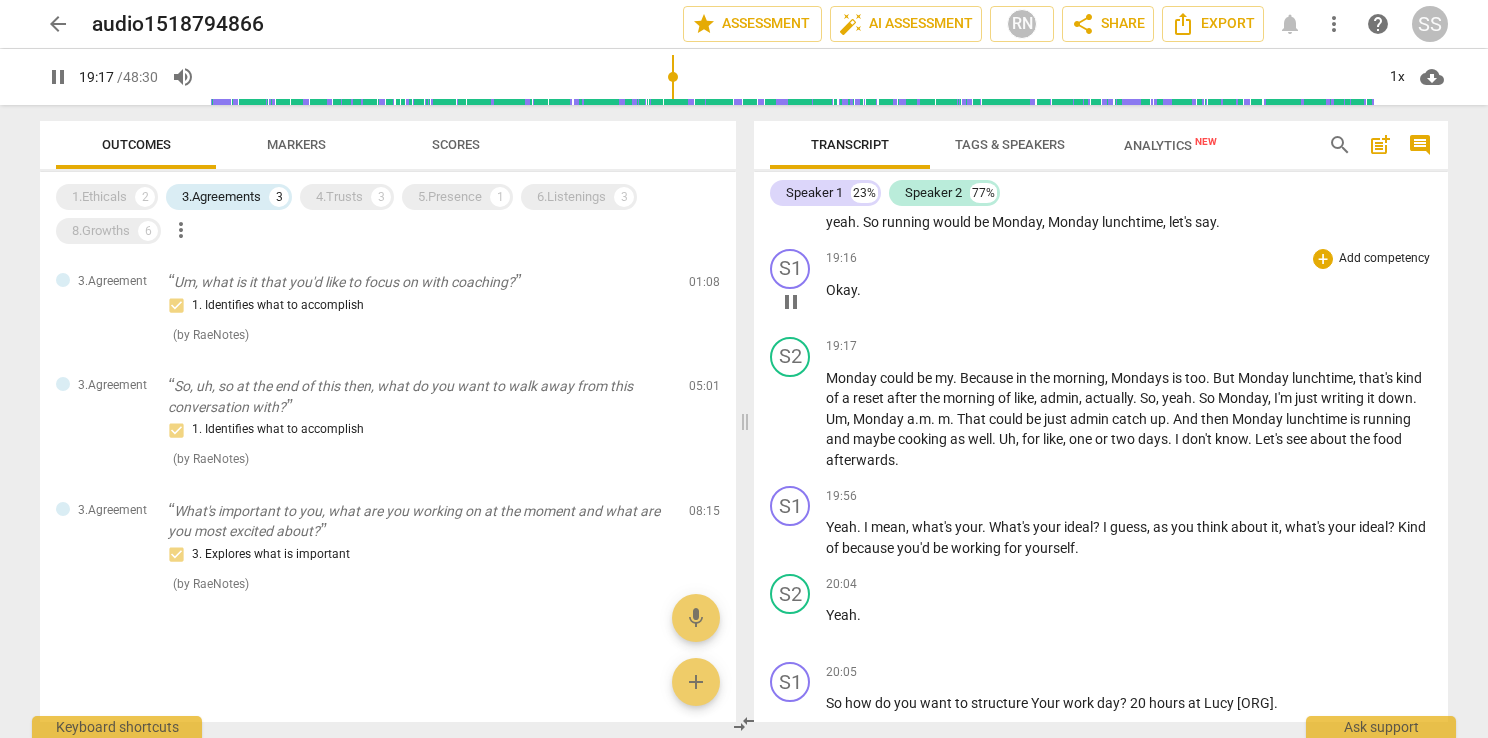 scroll, scrollTop: 9133, scrollLeft: 0, axis: vertical 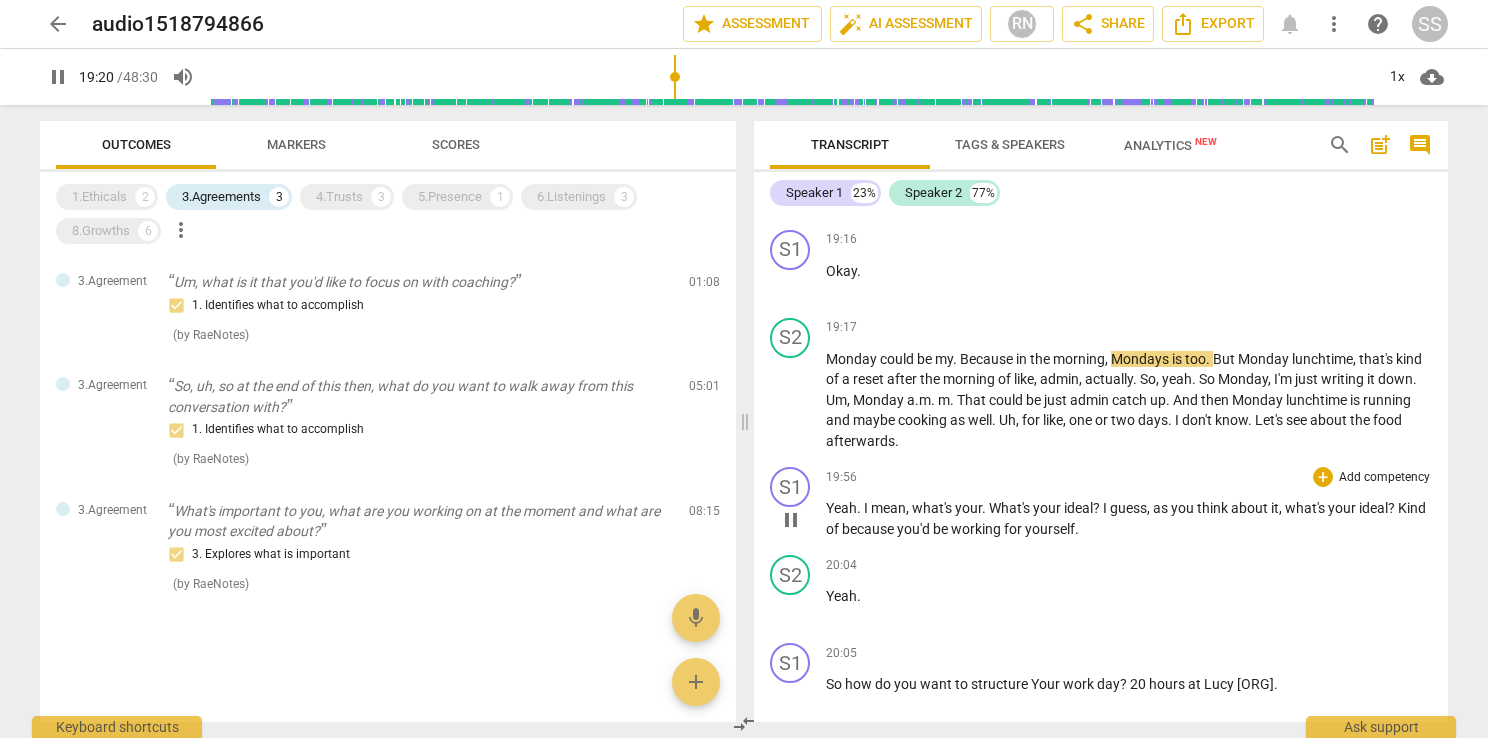 click on "S1 play_arrow pause" at bounding box center (798, 503) 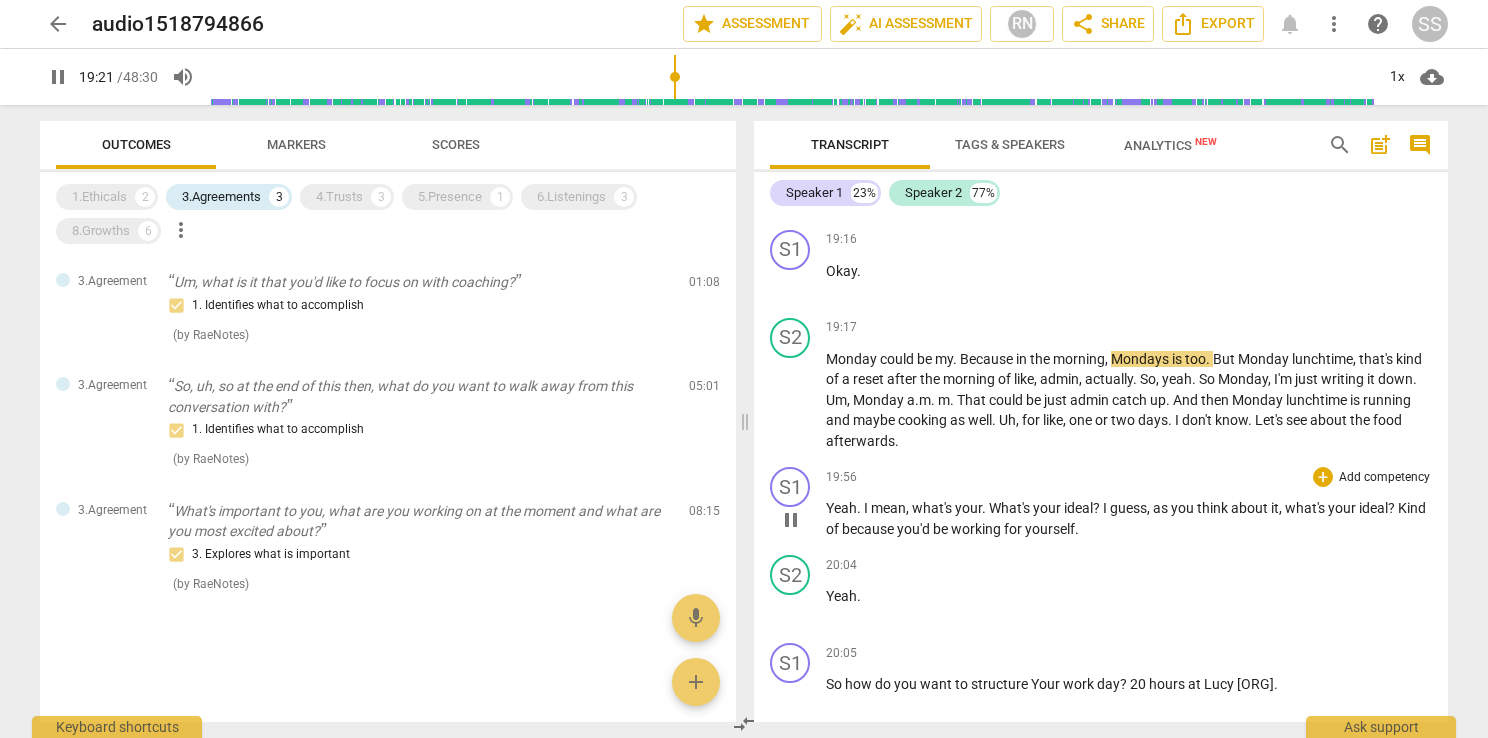 click on "pause" at bounding box center [791, 520] 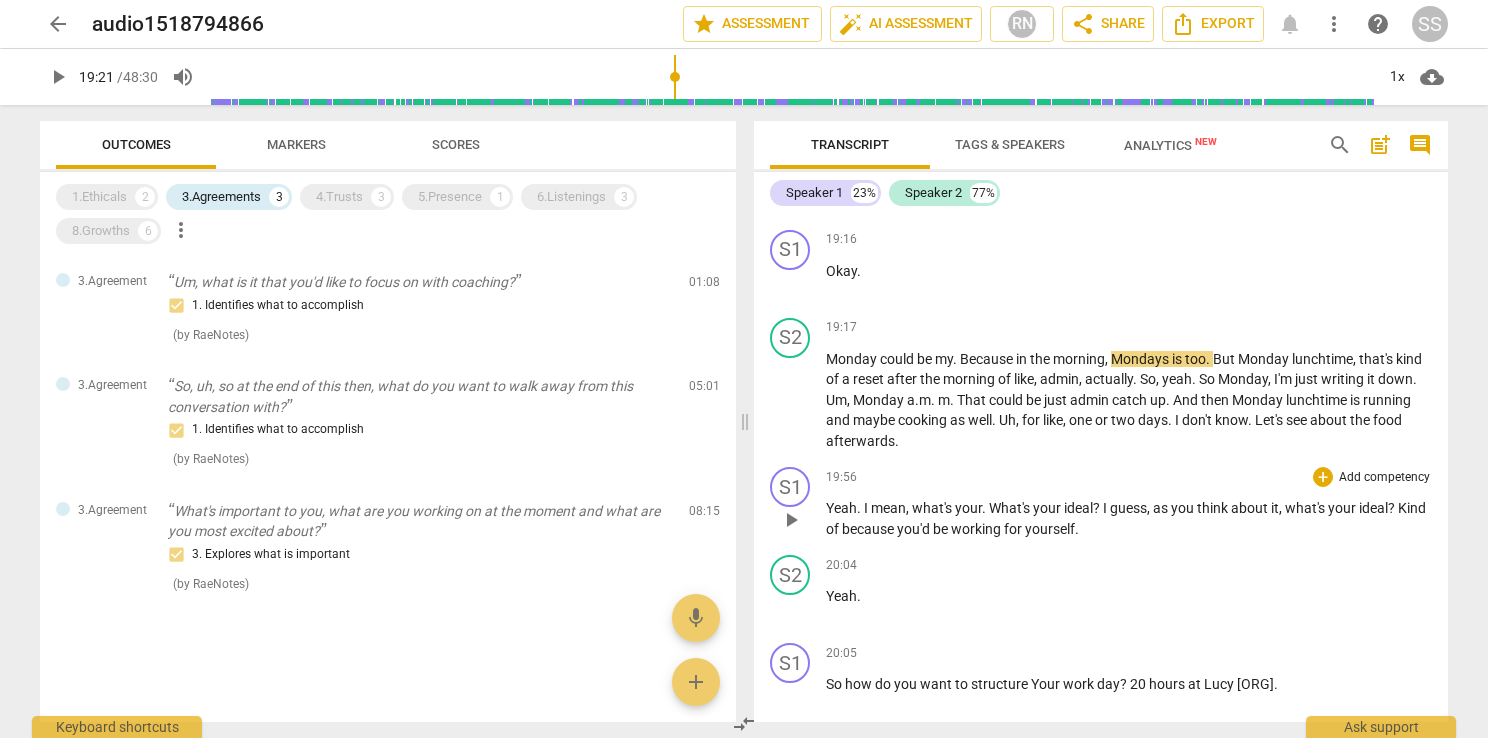 click on "play_arrow" at bounding box center (791, 520) 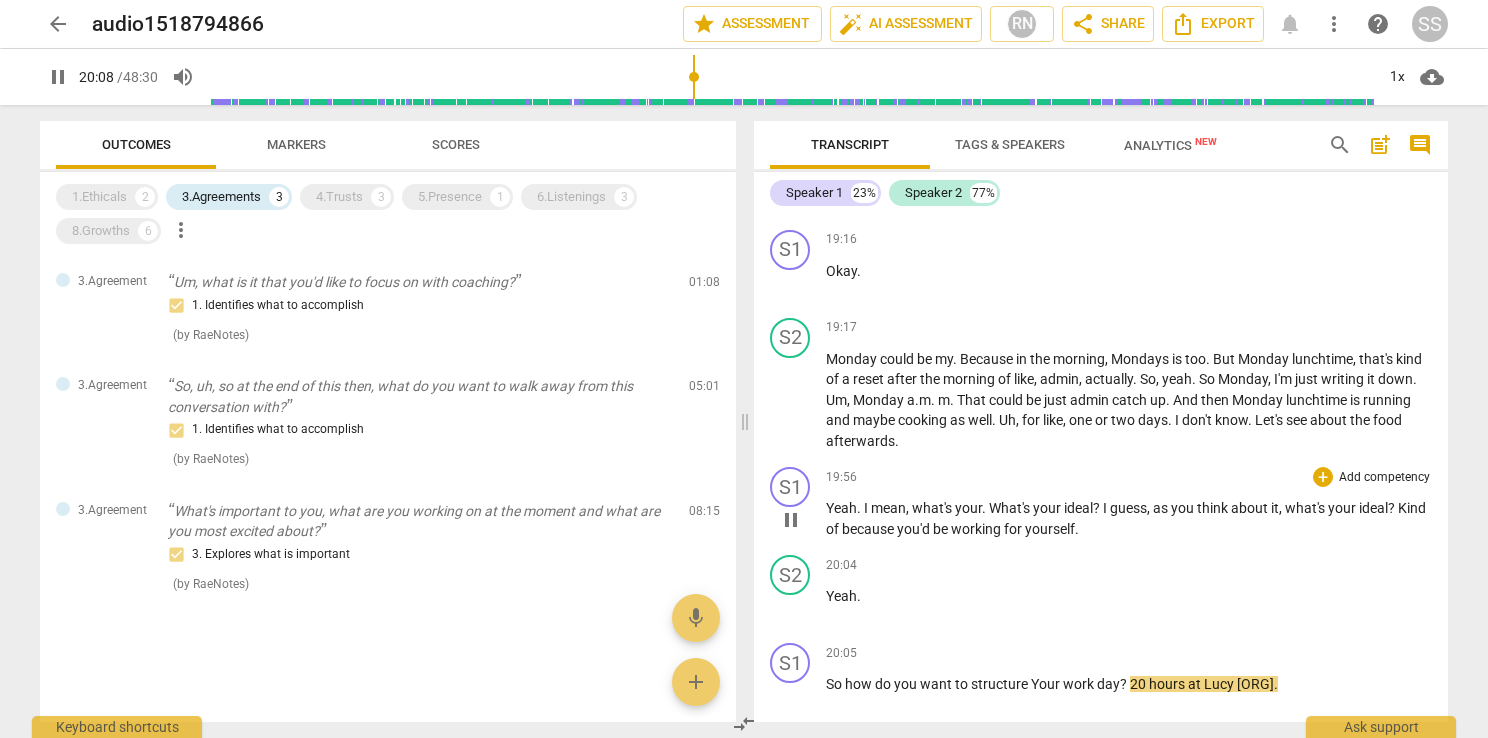 click on "+ Add competency" at bounding box center [1372, 477] 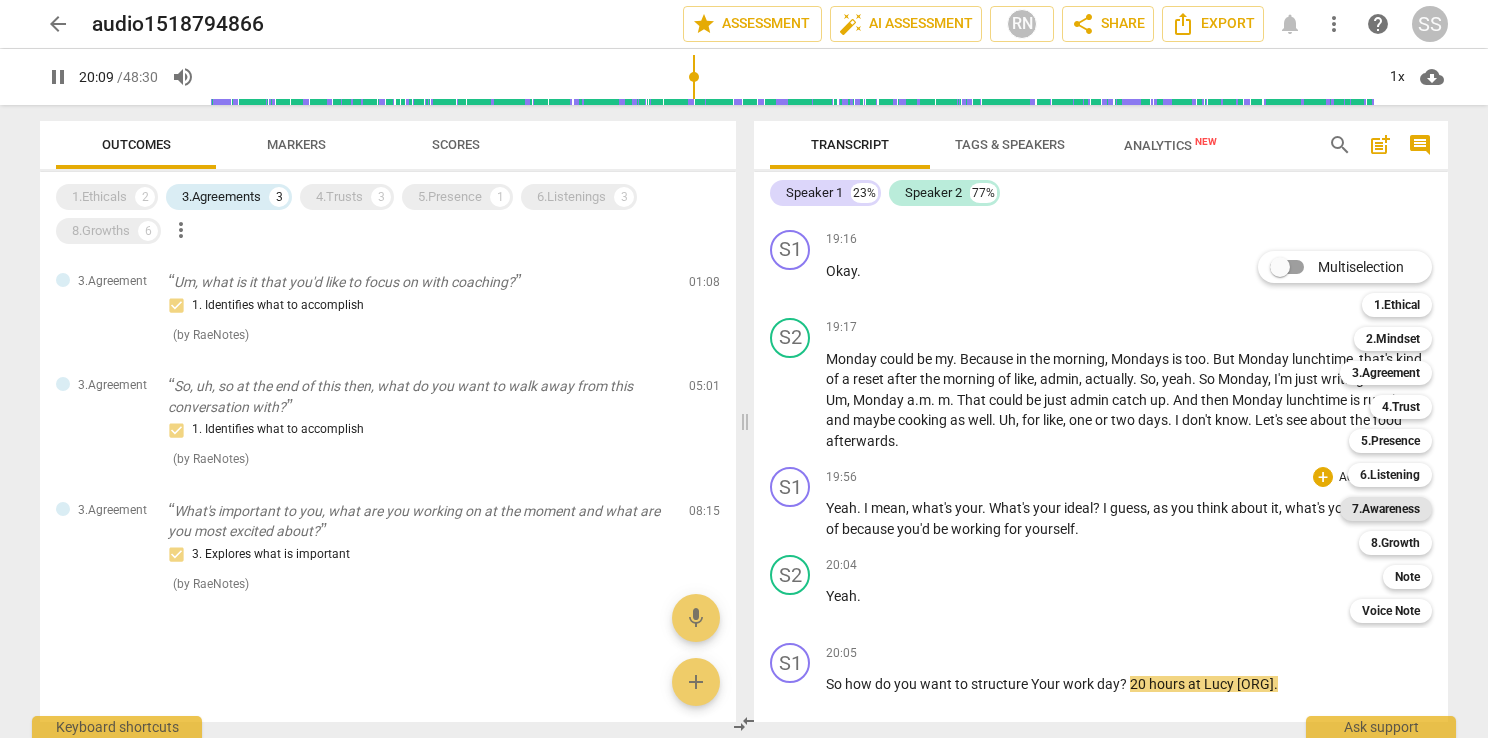 click on "7.Awareness" at bounding box center (1386, 509) 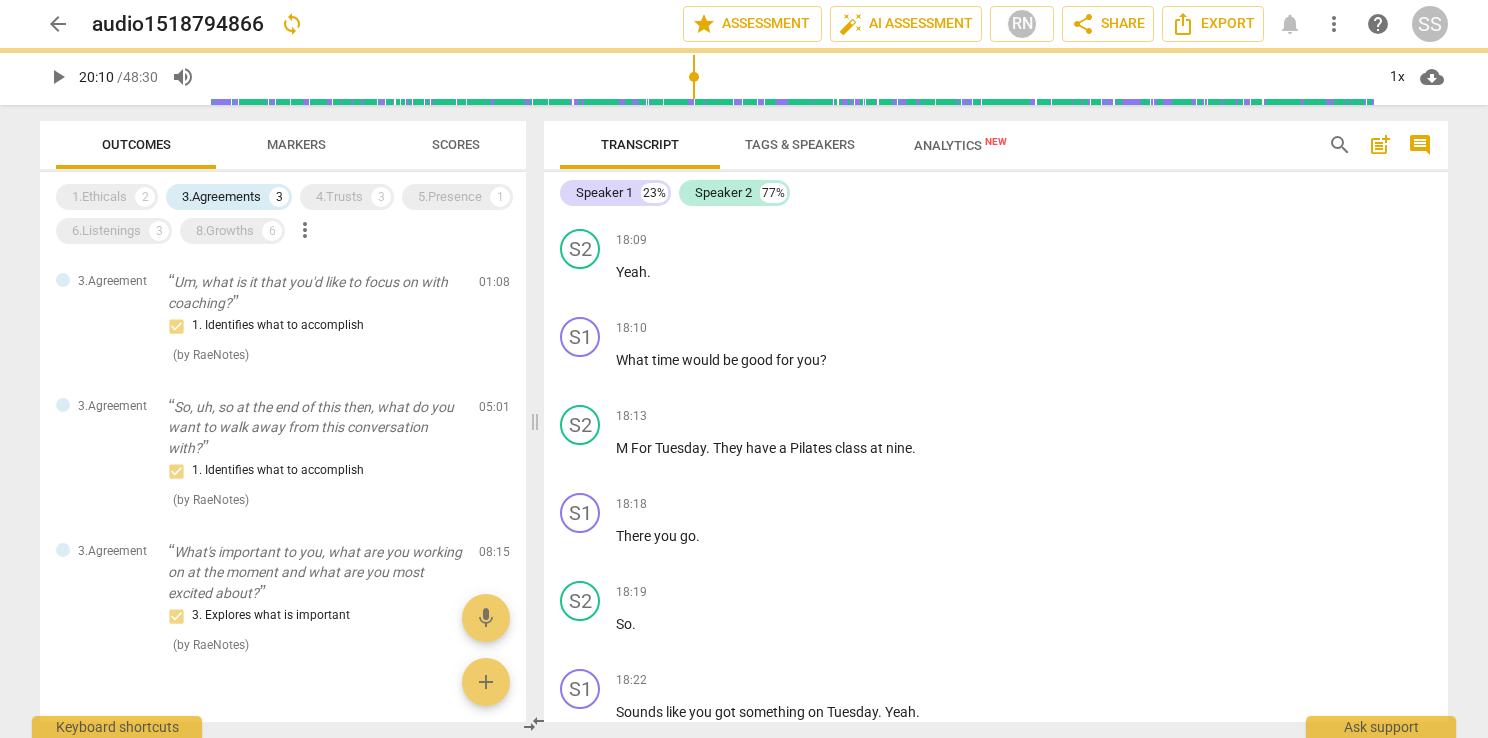 type on "1210" 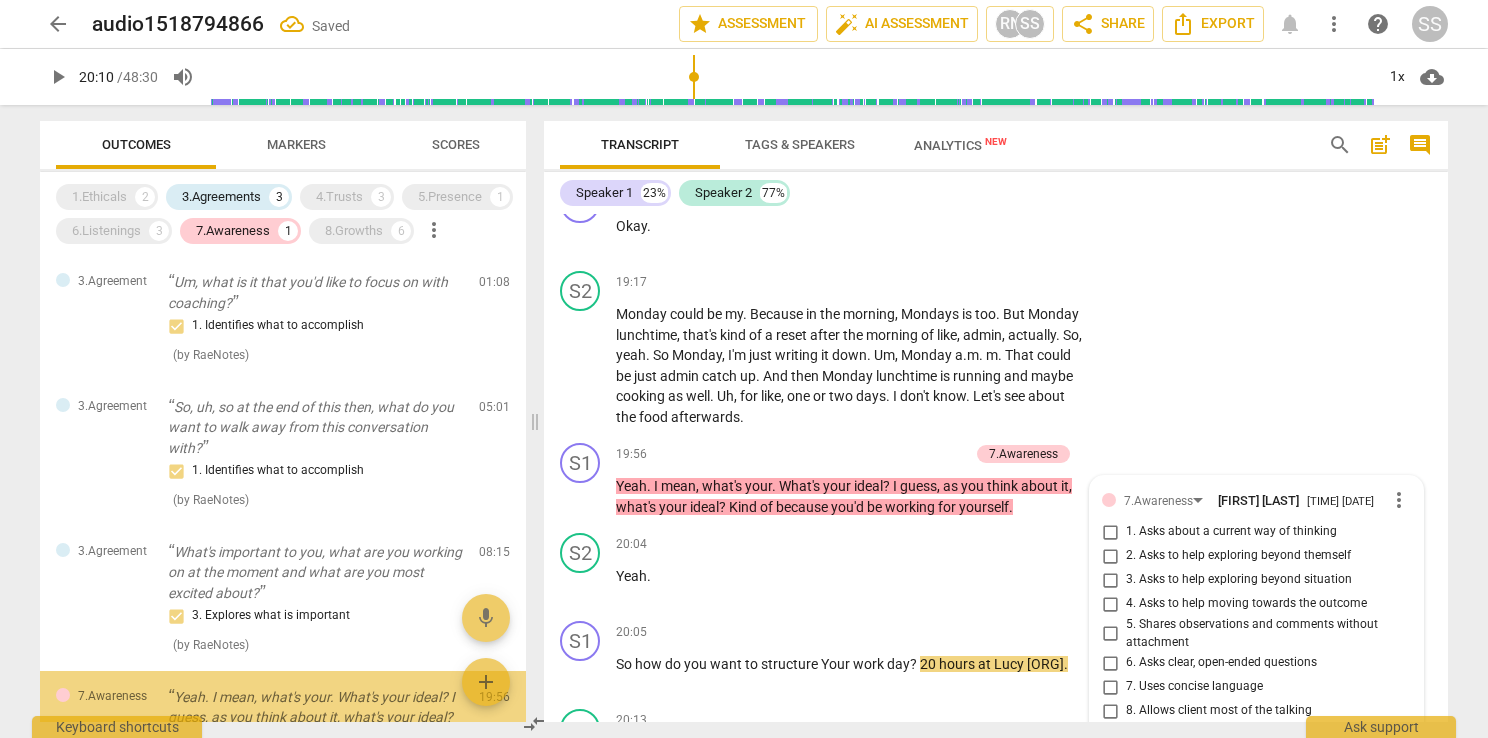 scroll, scrollTop: 10393, scrollLeft: 0, axis: vertical 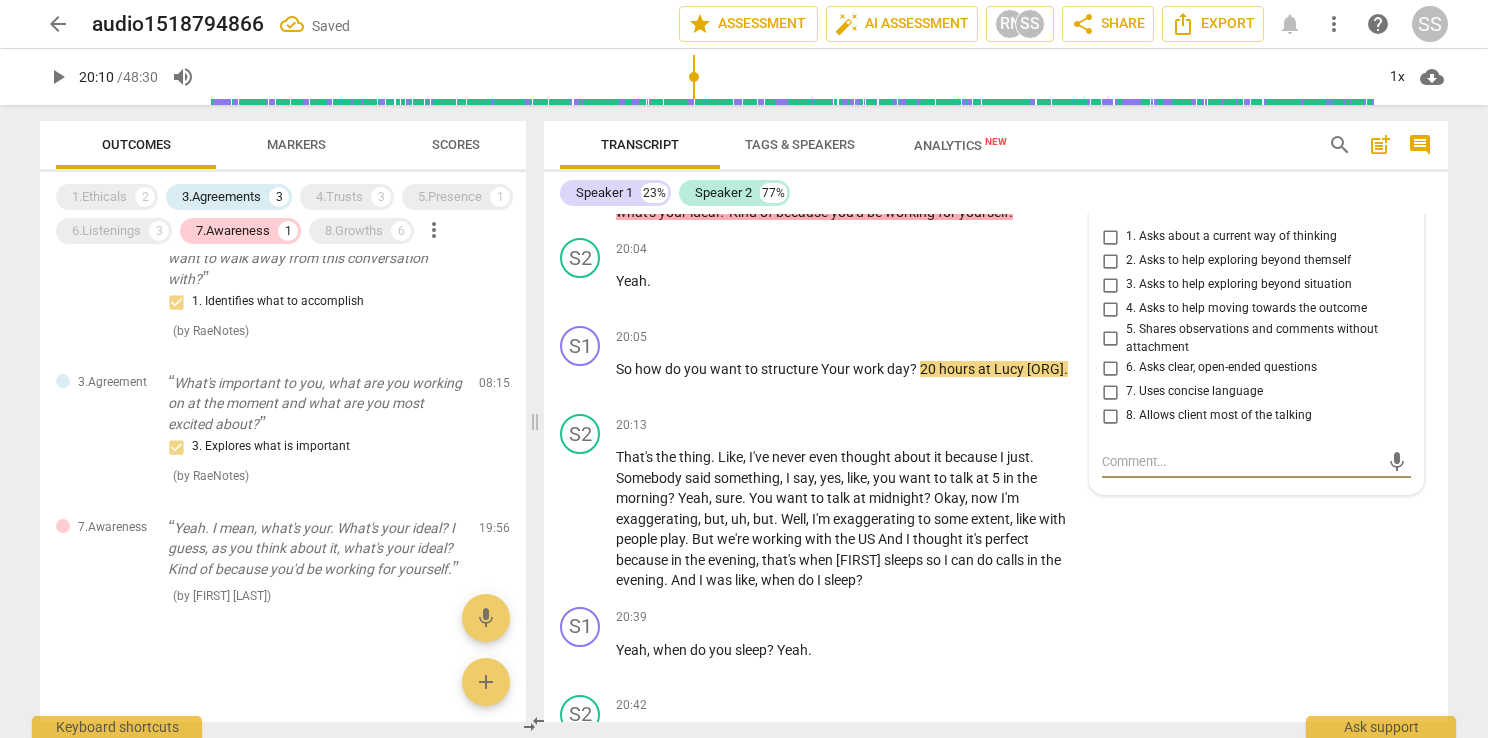 click on "1. Asks about a current way of thinking" at bounding box center (1231, 237) 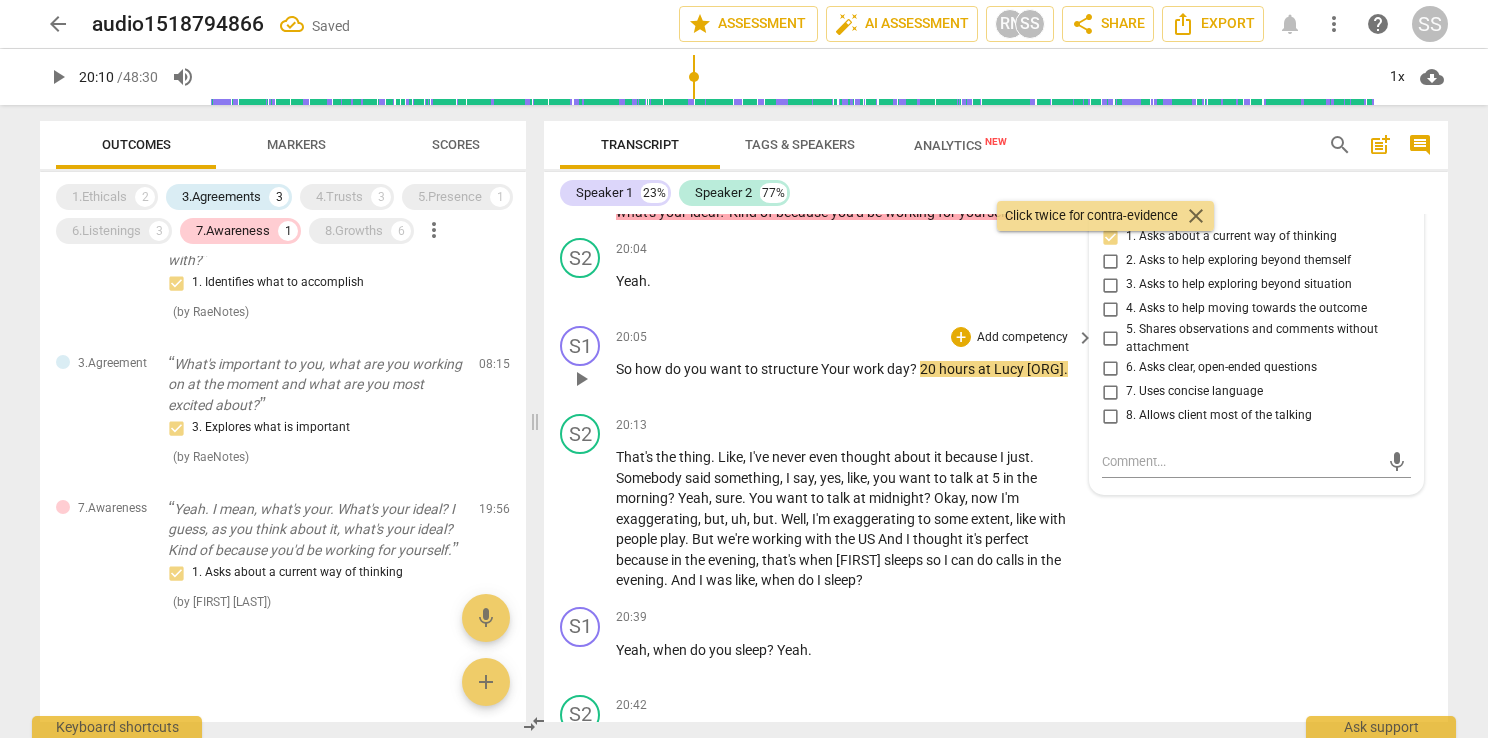 click on "Add competency" at bounding box center (1022, 338) 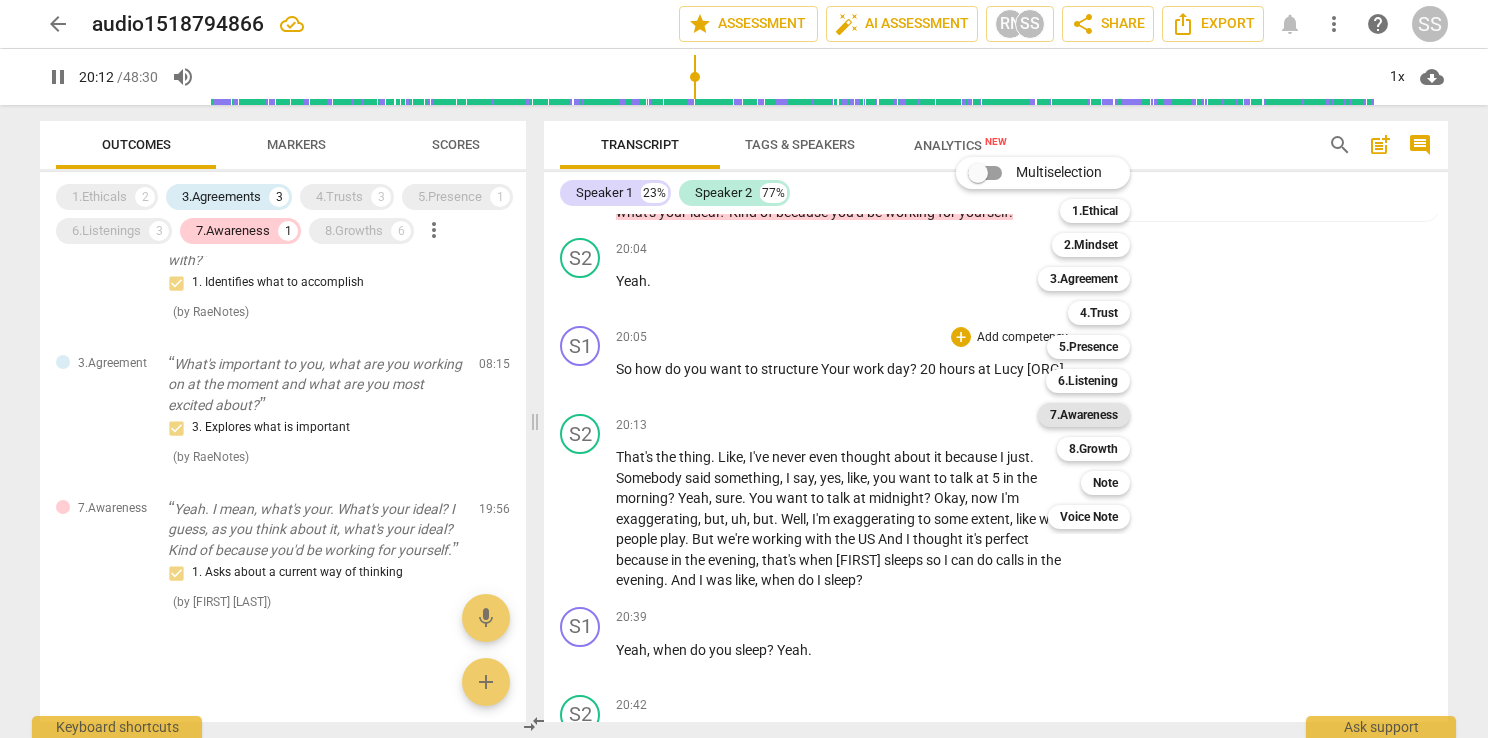 click on "7.Awareness" at bounding box center (1084, 415) 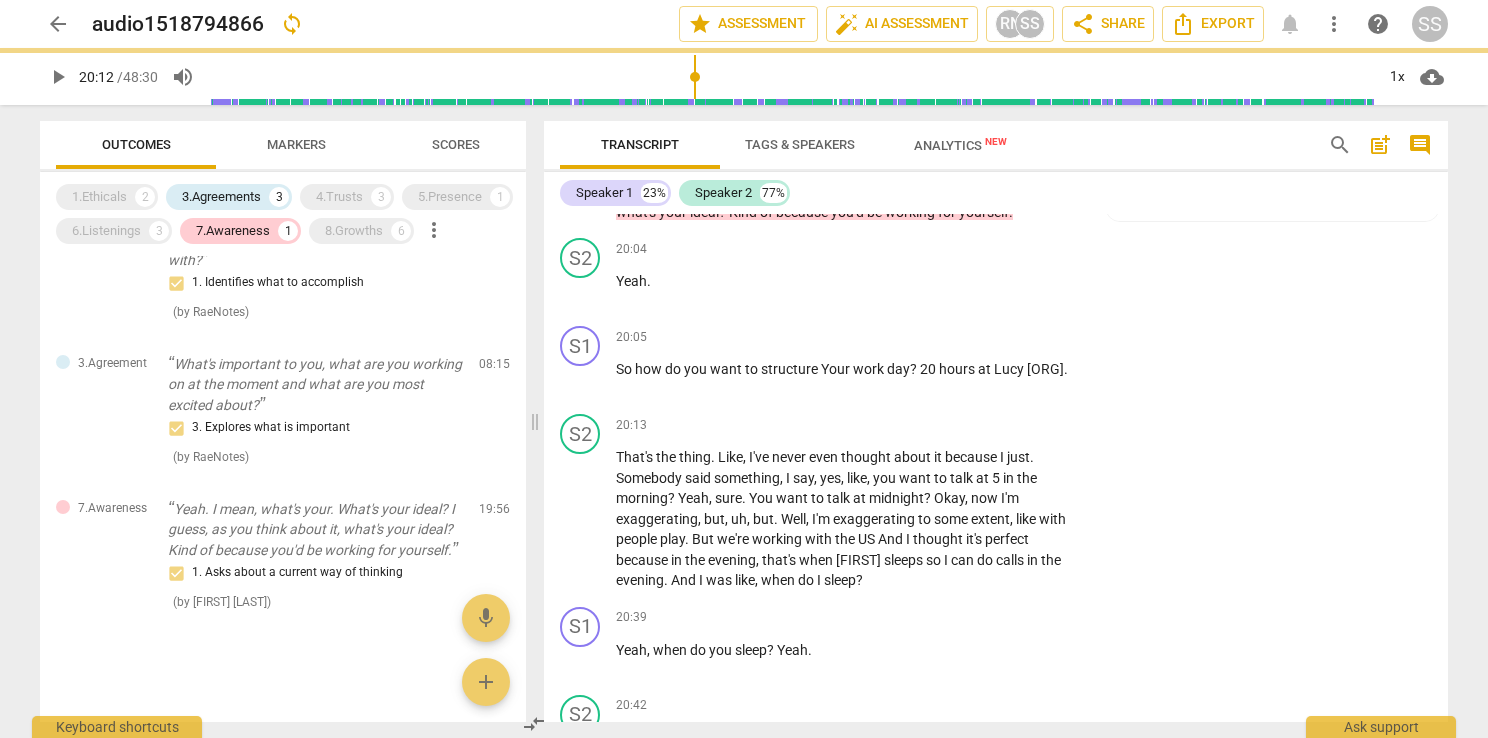 type on "1213" 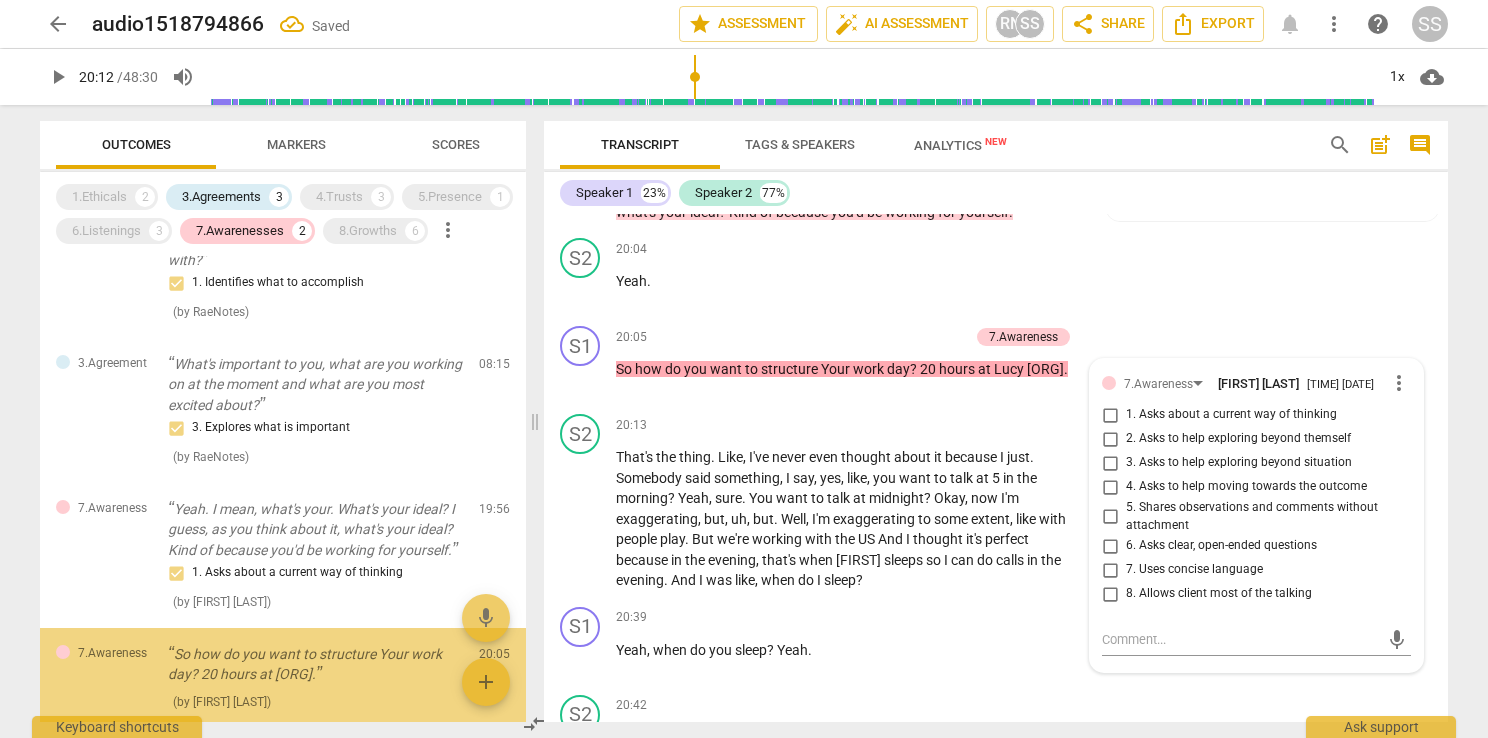 scroll, scrollTop: 312, scrollLeft: 0, axis: vertical 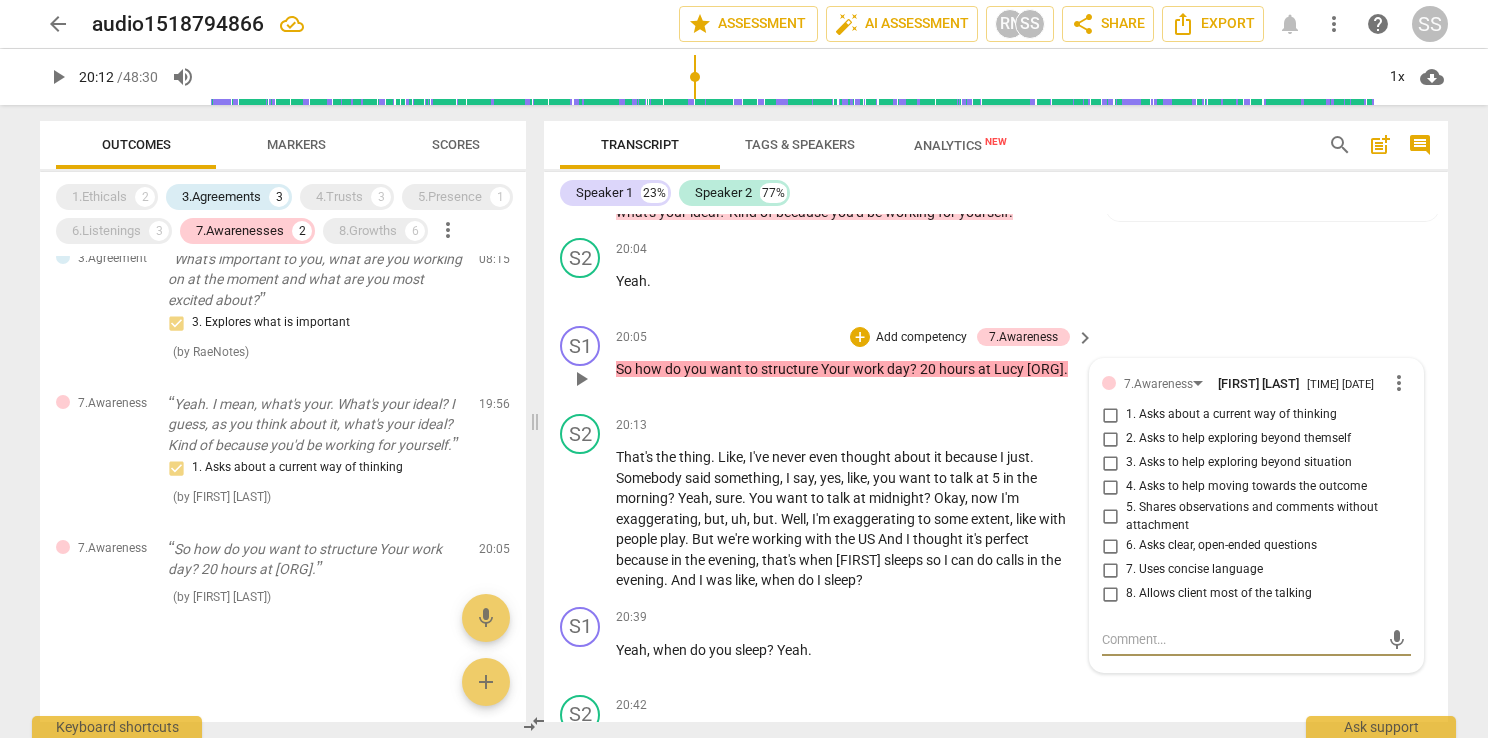 click on "7. Uses concise language" at bounding box center [1110, 570] 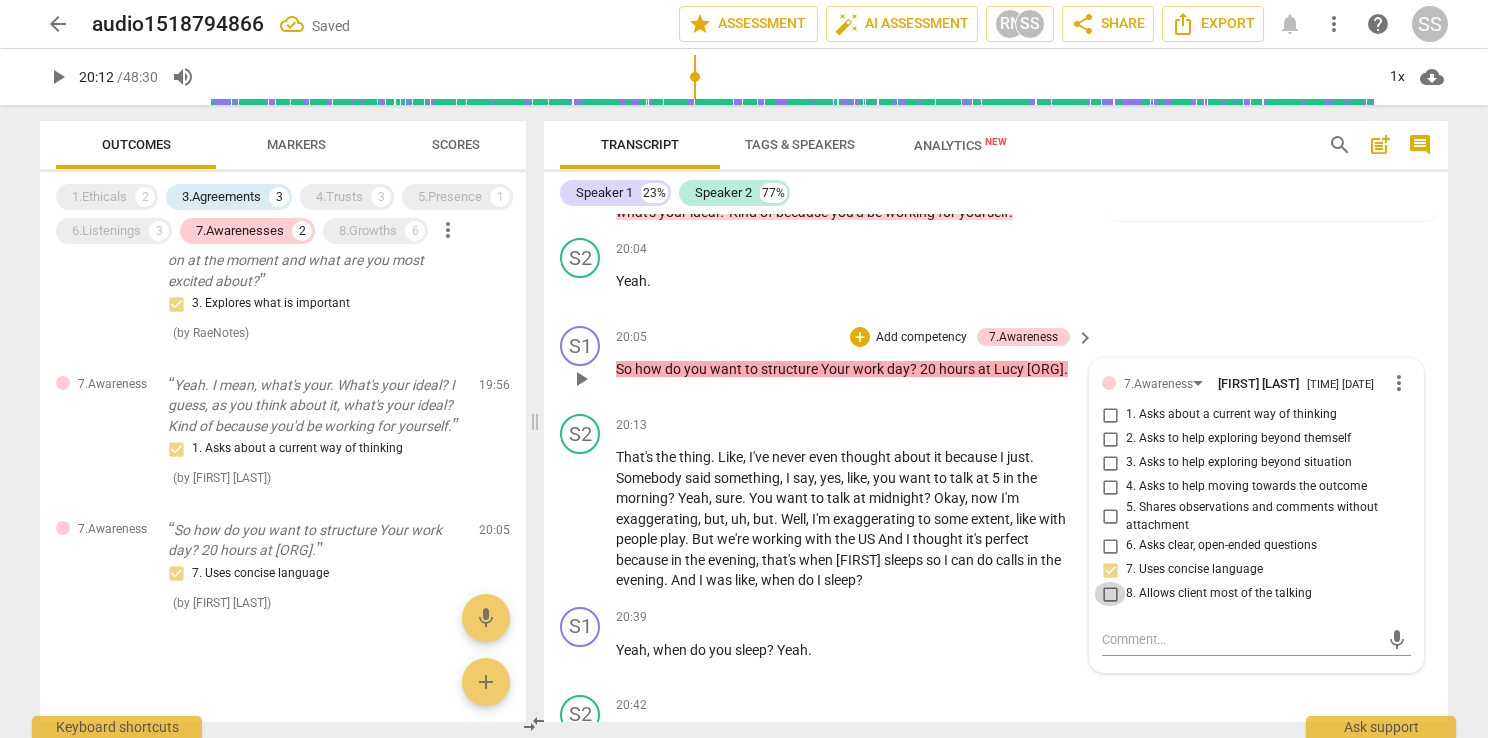 click on "8. Allows client most of the talking" at bounding box center [1110, 594] 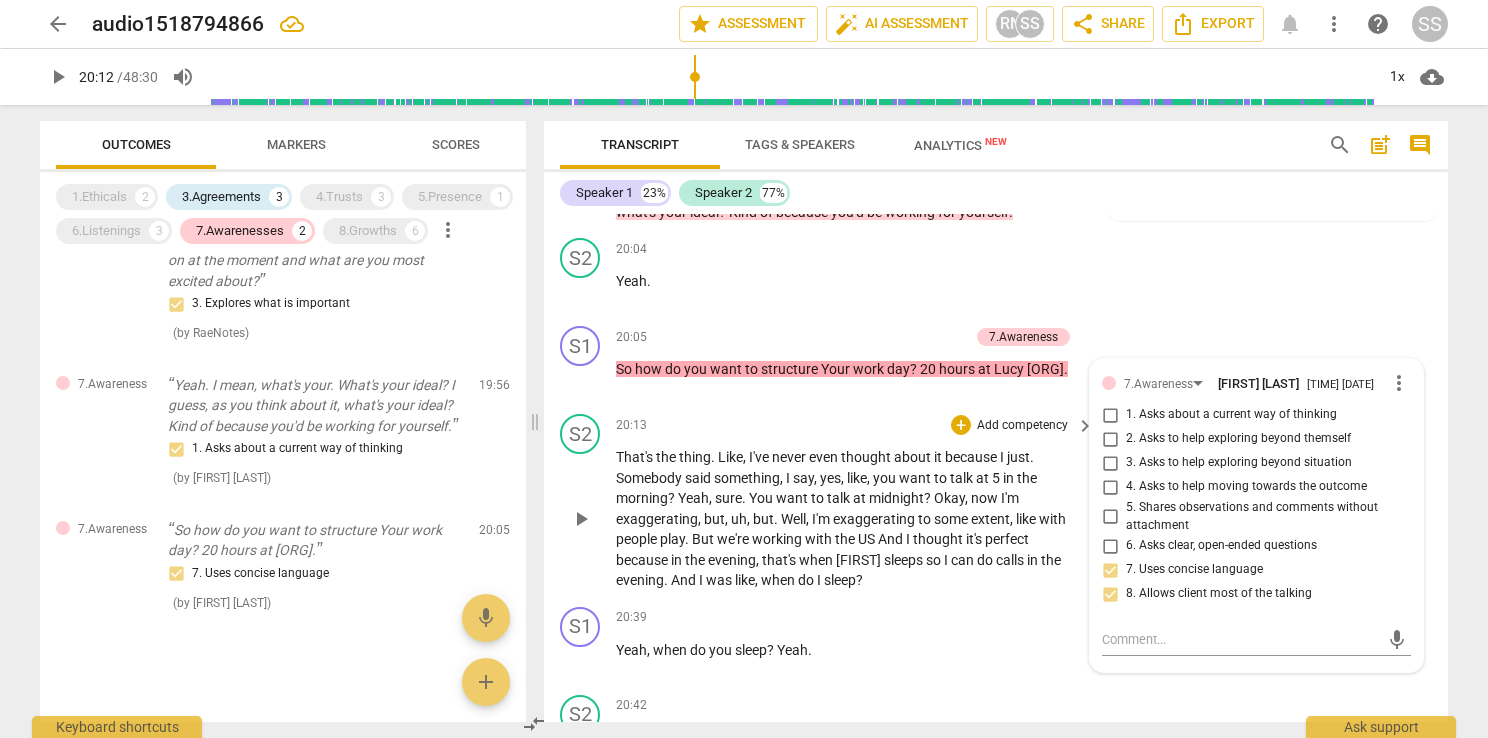 click on "That's   the   thing .   Like ,   I've   never   even   thought   about   it   because   I   just .   Somebody   said   something ,   I   say ,   yes ,   like ,   you   want   to   talk   at   5   in   the   morning ?   Yeah ,   sure .   You   want   to   talk   at   midnight ?   Okay ,   now   I'm   exaggerating ,   but ,   uh ,   but .   Well ,   I'm   exaggerating   to   some   extent ,   like   with   people   play .   But   we're   working   with   the   US   And   I   thought   it's   perfect   because   in   the   evening ,   that's   when   Seb   sleeps   so   I   can   do   calls   in   the   evening .   And   I   was   like ,   when   do   I   sleep ?" at bounding box center [850, 519] 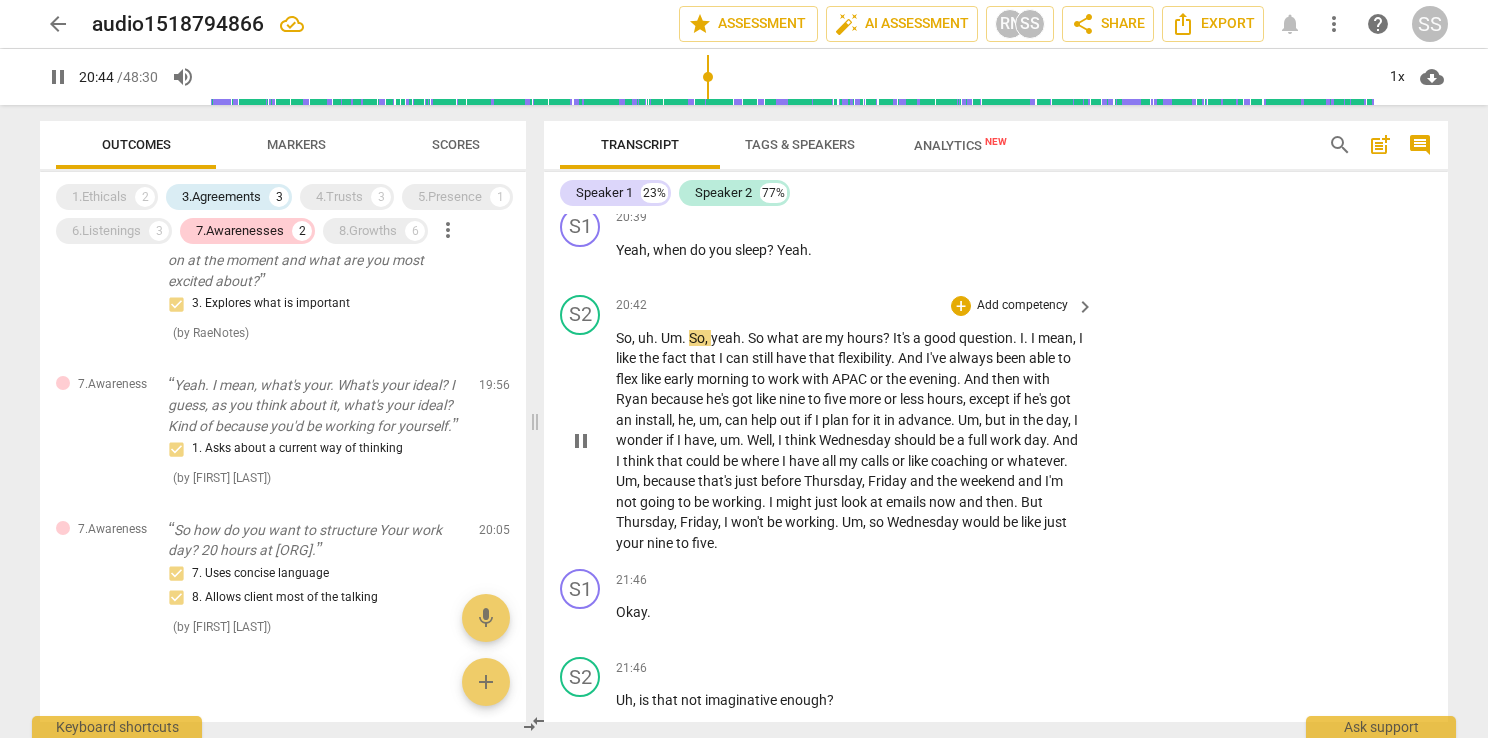 scroll, scrollTop: 10893, scrollLeft: 0, axis: vertical 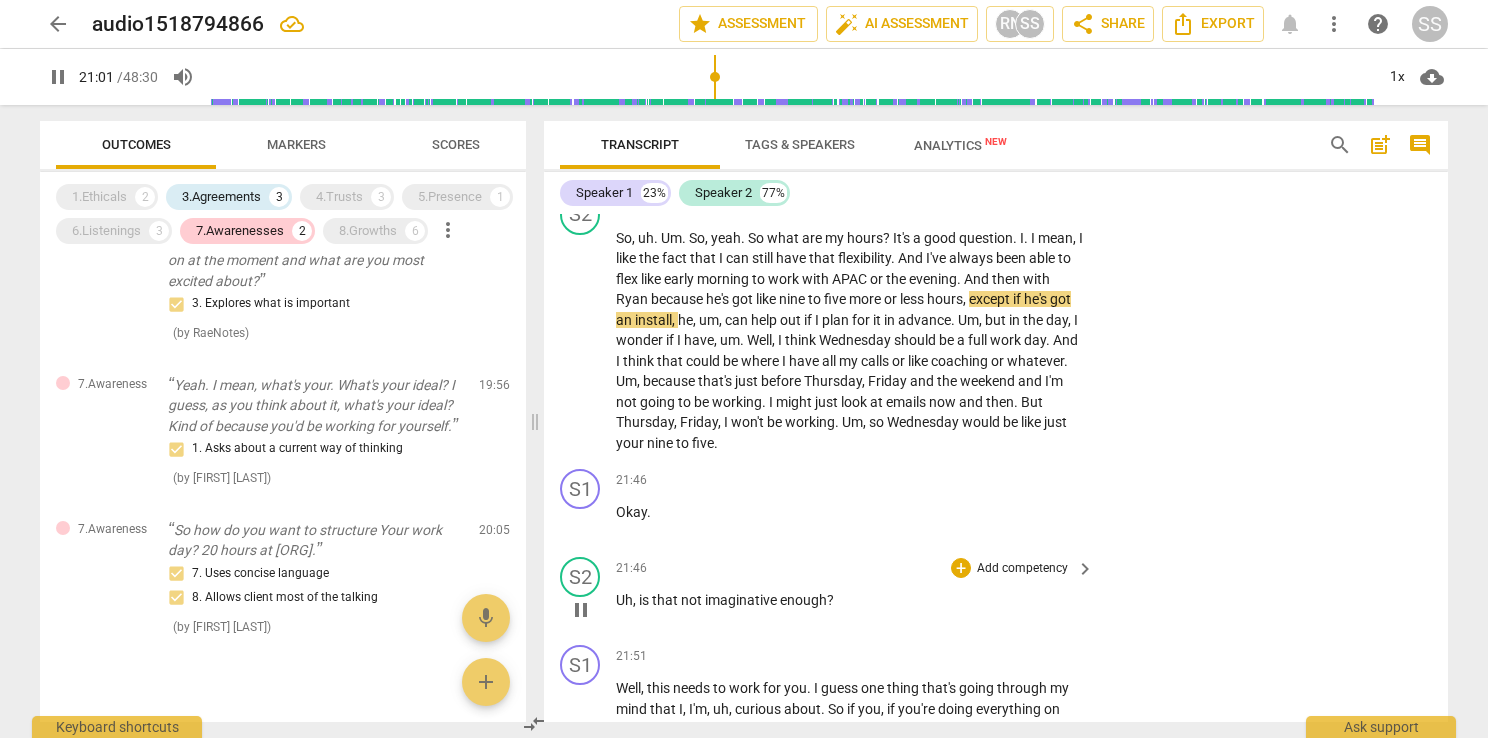 click on "+ Add competency" at bounding box center [1010, 568] 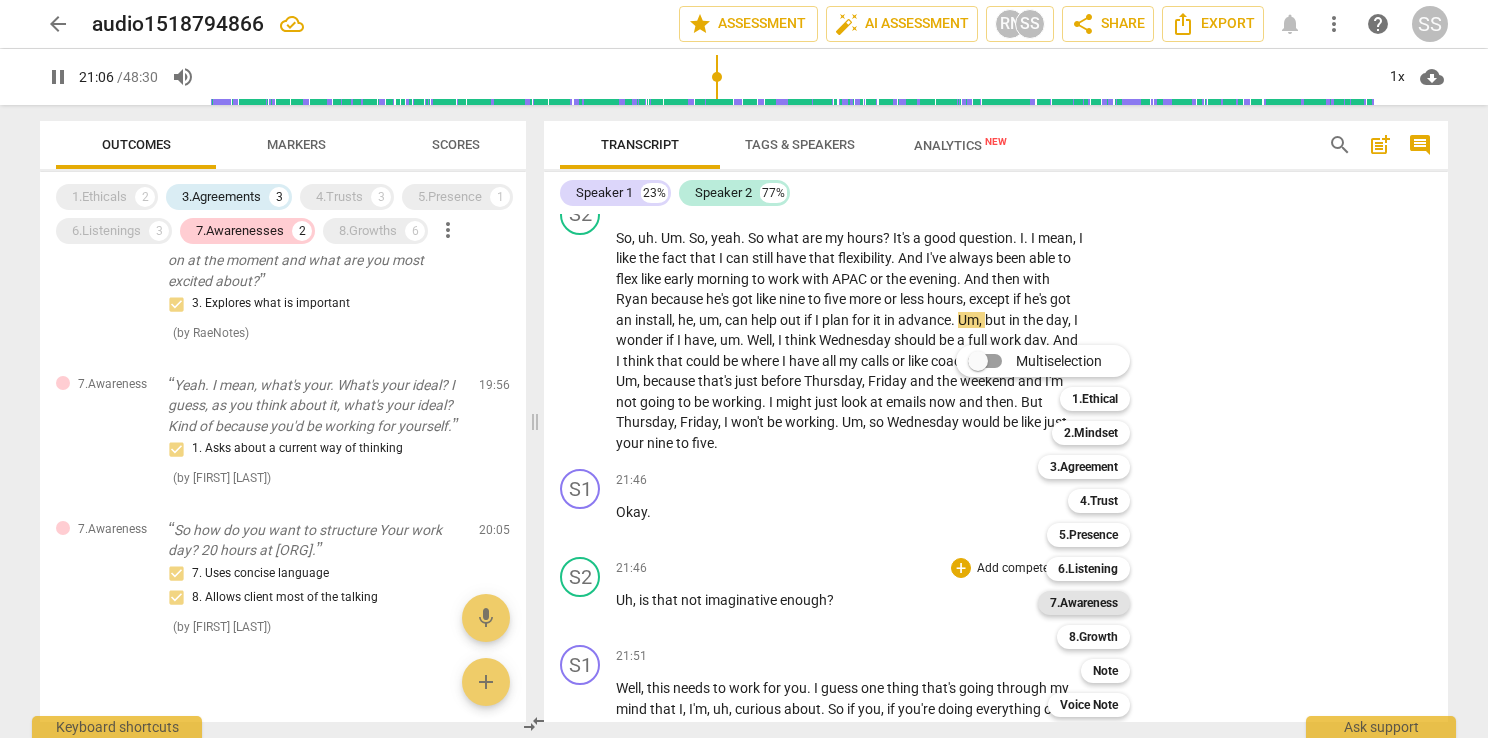 click on "7.Awareness" at bounding box center (1084, 603) 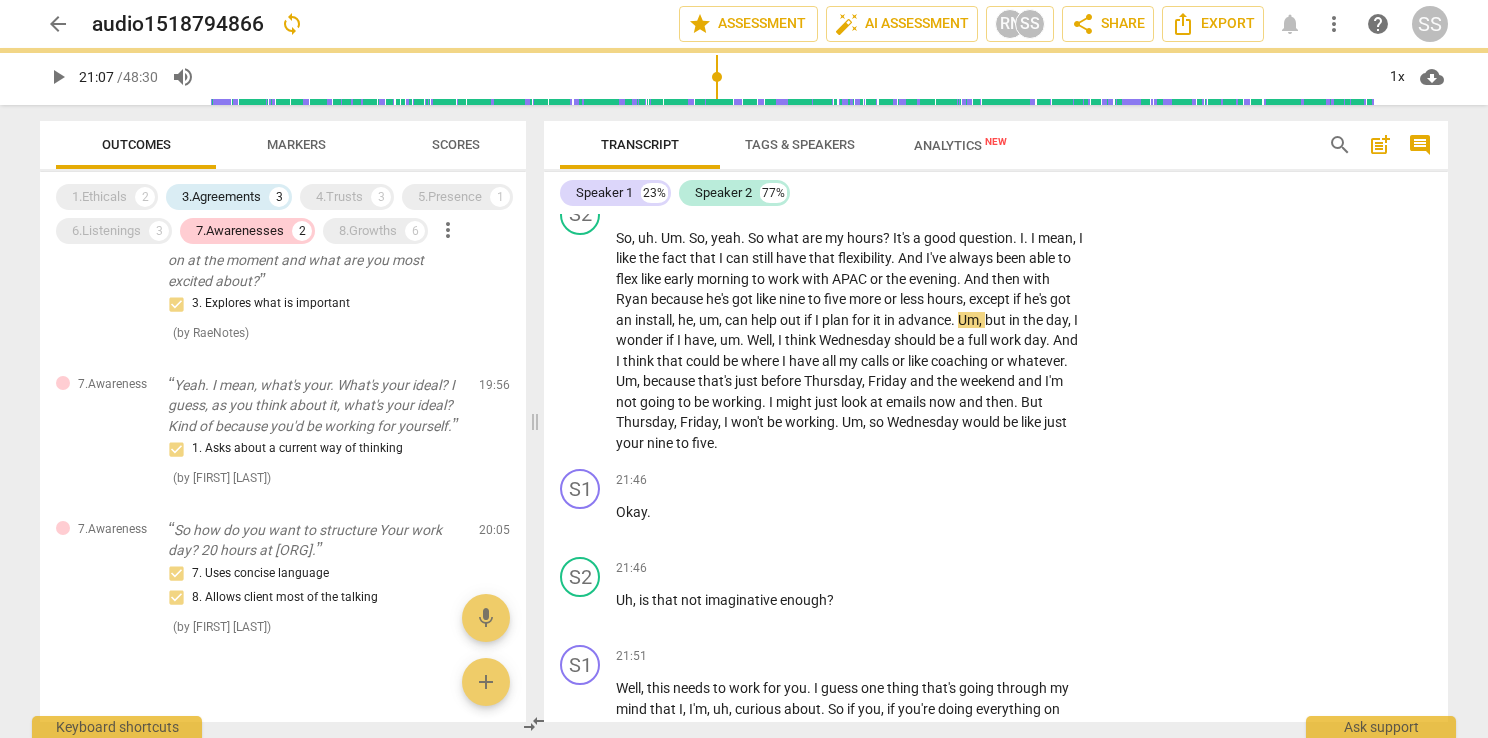 type on "1267" 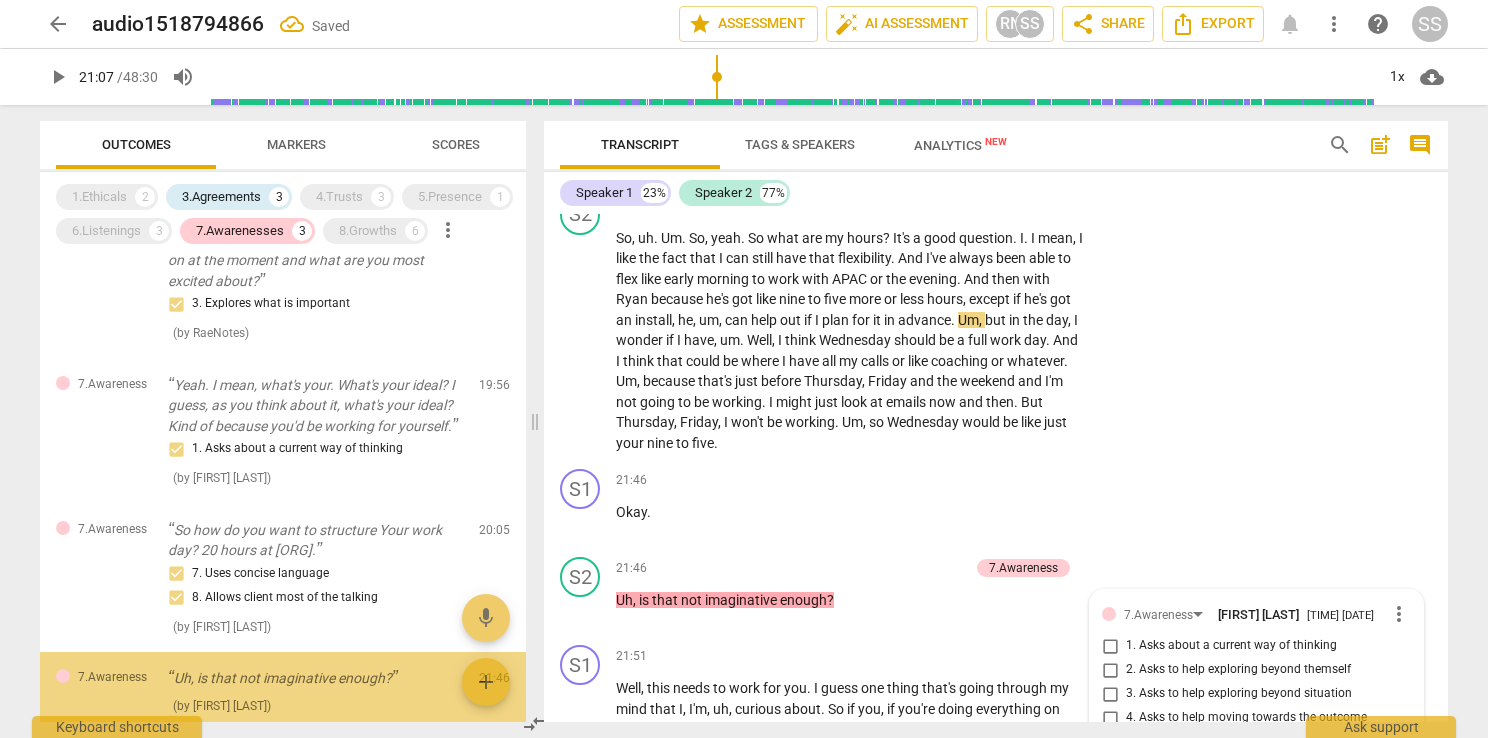 scroll, scrollTop: 11299, scrollLeft: 0, axis: vertical 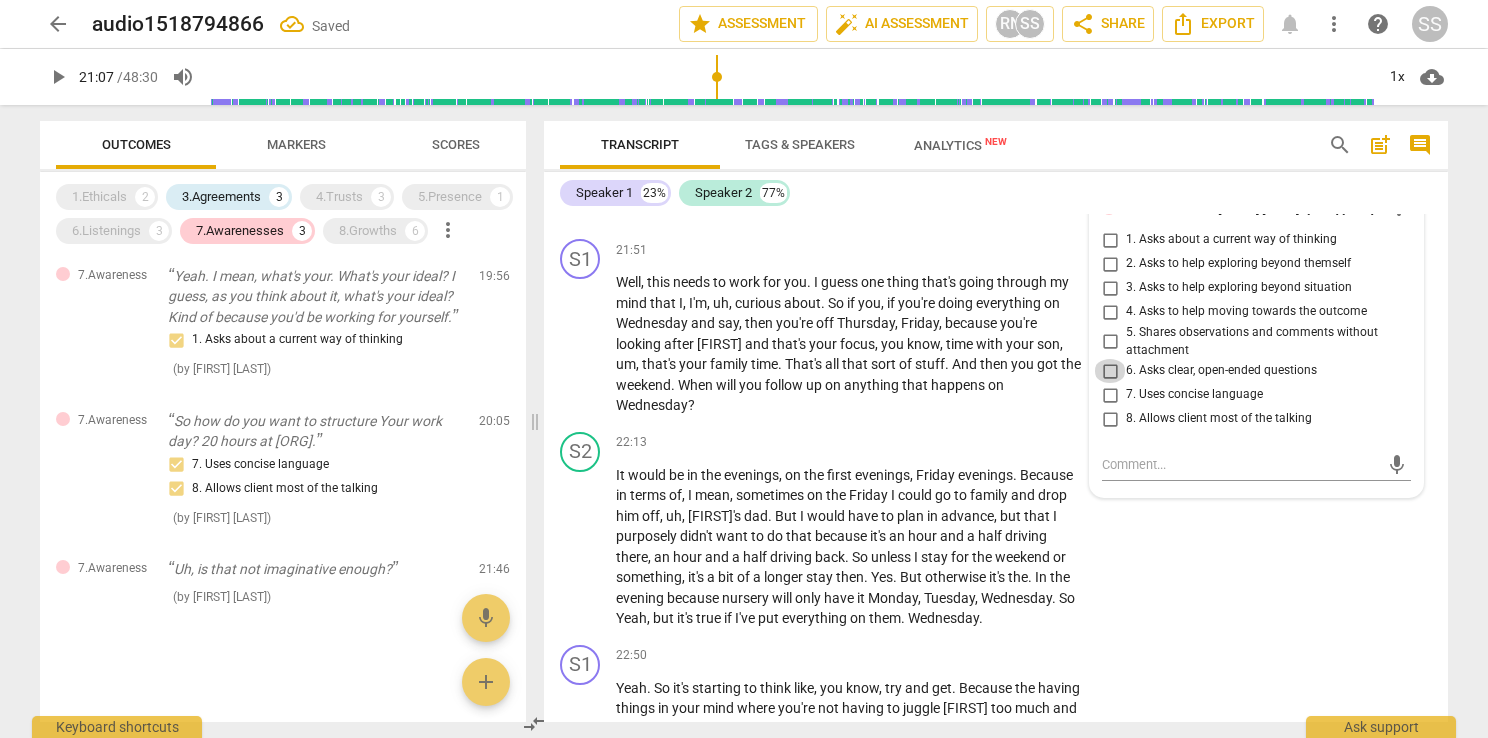 click on "6. Asks clear, open-ended questions" at bounding box center (1110, 371) 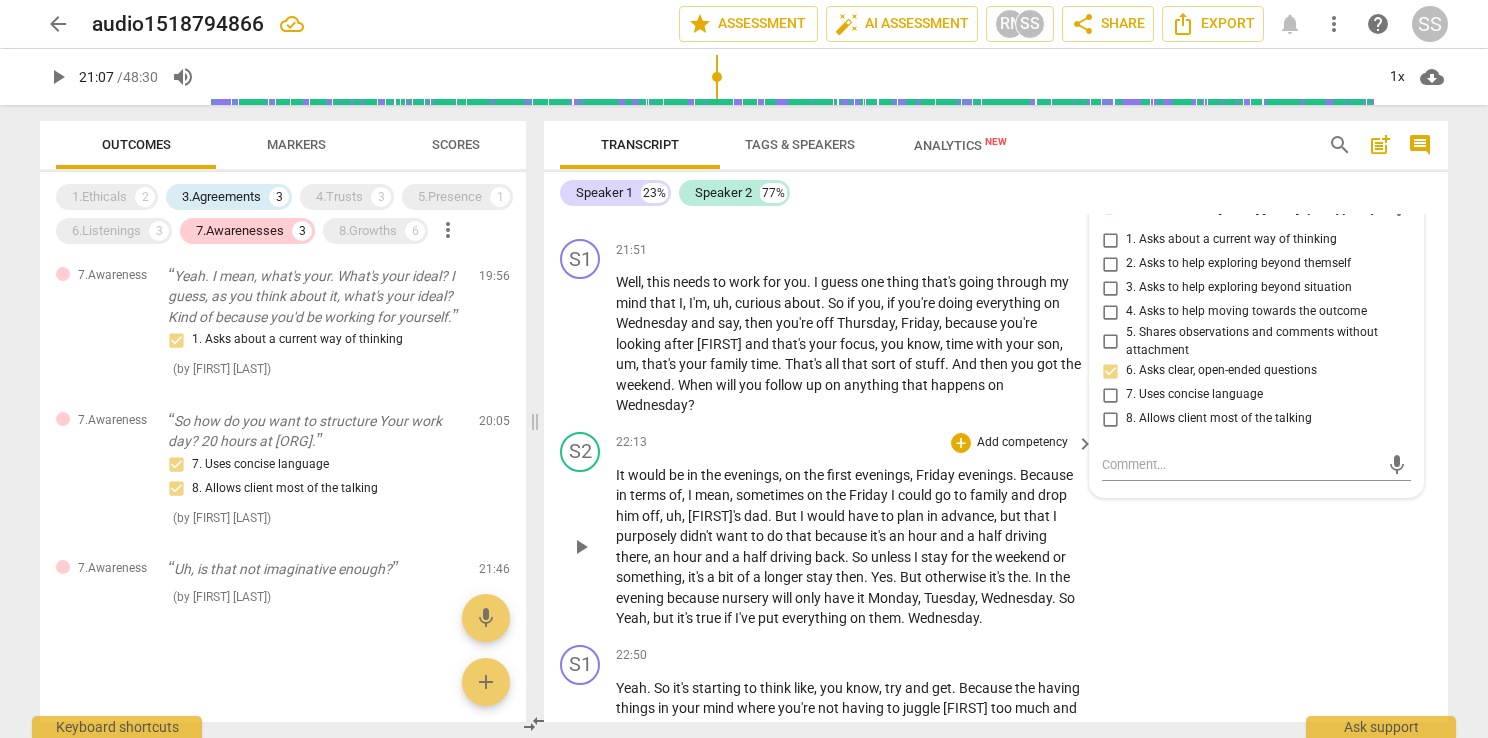 click on "It   would   be   in   the   evenings ,   on   the   first   evenings ,   Friday   evenings .   Because   in   terms   of ,   I   mean ,   sometimes   on   the   Friday   I   could   go   to   family   and   drop   him   off ,   uh ,   [FIRST]'s   dad .   But   I   would   have   to   plan   in   advance ,   but   that   I   purposely   didn't   want   to   do   that   because   it's   an   hour   and   a   half   driving   there ,   an   hour   and   a   half   driving   back .   So   unless   I   stay   for   the   weekend   or   something ,   it's   a   bit   of   a   longer   stay   then .   Yes .   But   otherwise   it's   the .   In   the   evening   because   nursery   will   only   have   it   Monday ,   Tuesday ,   Wednesday .   So   Yeah ,   but   it's   true   if   I've   put   everything   on   them .   Wednesday ." at bounding box center (856, 547) 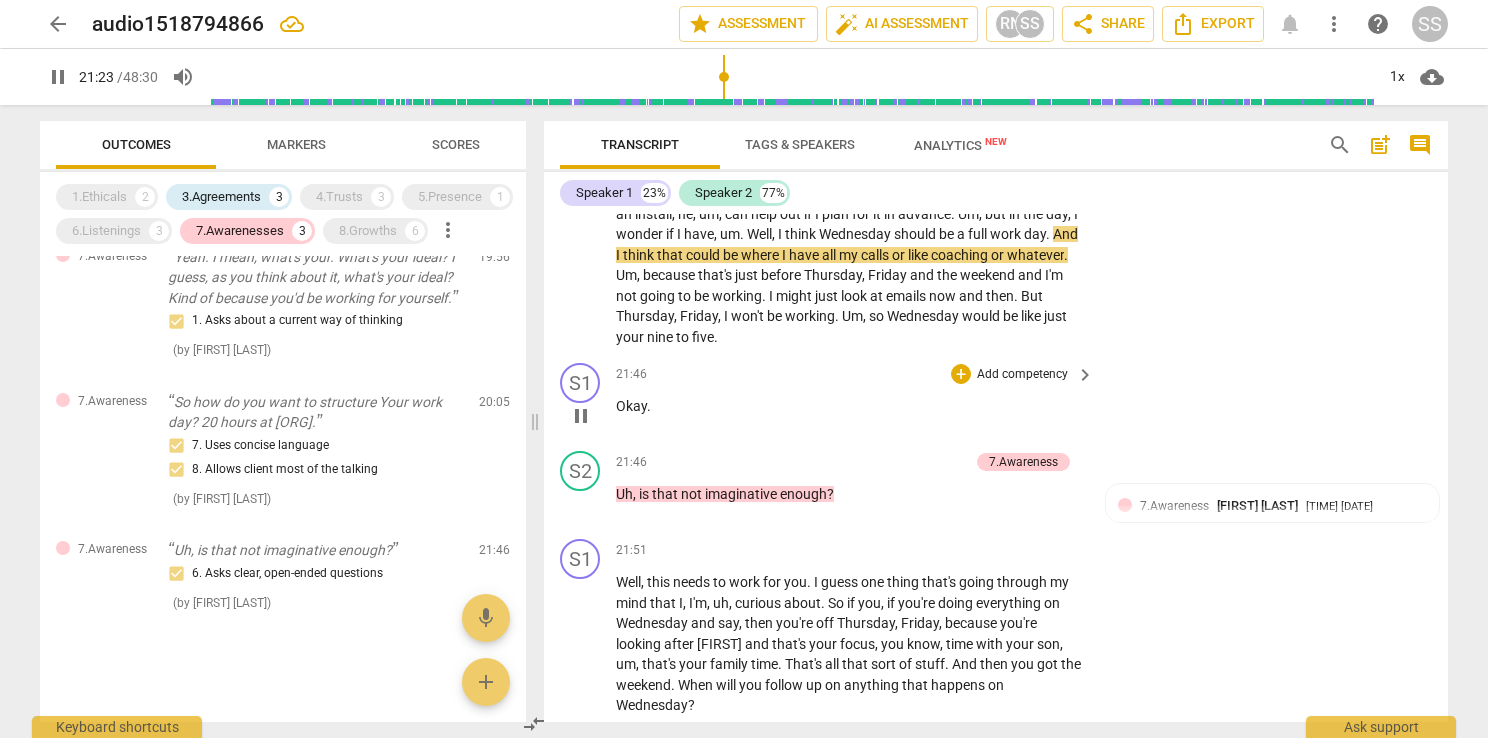 scroll, scrollTop: 11099, scrollLeft: 0, axis: vertical 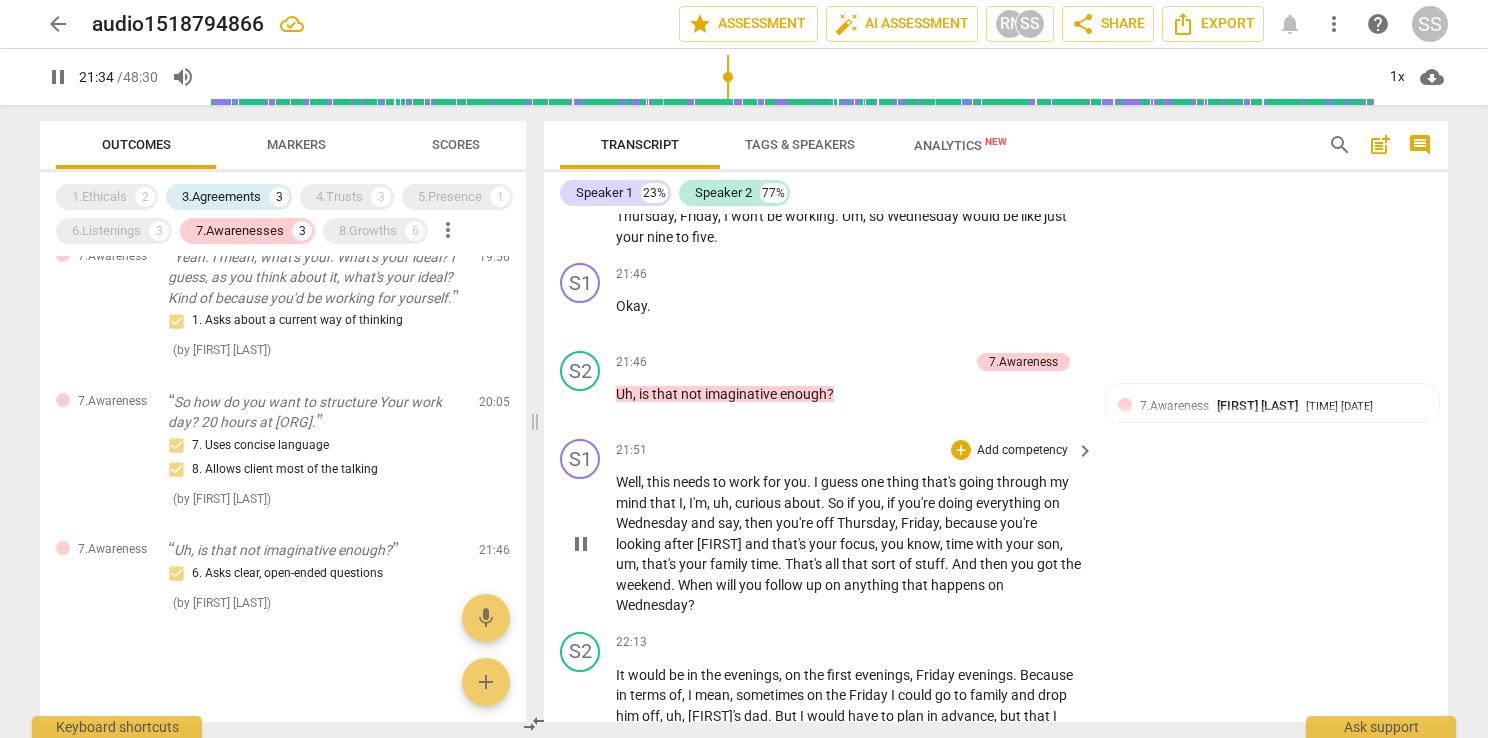 click on "Add competency" at bounding box center (1022, 451) 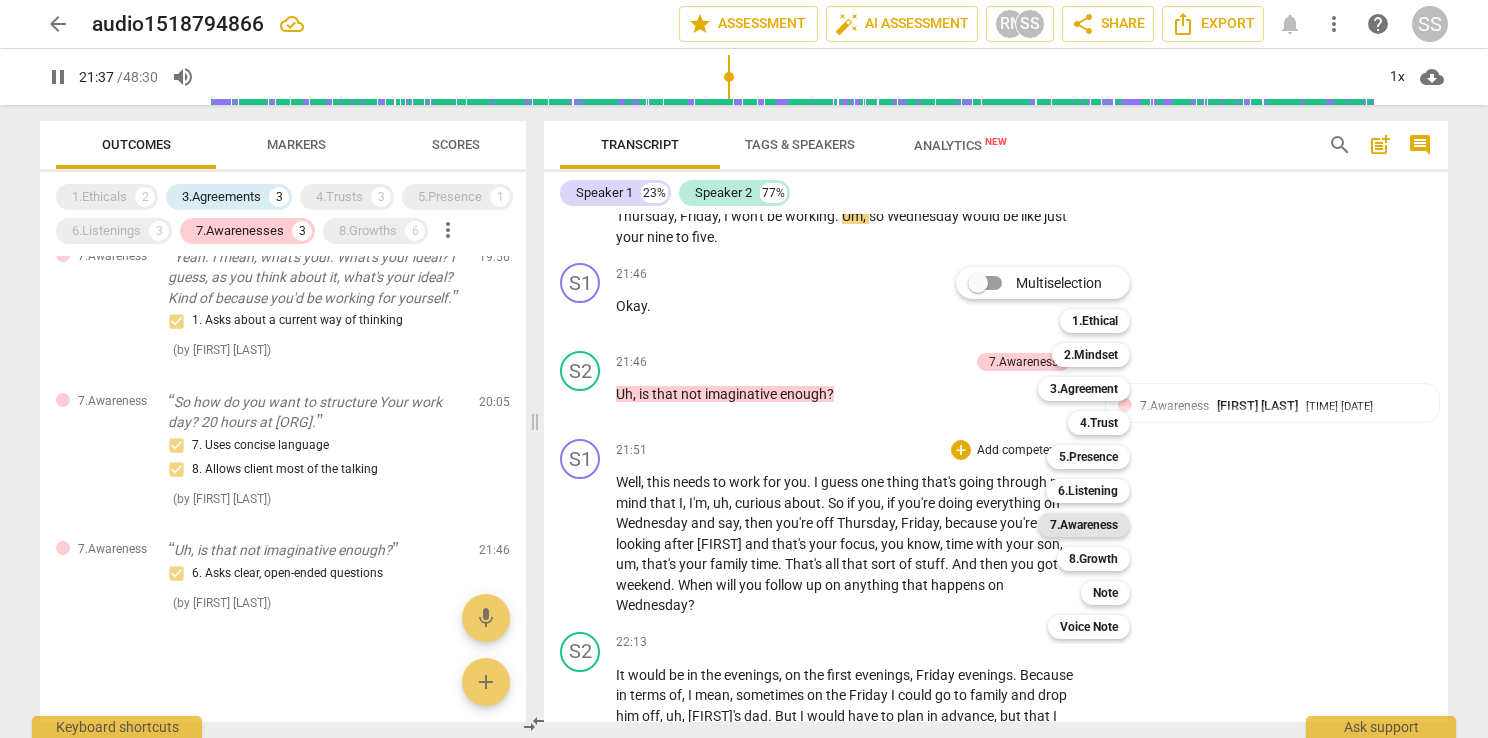 click on "7.Awareness" at bounding box center [1084, 525] 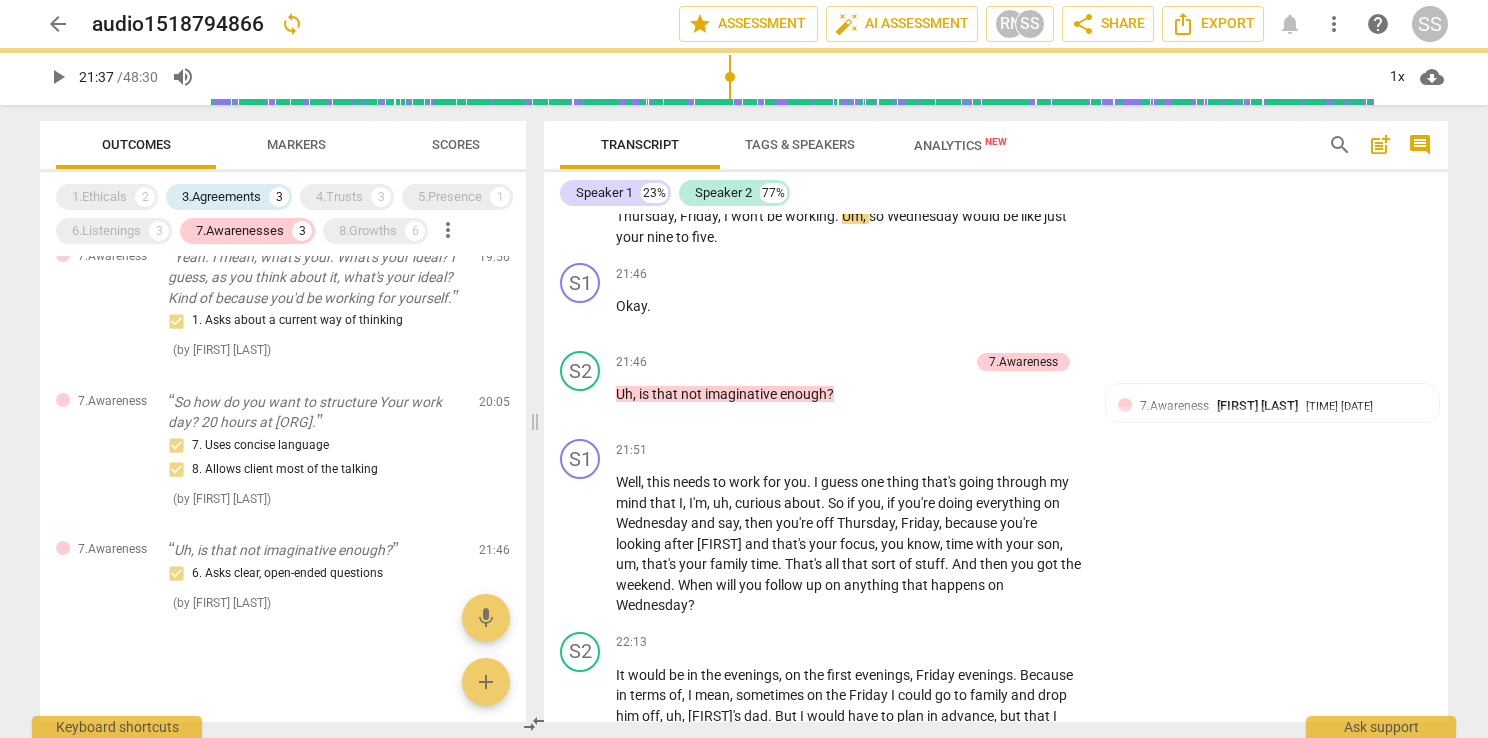 type on "1298" 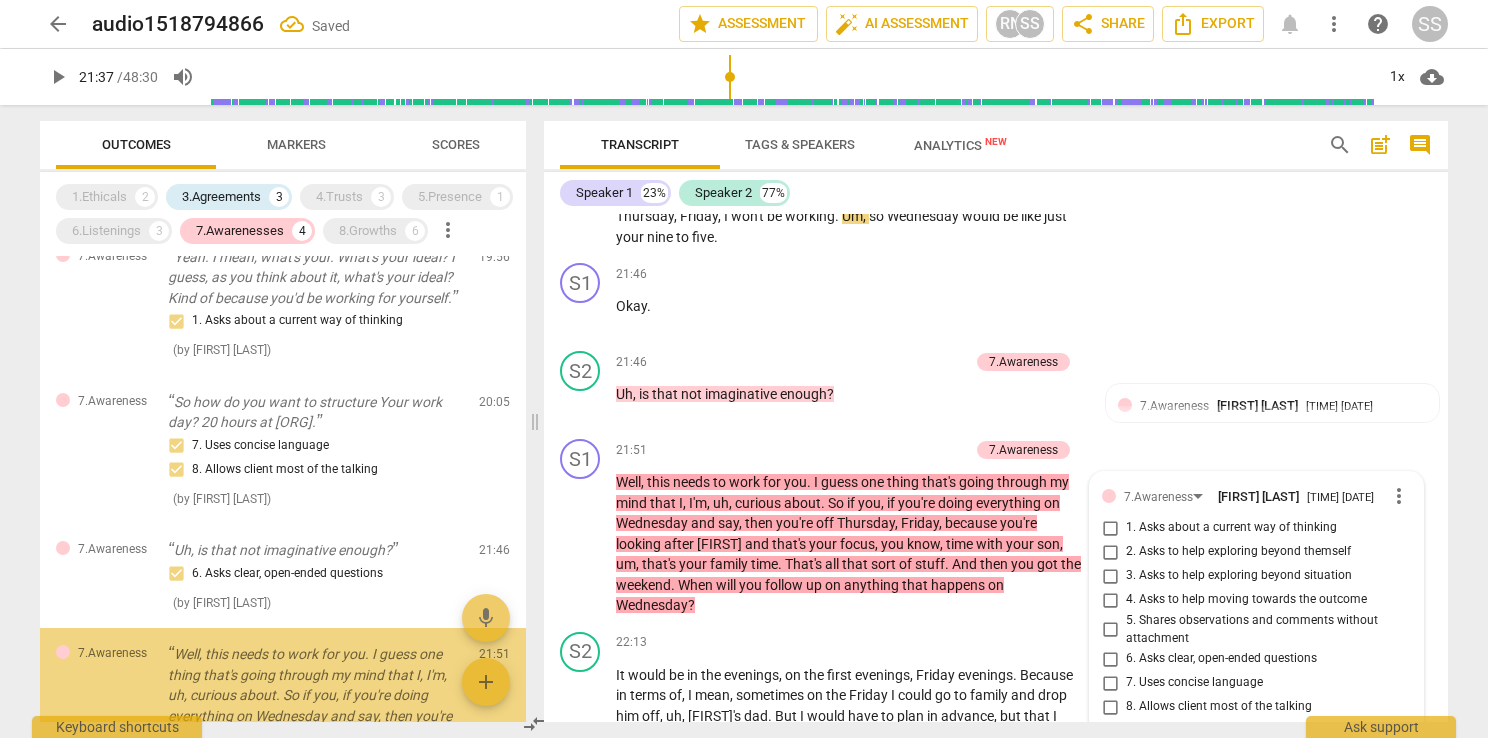 scroll, scrollTop: 11386, scrollLeft: 0, axis: vertical 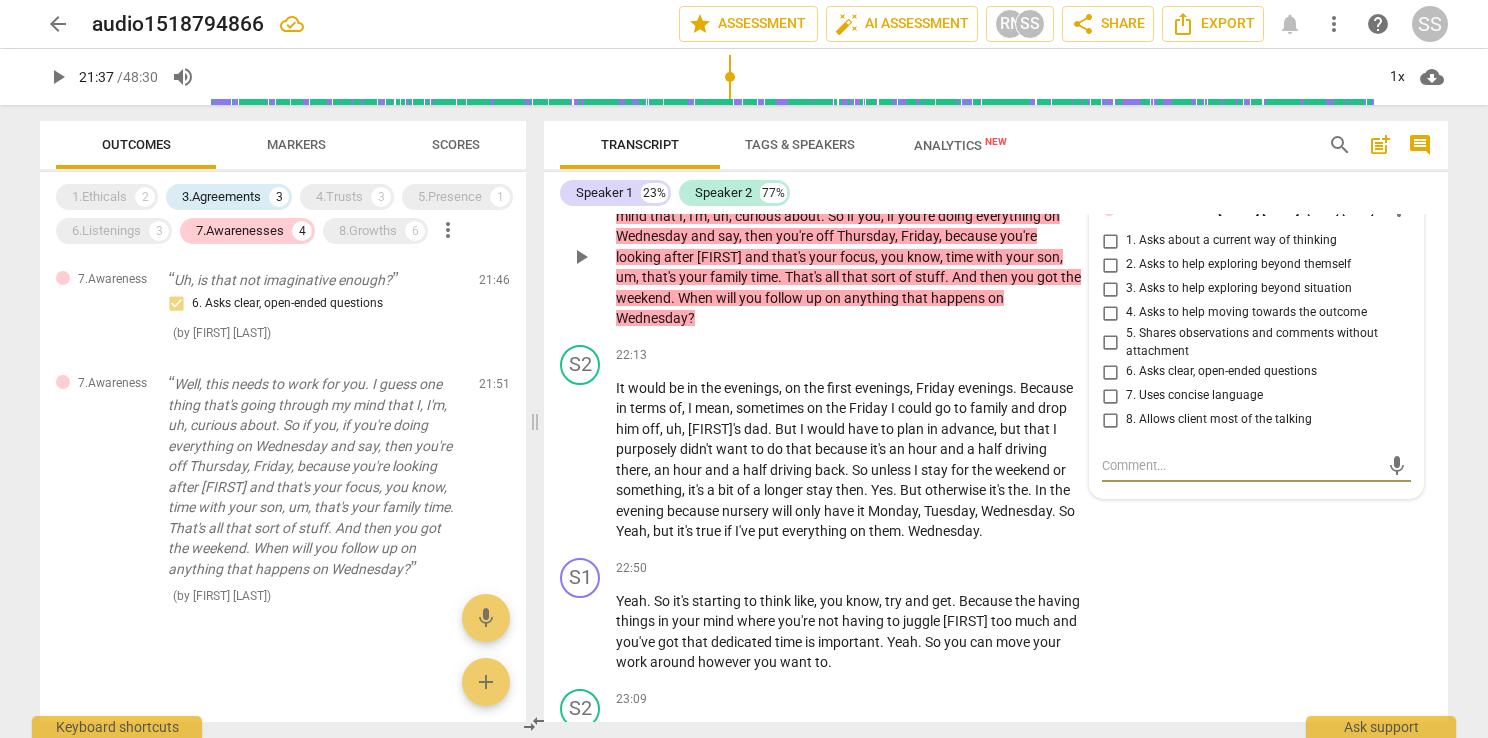 click on "3. Asks to help exploring beyond situation" at bounding box center (1110, 289) 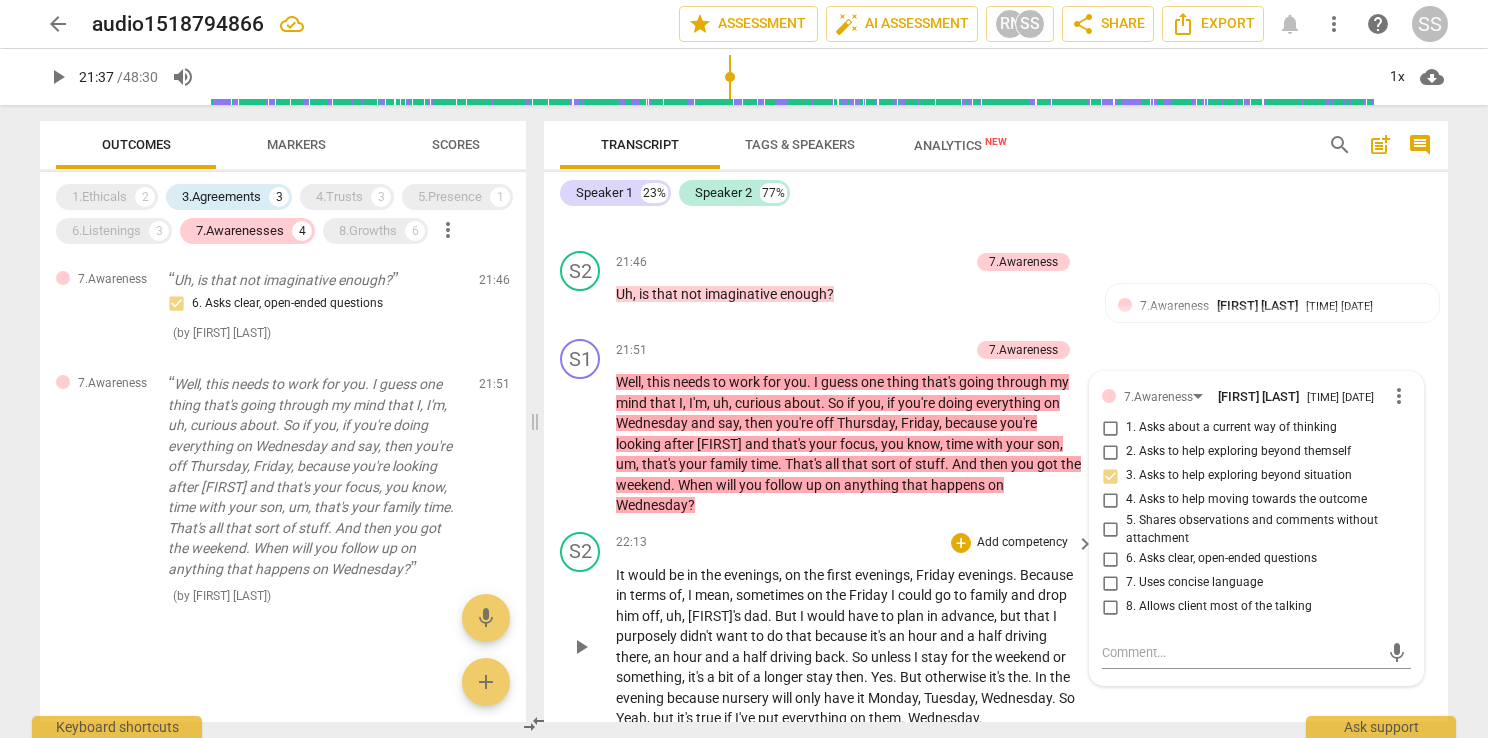 scroll, scrollTop: 11186, scrollLeft: 0, axis: vertical 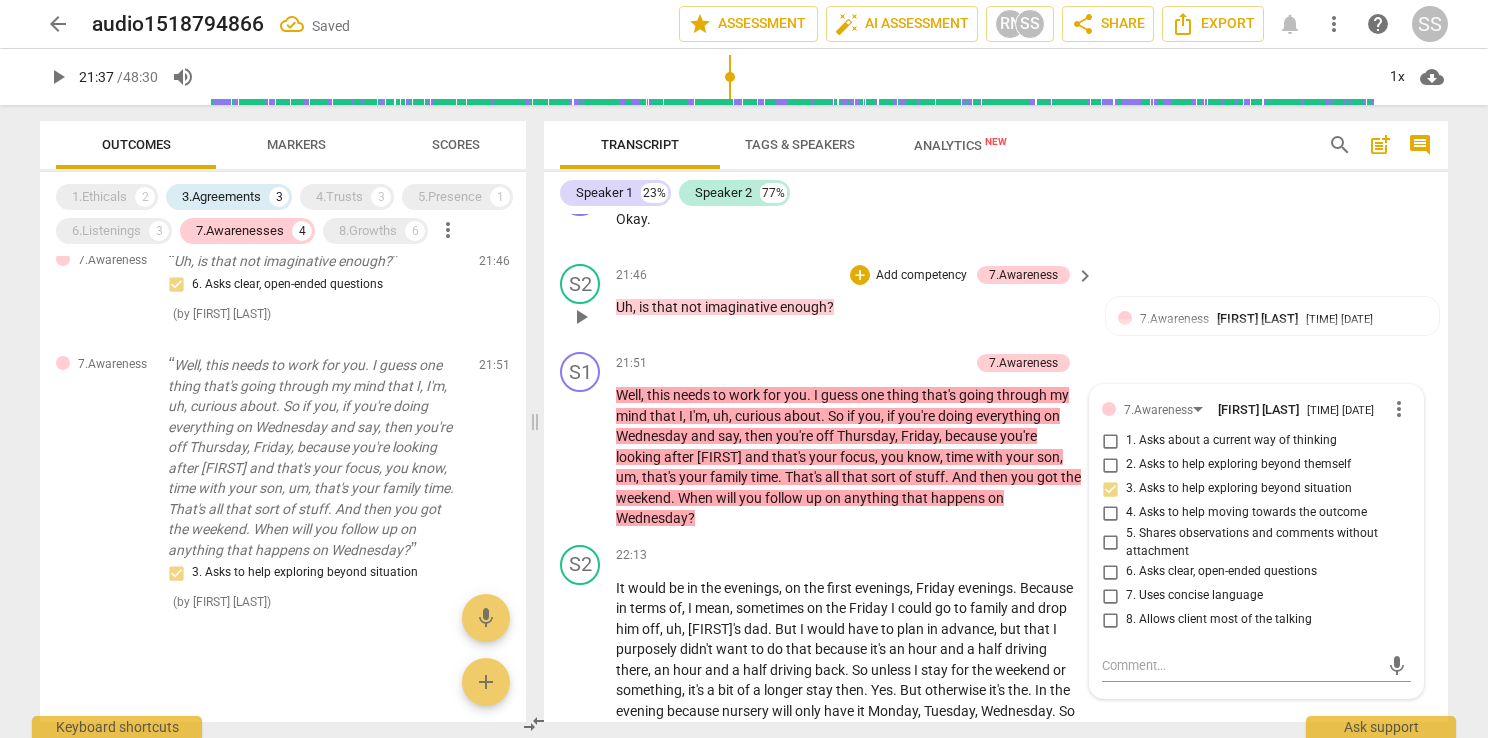 click on "keyboard_arrow_right" at bounding box center (1085, 276) 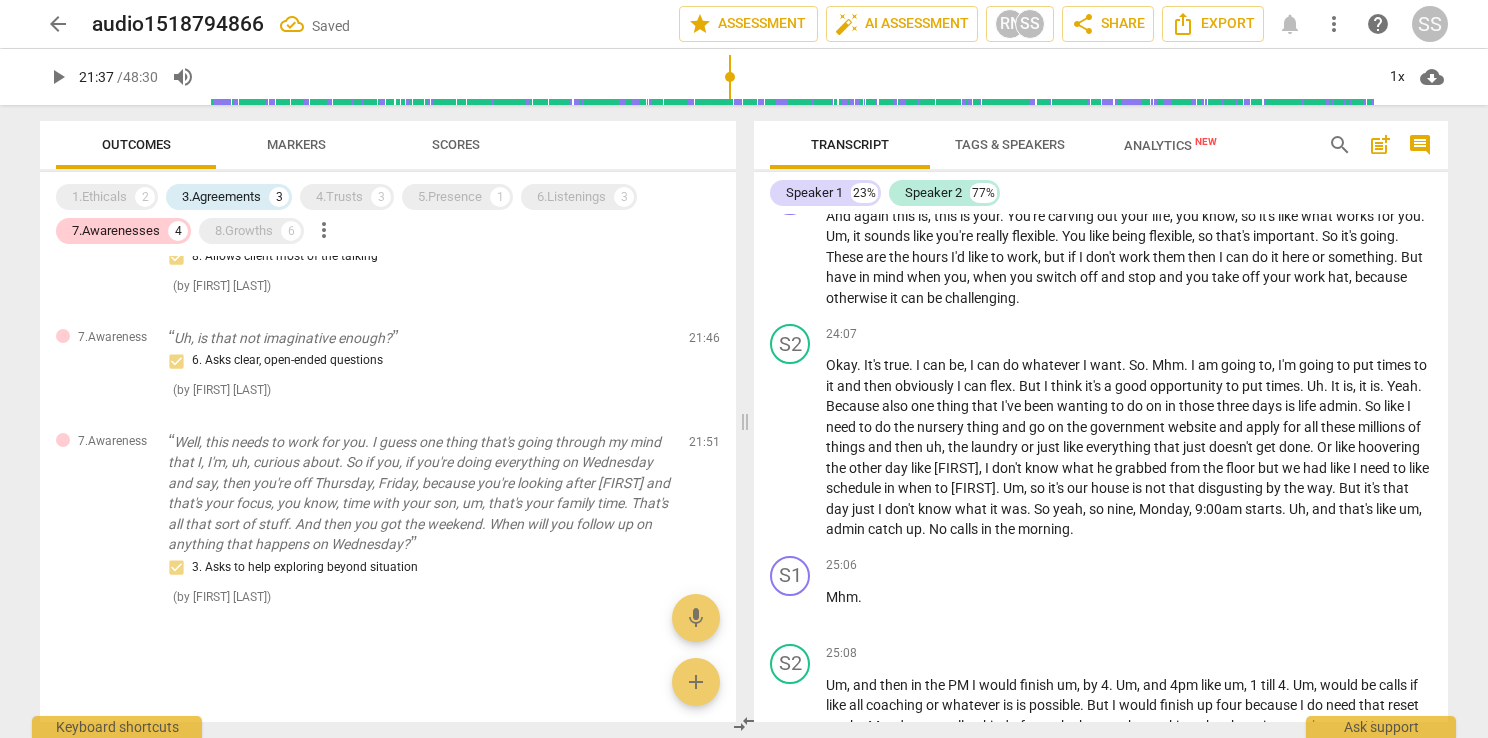 scroll, scrollTop: 10112, scrollLeft: 0, axis: vertical 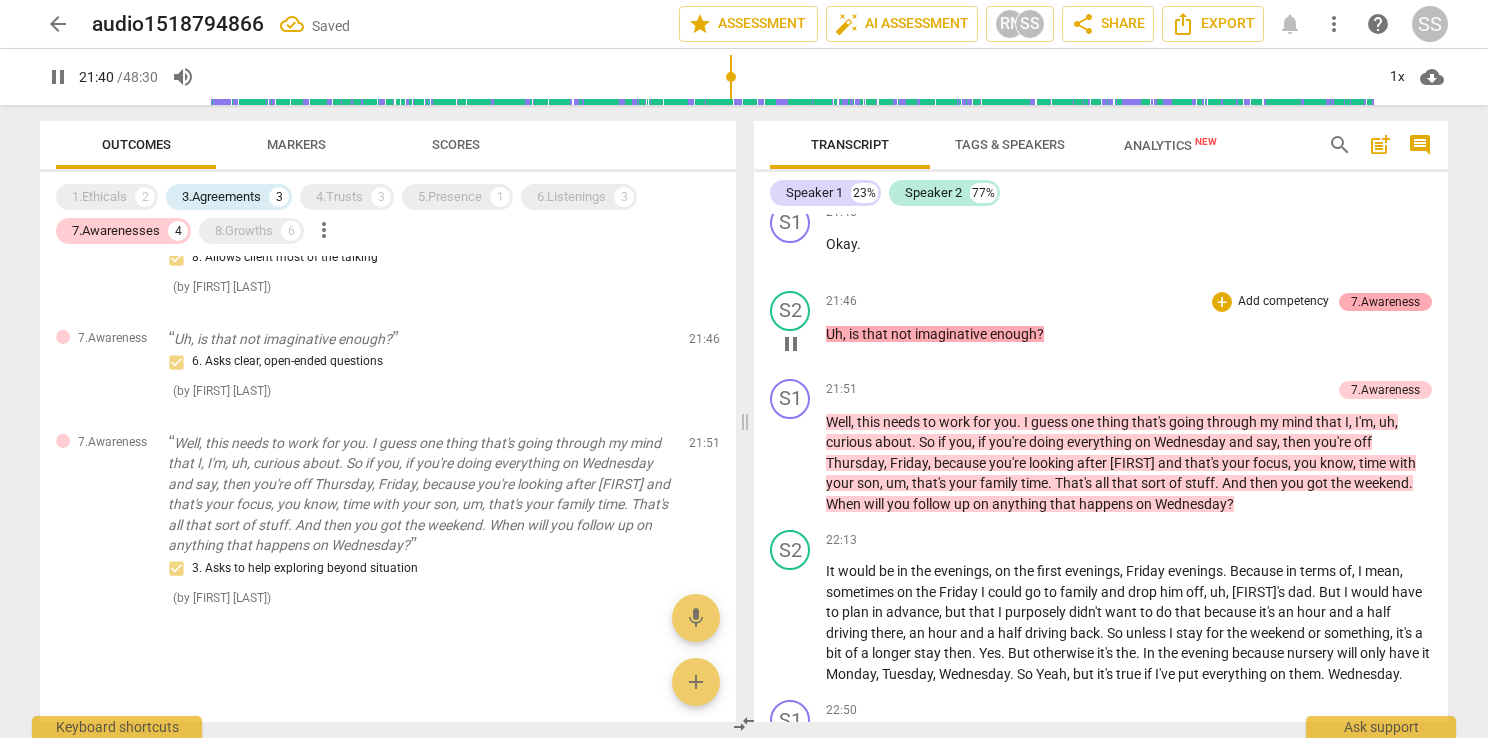click on "7.Awareness" at bounding box center [1385, 302] 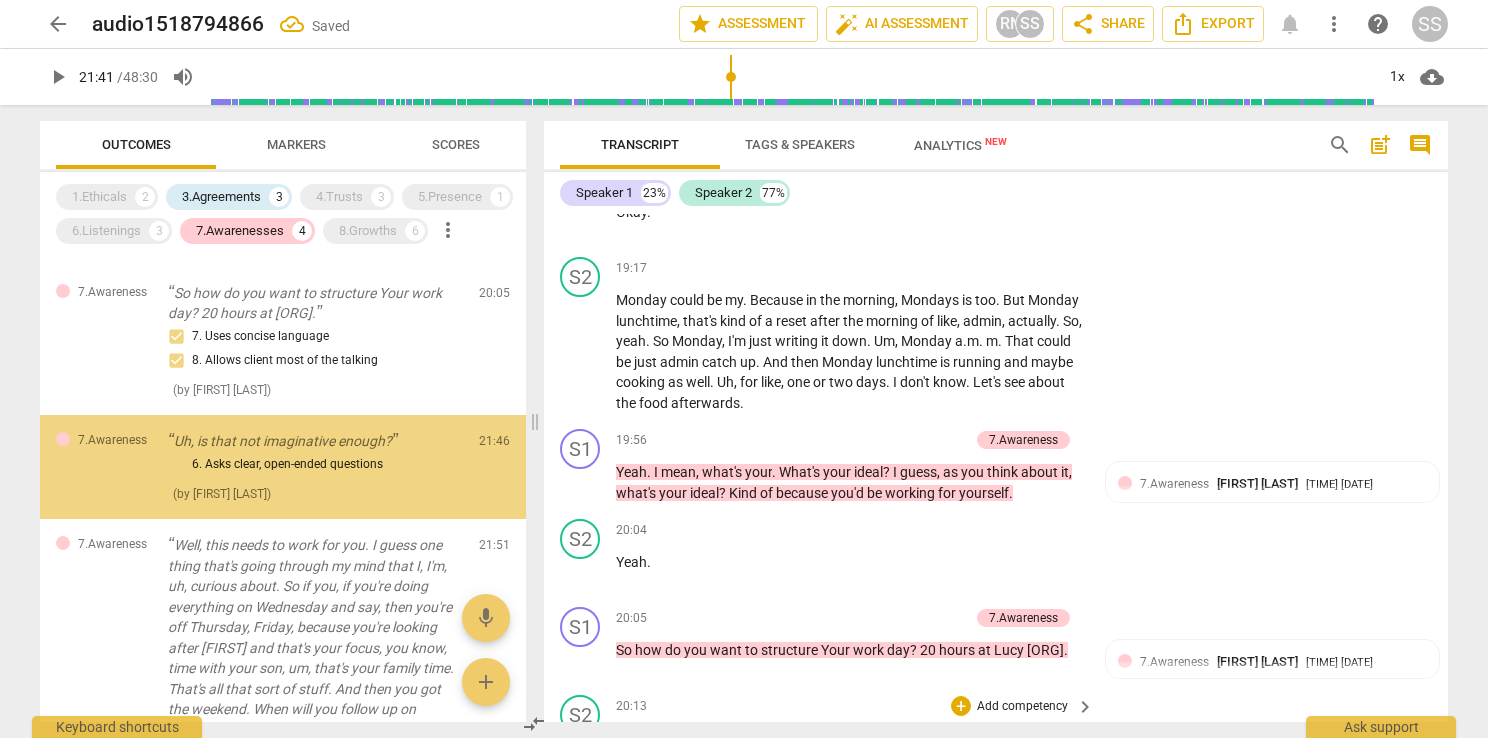 type on "1301" 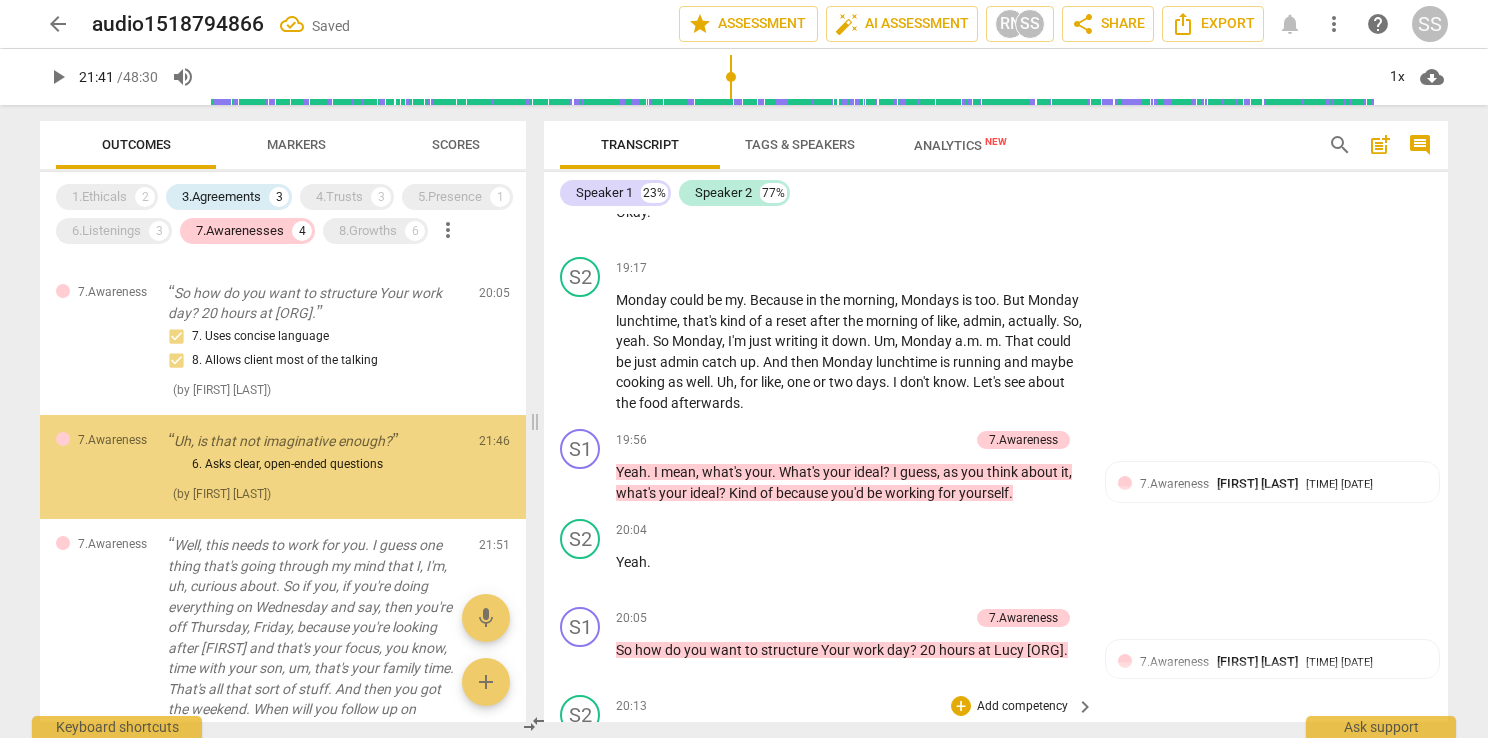 scroll, scrollTop: 11186, scrollLeft: 0, axis: vertical 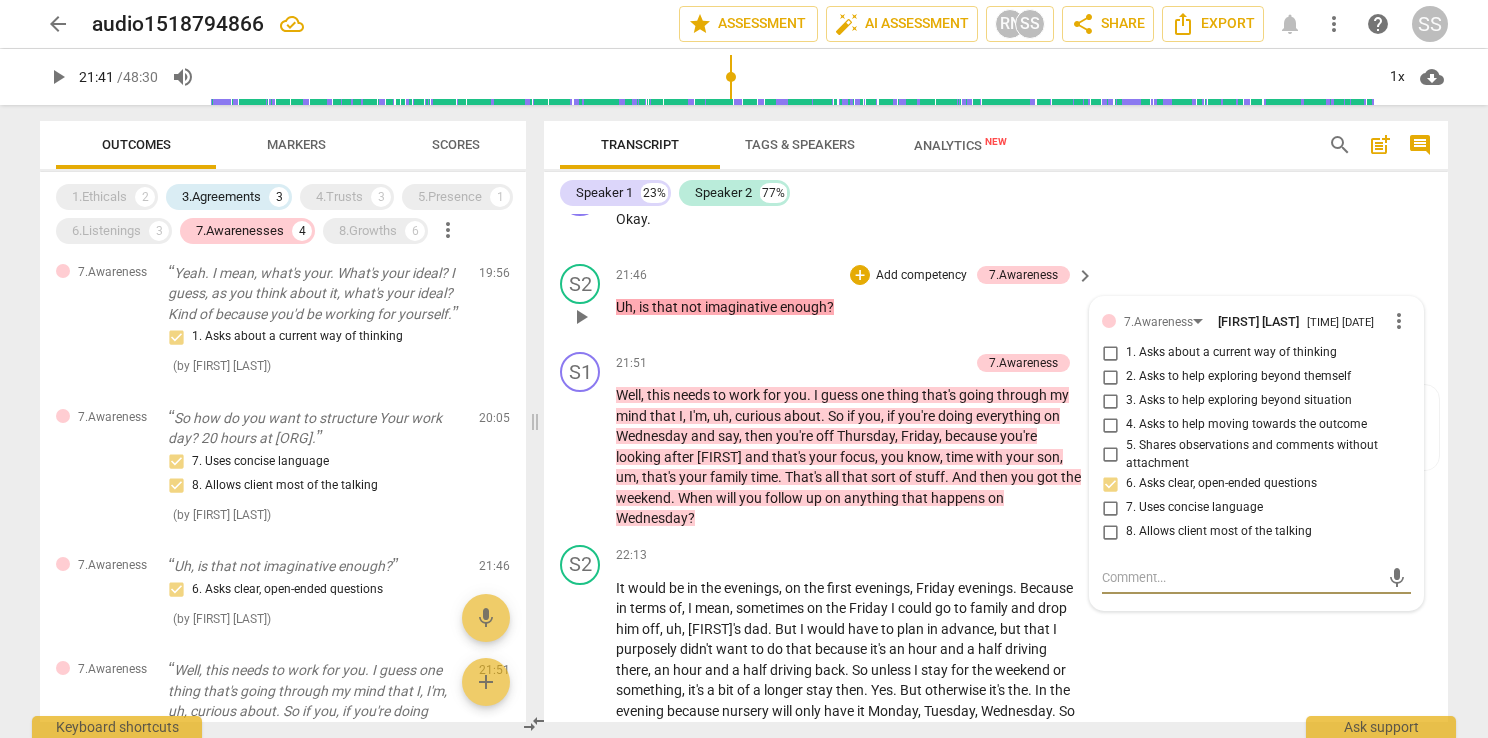click on "6. Asks clear, open-ended questions" at bounding box center [1110, 484] 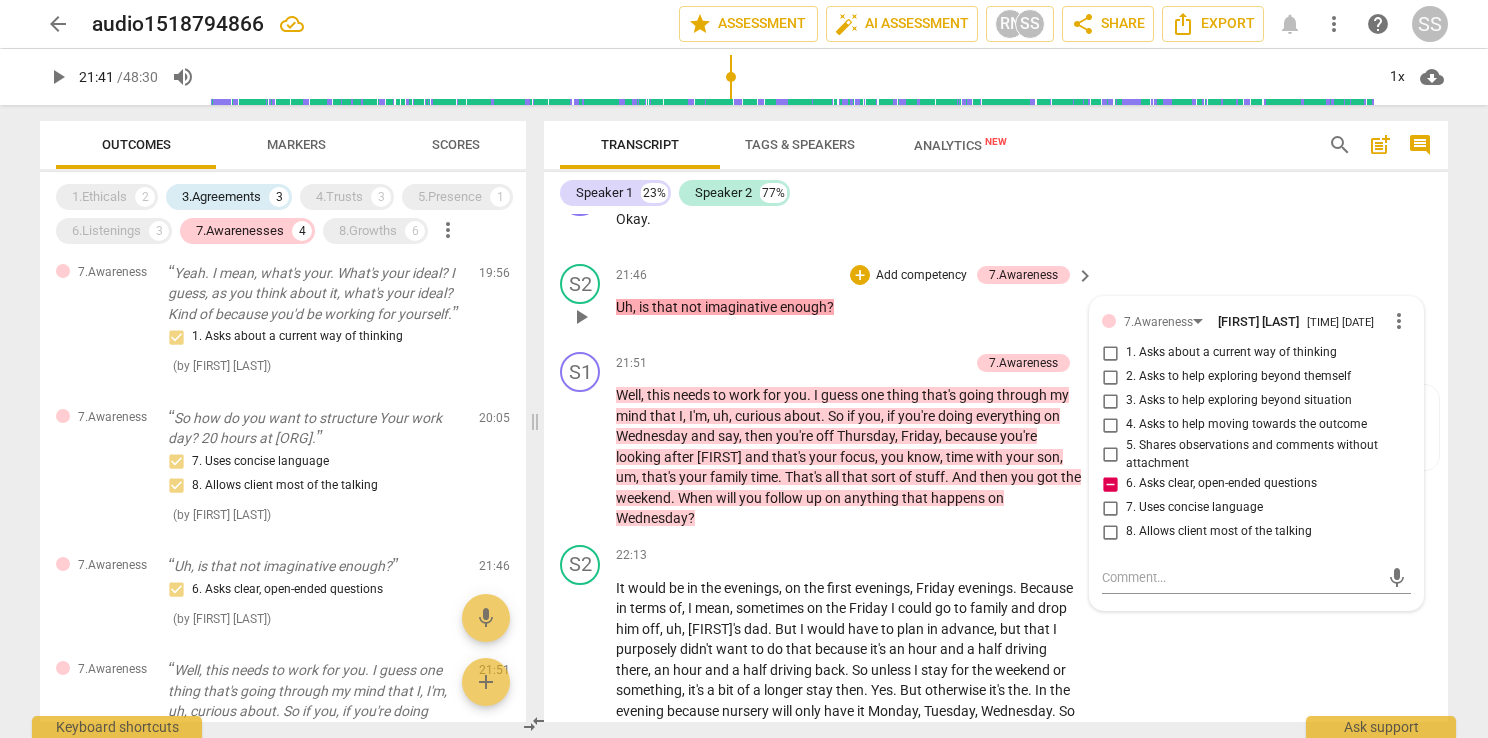 click on "6. Asks clear, open-ended questions" at bounding box center (1110, 484) 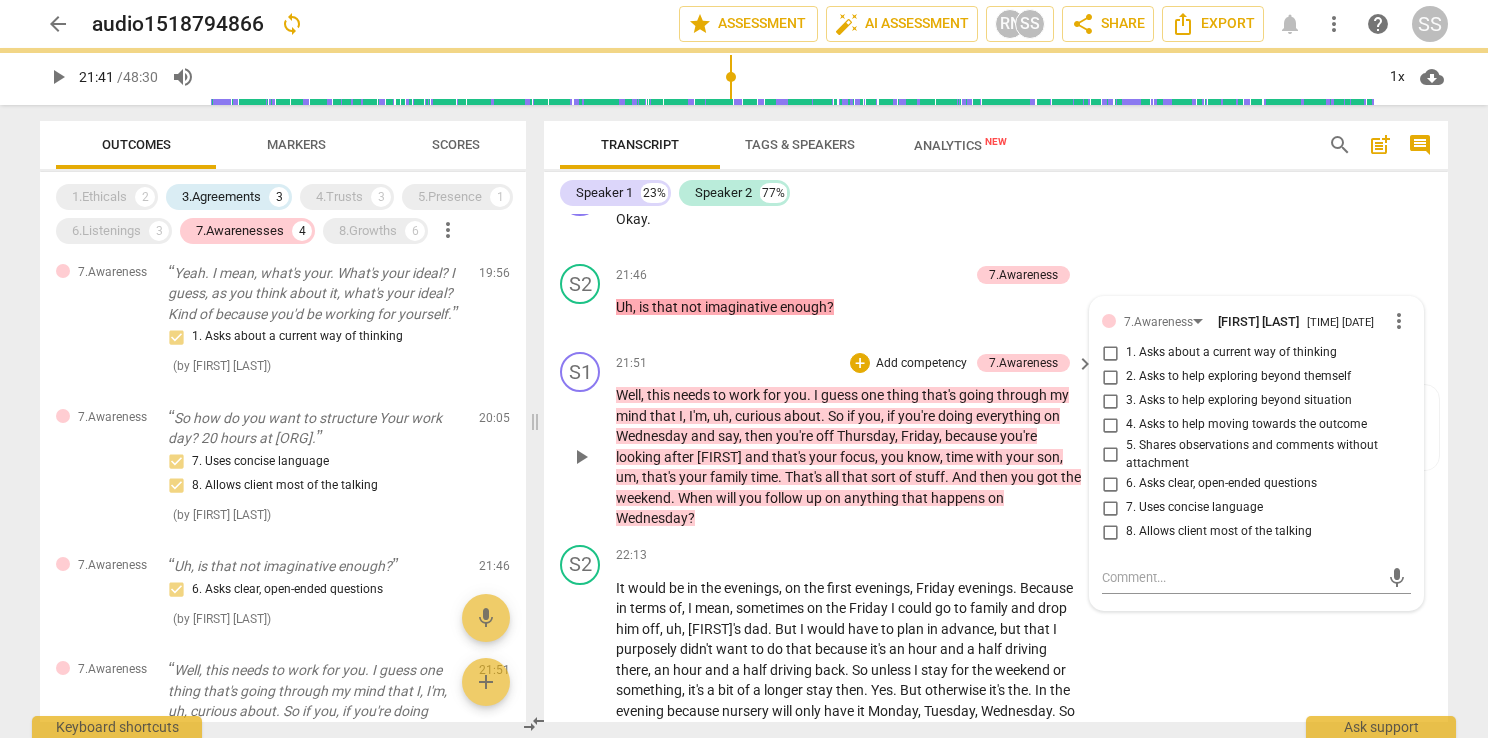 click on "Well ,   this   needs   to   work   for   you .   I   guess   one   thing   that's   going   through   my   mind   that   I ,   I'm ,   uh ,   curious   about .   So   if   you ,   if   you're   doing   everything   on   Wednesday   and   say ,   then   you're   off   Thursday ,   Friday ,   because   you're   looking   after   [FIRST]   and   that's   your   focus ,   you   know ,   time   with   your   son ,   um ,   that's   your   family   time .   That's   all   that   sort   of   stuff .   And   then   you   got   the   weekend .   When   will   you   follow   up   on   anything   that   happens   on   Wednesday ?" at bounding box center (850, 457) 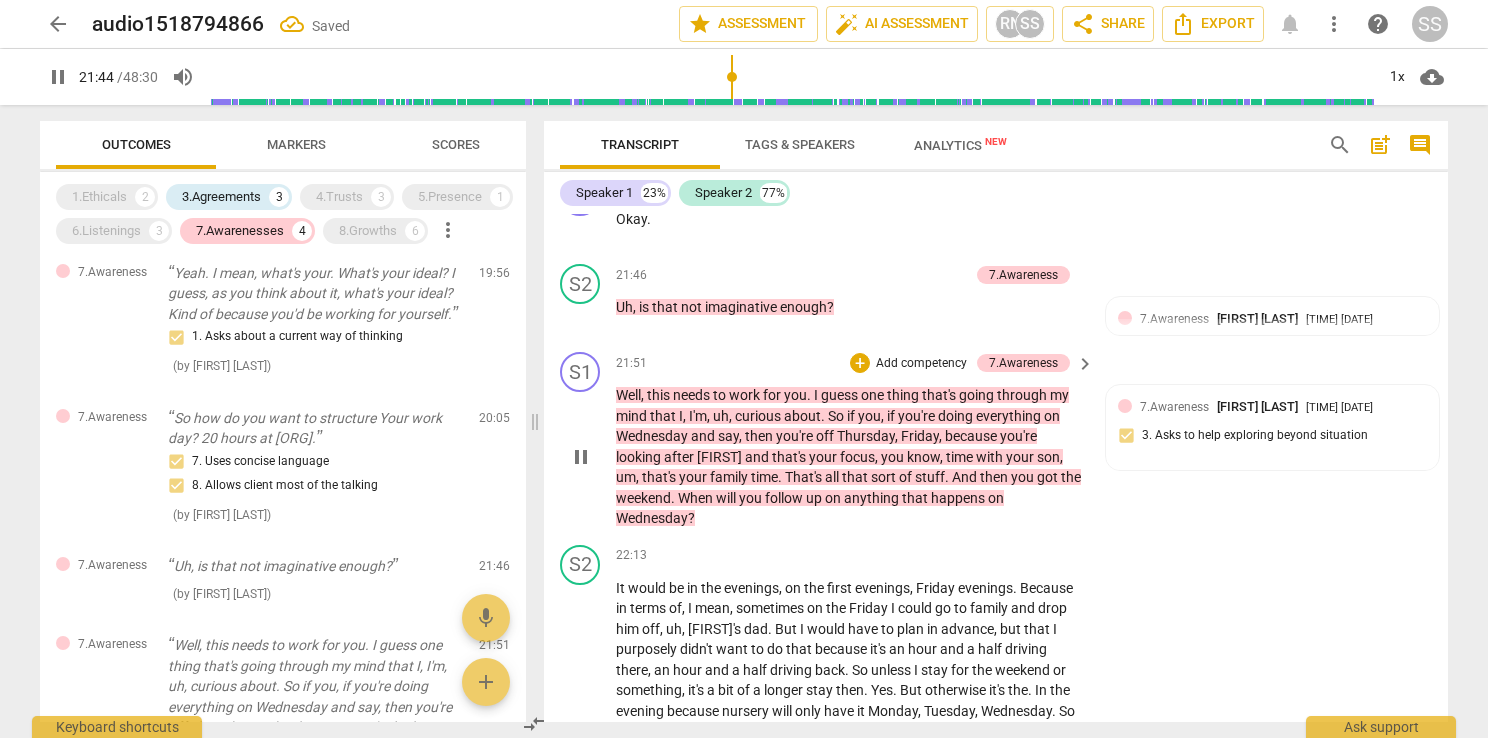 scroll, scrollTop: 11086, scrollLeft: 0, axis: vertical 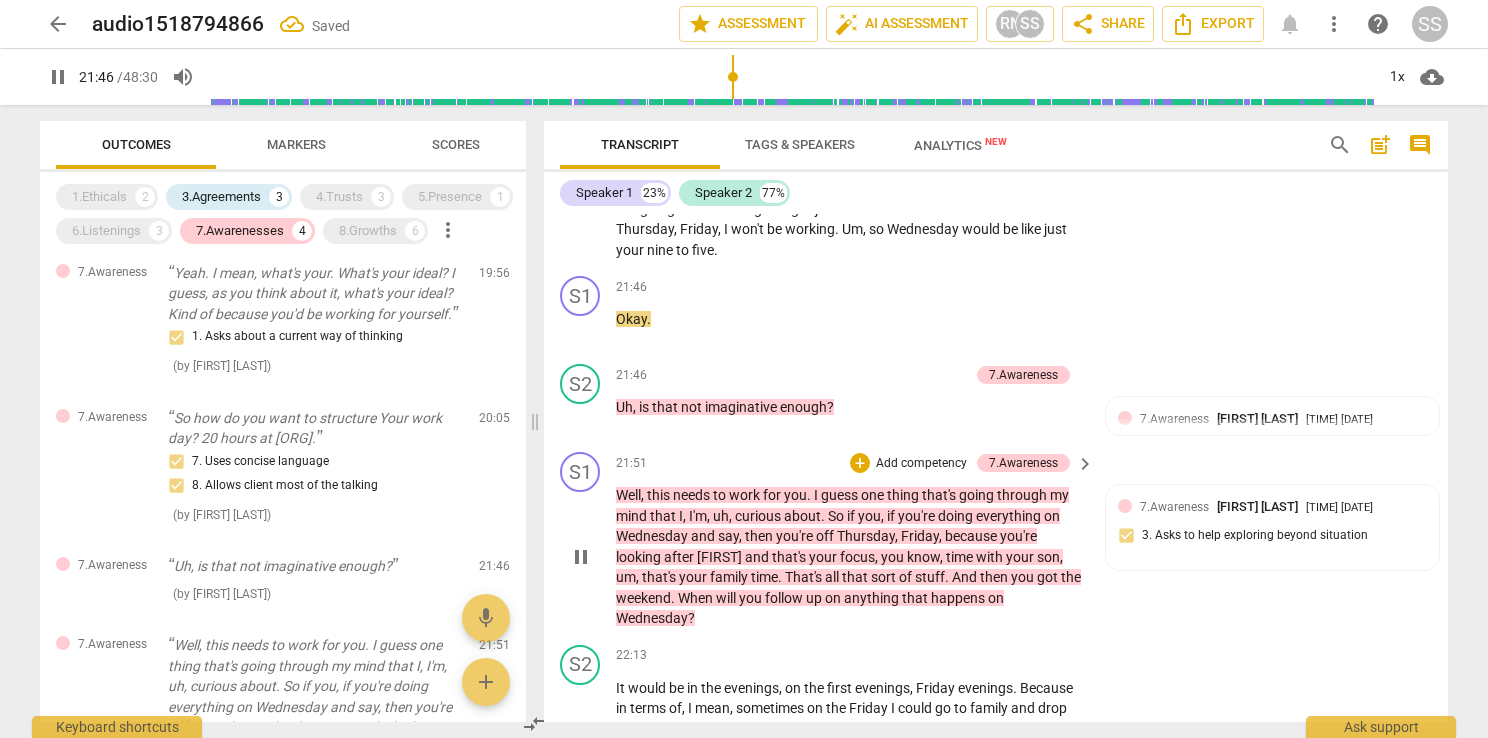click on "pause" at bounding box center (581, 557) 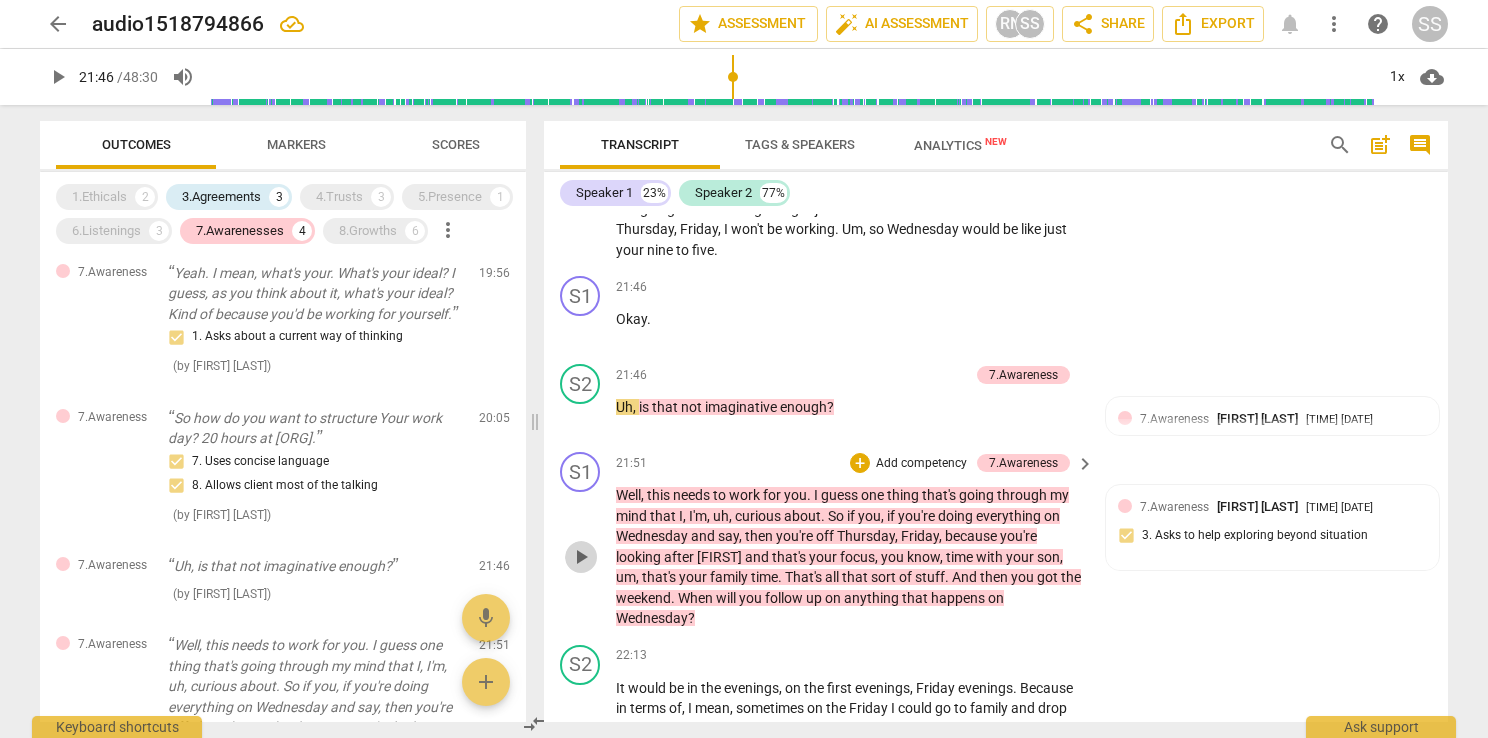 click on "play_arrow" at bounding box center [581, 557] 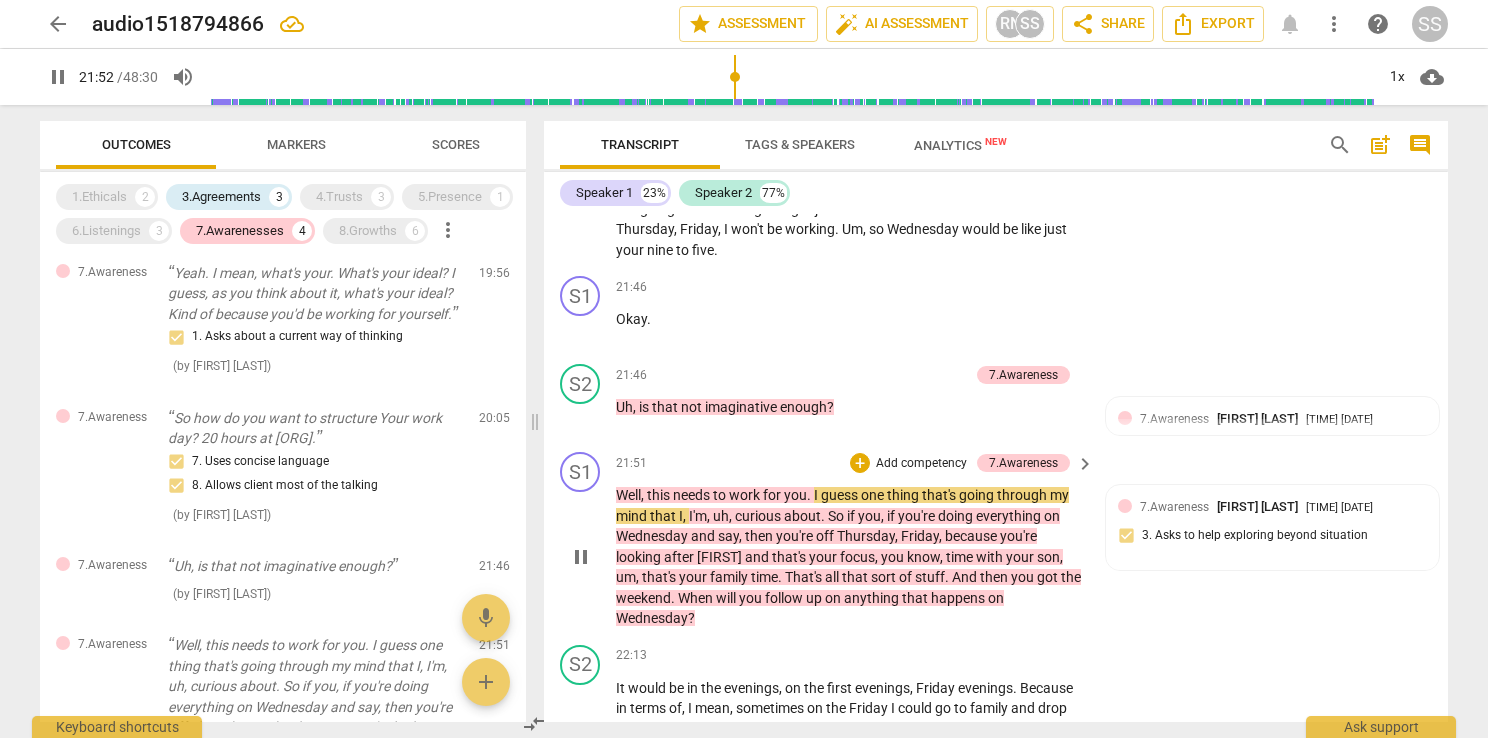 scroll, scrollTop: 11286, scrollLeft: 0, axis: vertical 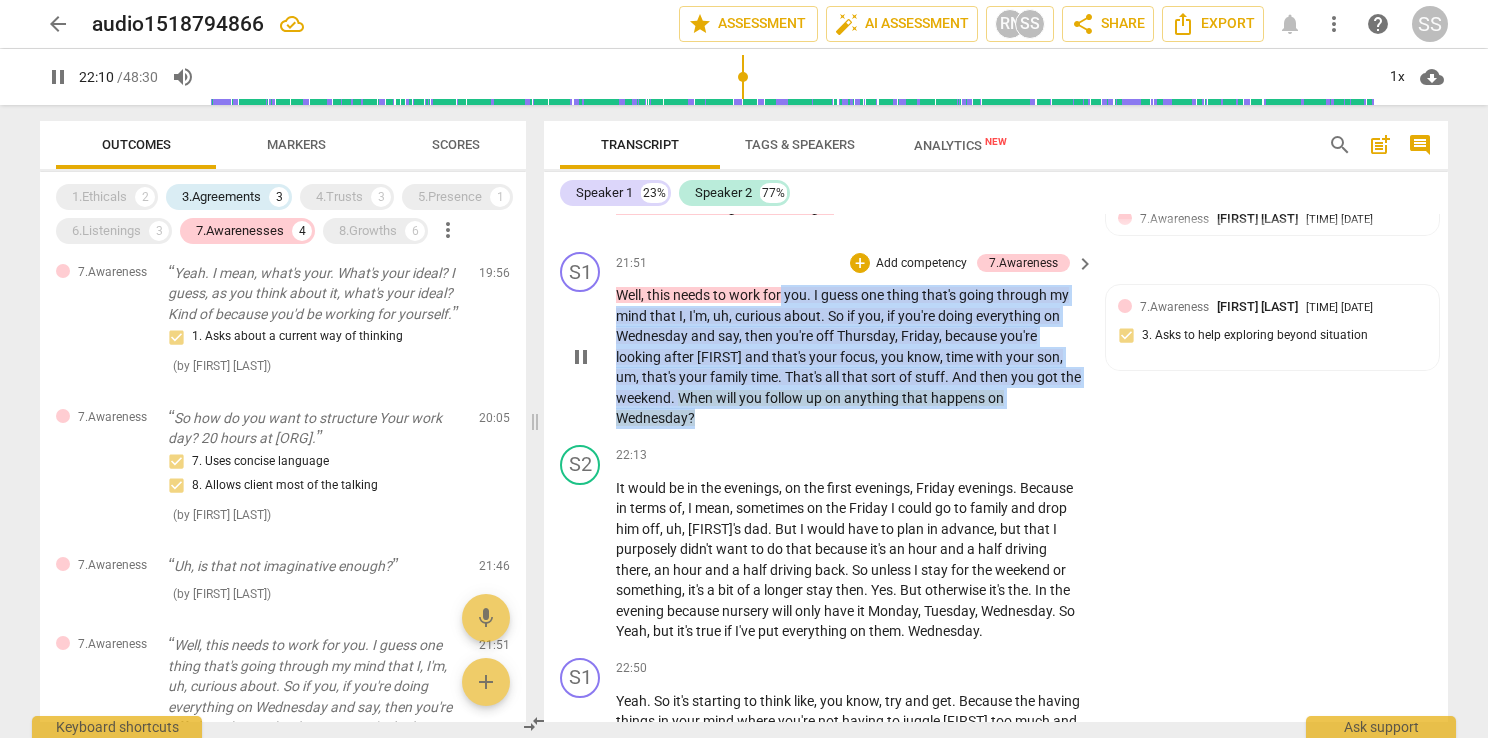 drag, startPoint x: 707, startPoint y: 426, endPoint x: 784, endPoint y: 306, distance: 142.5798 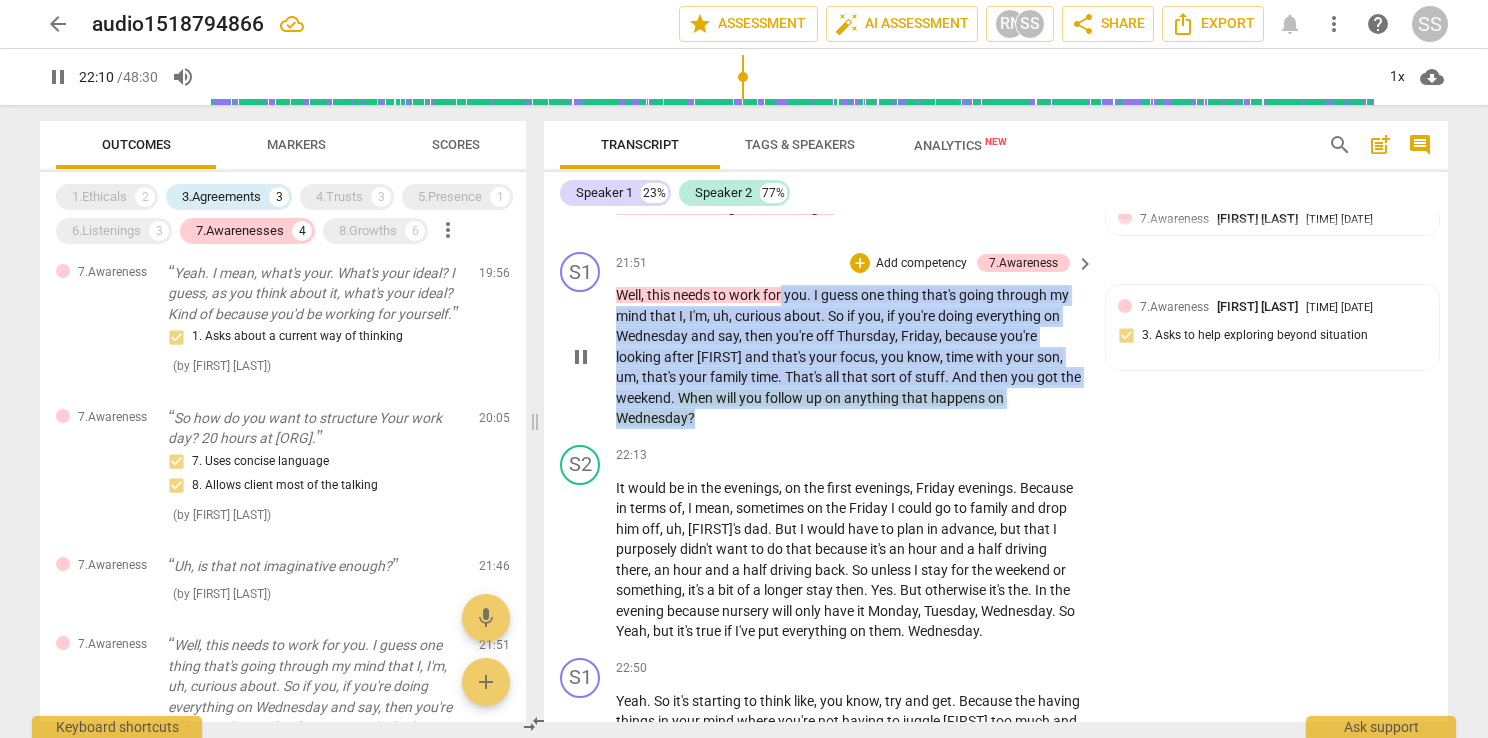 click on "Well ,   this   needs   to   work   for   you .   I   guess   one   thing   that's   going   through   my   mind   that   I ,   I'm ,   uh ,   curious   about .   So   if   you ,   if   you're   doing   everything   on   Wednesday   and   say ,   then   you're   off   Thursday ,   Friday ,   because   you're   looking   after   [FIRST]   and   that's   your   focus ,   you   know ,   time   with   your   son ,   um ,   that's   your   family   time .   That's   all   that   sort   of   stuff .   And   then   you   got   the   weekend .   When   will   you   follow   up   on   anything   that   happens   on   Wednesday ?" at bounding box center (850, 357) 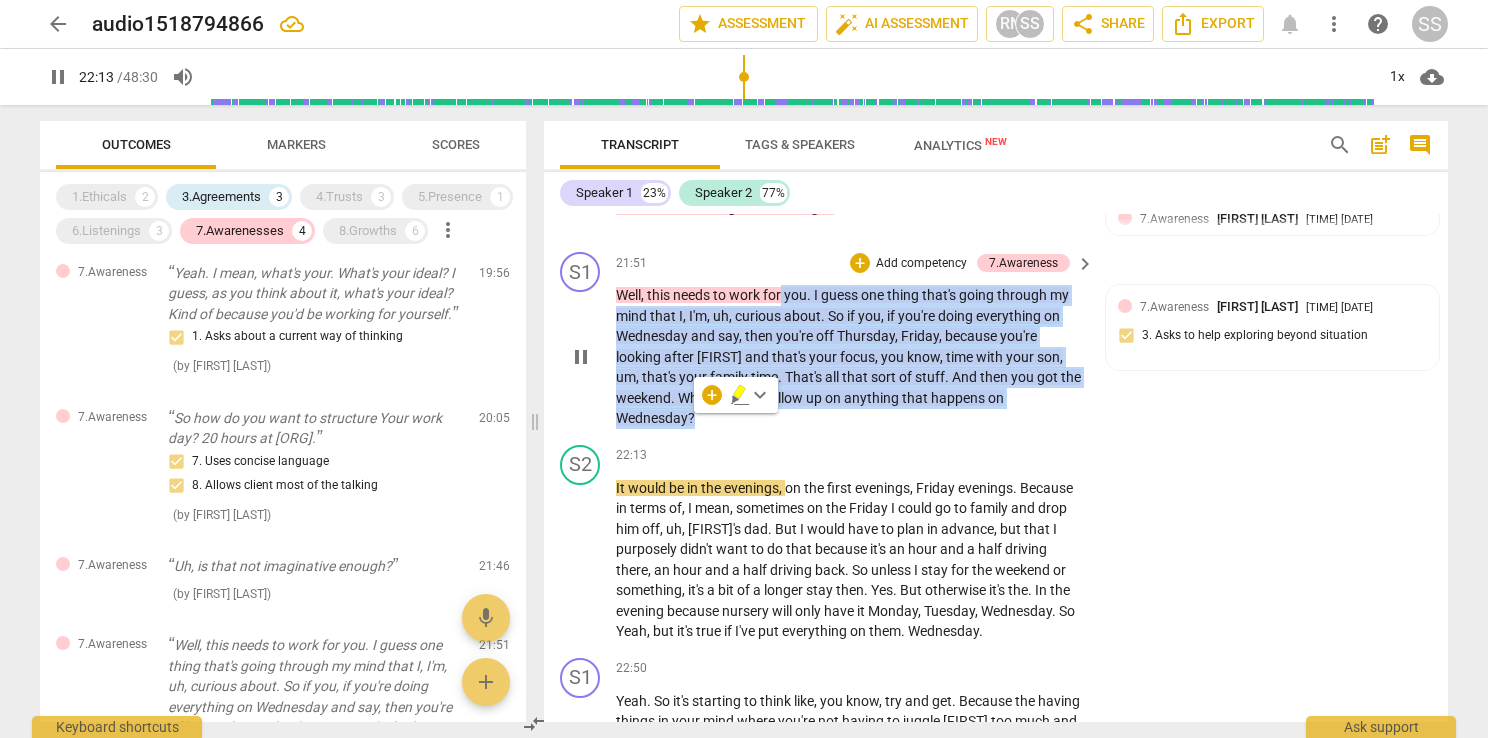 click on "Well ,   this   needs   to   work   for   you .   I   guess   one   thing   that's   going   through   my   mind   that   I ,   I'm ,   uh ,   curious   about .   So   if   you ,   if   you're   doing   everything   on   Wednesday   and   say ,   then   you're   off   Thursday ,   Friday ,   because   you're   looking   after   [FIRST]   and   that's   your   focus ,   you   know ,   time   with   your   son ,   um ,   that's   your   family   time .   That's   all   that   sort   of   stuff .   And   then   you   got   the   weekend .   When   will   you   follow   up   on   anything   that   happens   on   Wednesday ?" at bounding box center [850, 357] 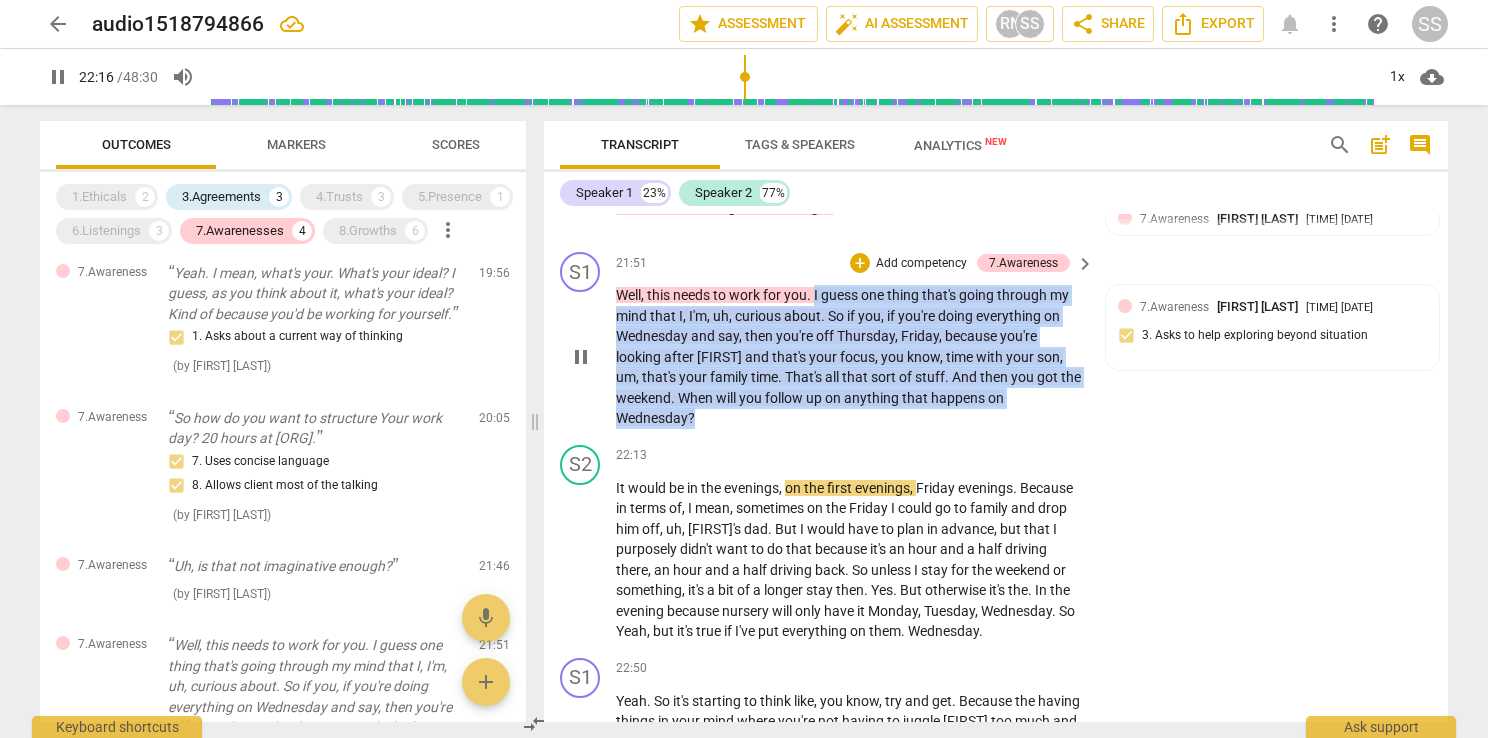 drag, startPoint x: 703, startPoint y: 428, endPoint x: 814, endPoint y: 302, distance: 167.91962 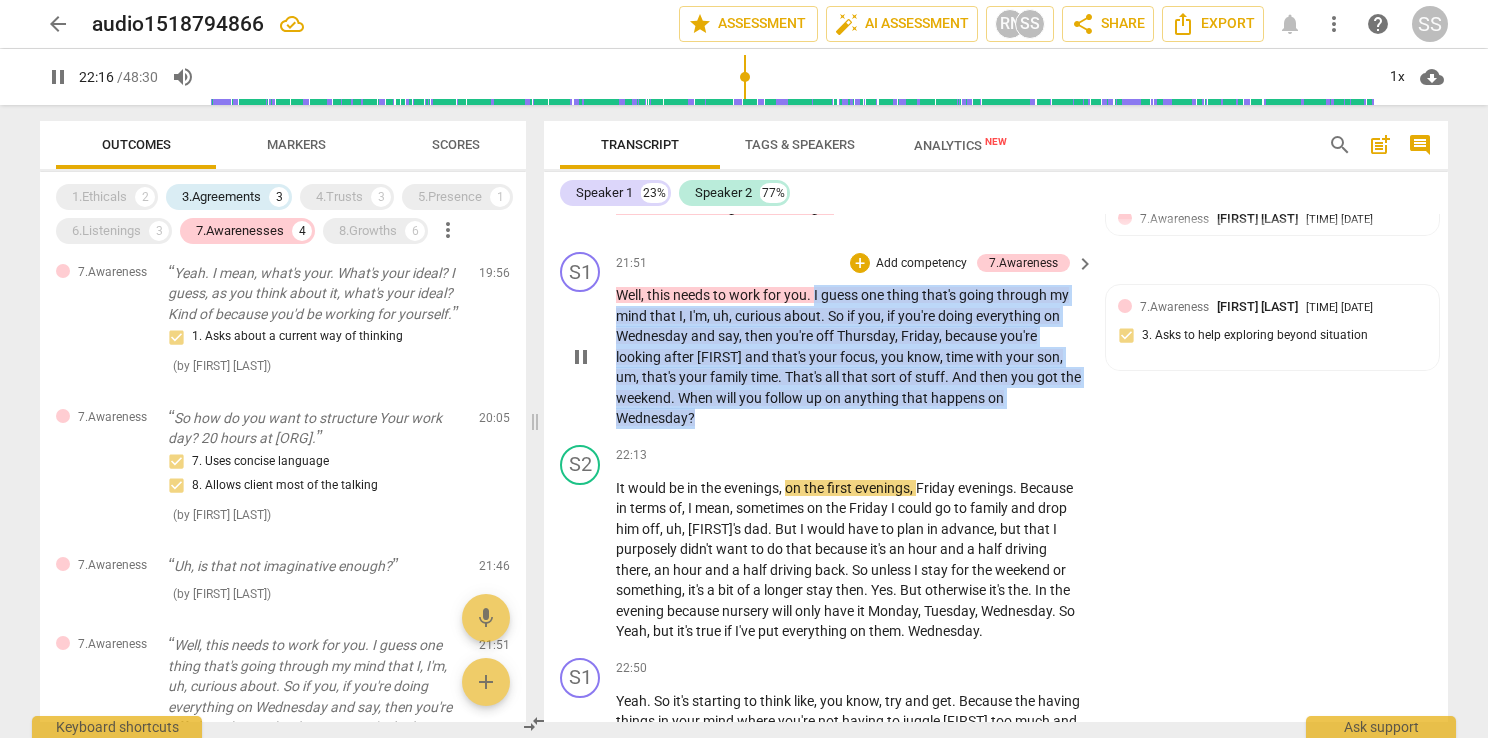 click on "Well ,   this   needs   to   work   for   you .   I   guess   one   thing   that's   going   through   my   mind   that   I ,   I'm ,   uh ,   curious   about .   So   if   you ,   if   you're   doing   everything   on   Wednesday   and   say ,   then   you're   off   Thursday ,   Friday ,   because   you're   looking   after   [FIRST]   and   that's   your   focus ,   you   know ,   time   with   your   son ,   um ,   that's   your   family   time .   That's   all   that   sort   of   stuff .   And   then   you   got   the   weekend .   When   will   you   follow   up   on   anything   that   happens   on   Wednesday ?" at bounding box center (850, 357) 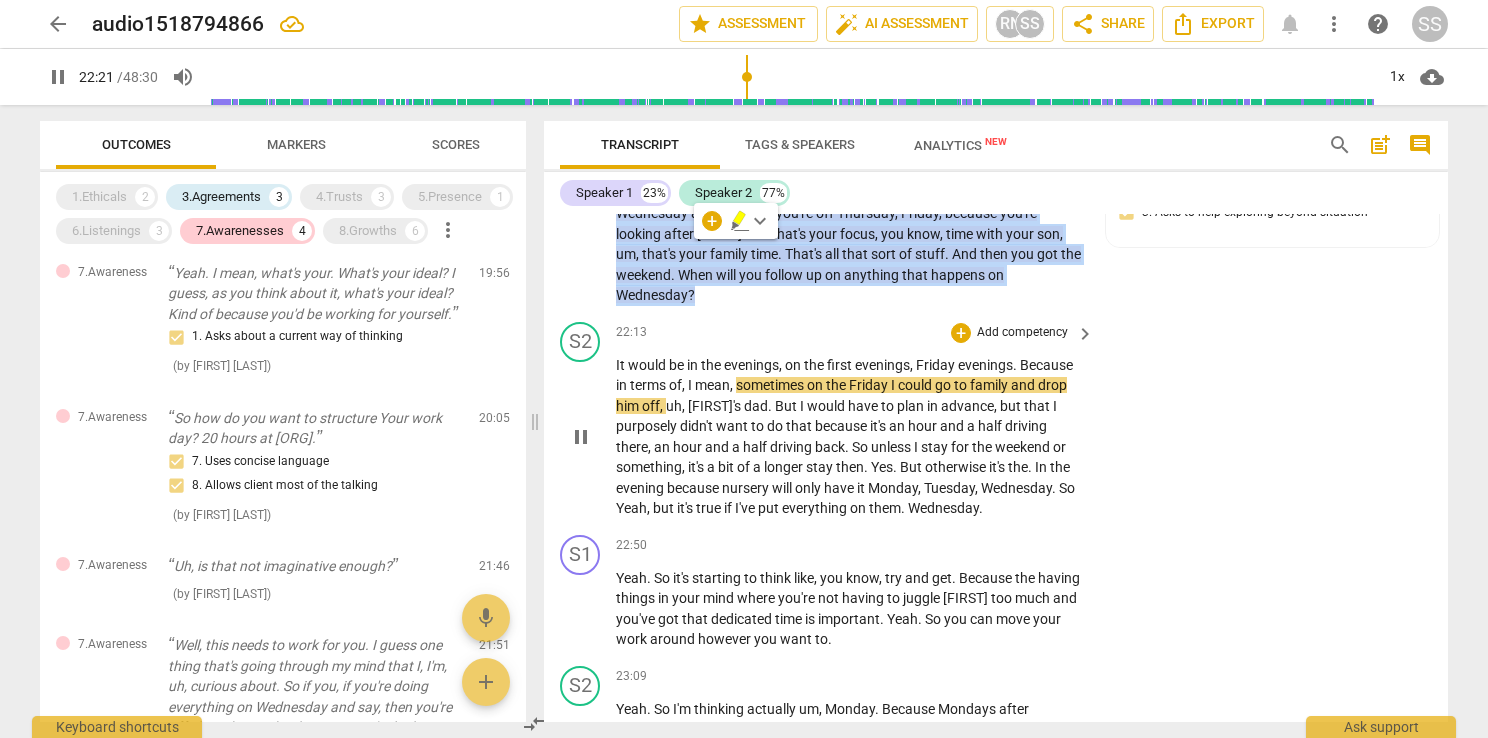 scroll, scrollTop: 11486, scrollLeft: 0, axis: vertical 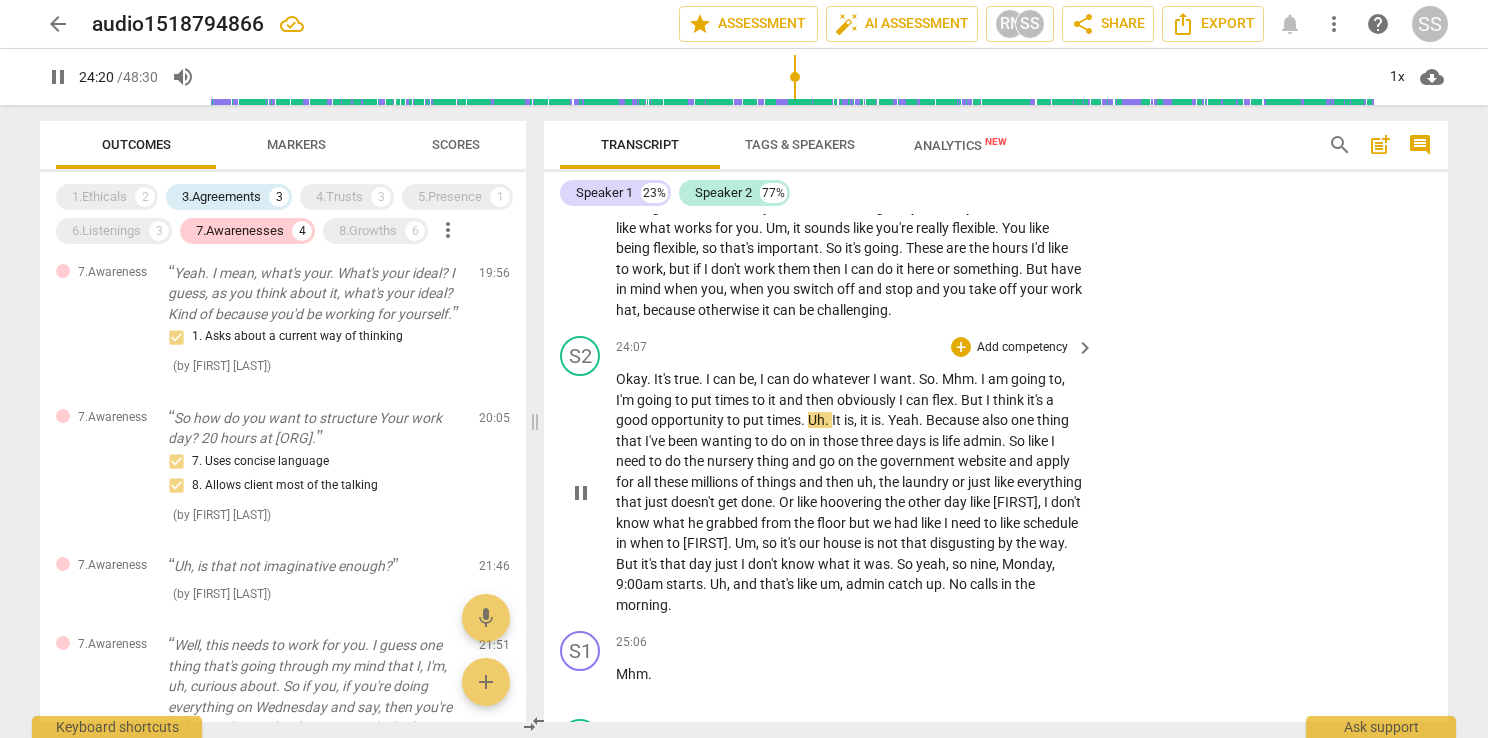 click on "pause" at bounding box center [581, 493] 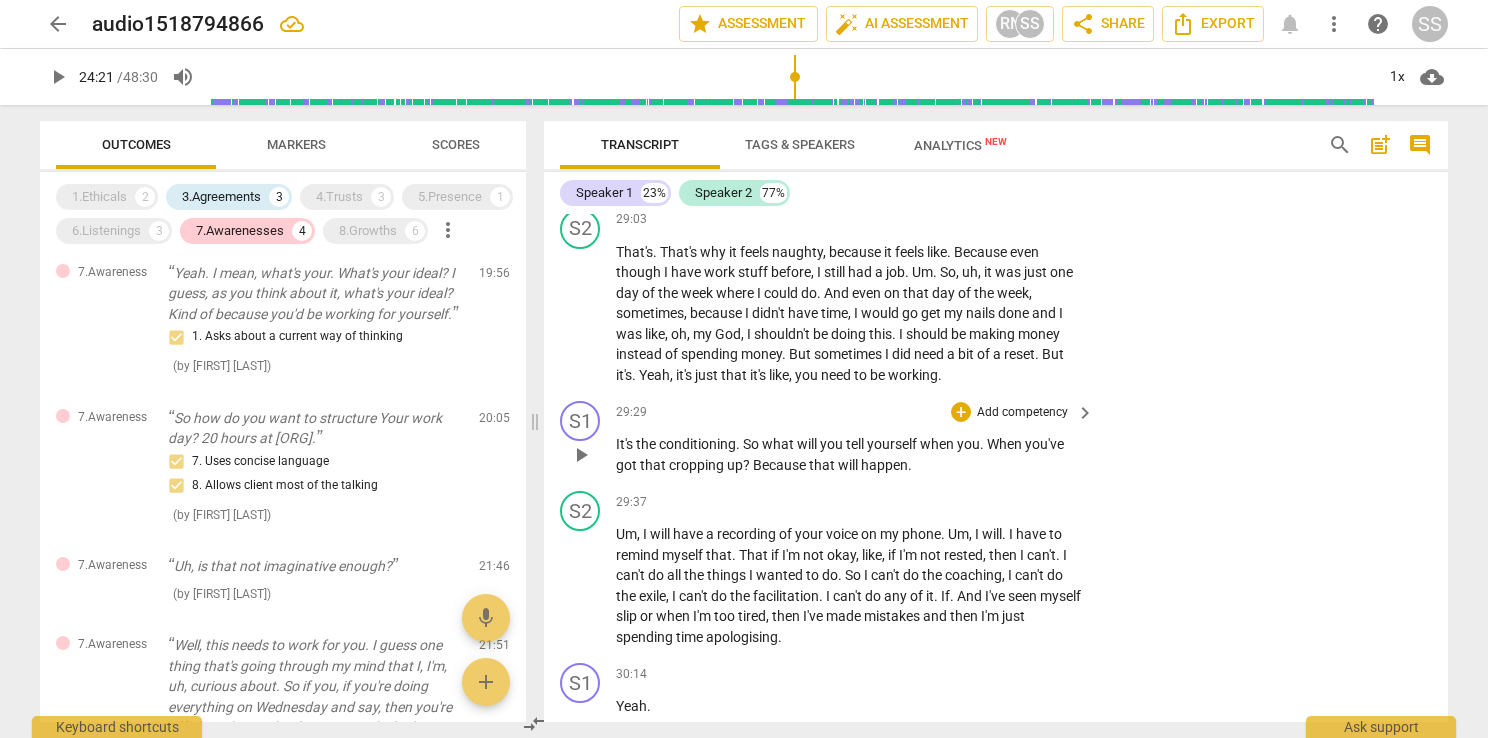 scroll, scrollTop: 15775, scrollLeft: 0, axis: vertical 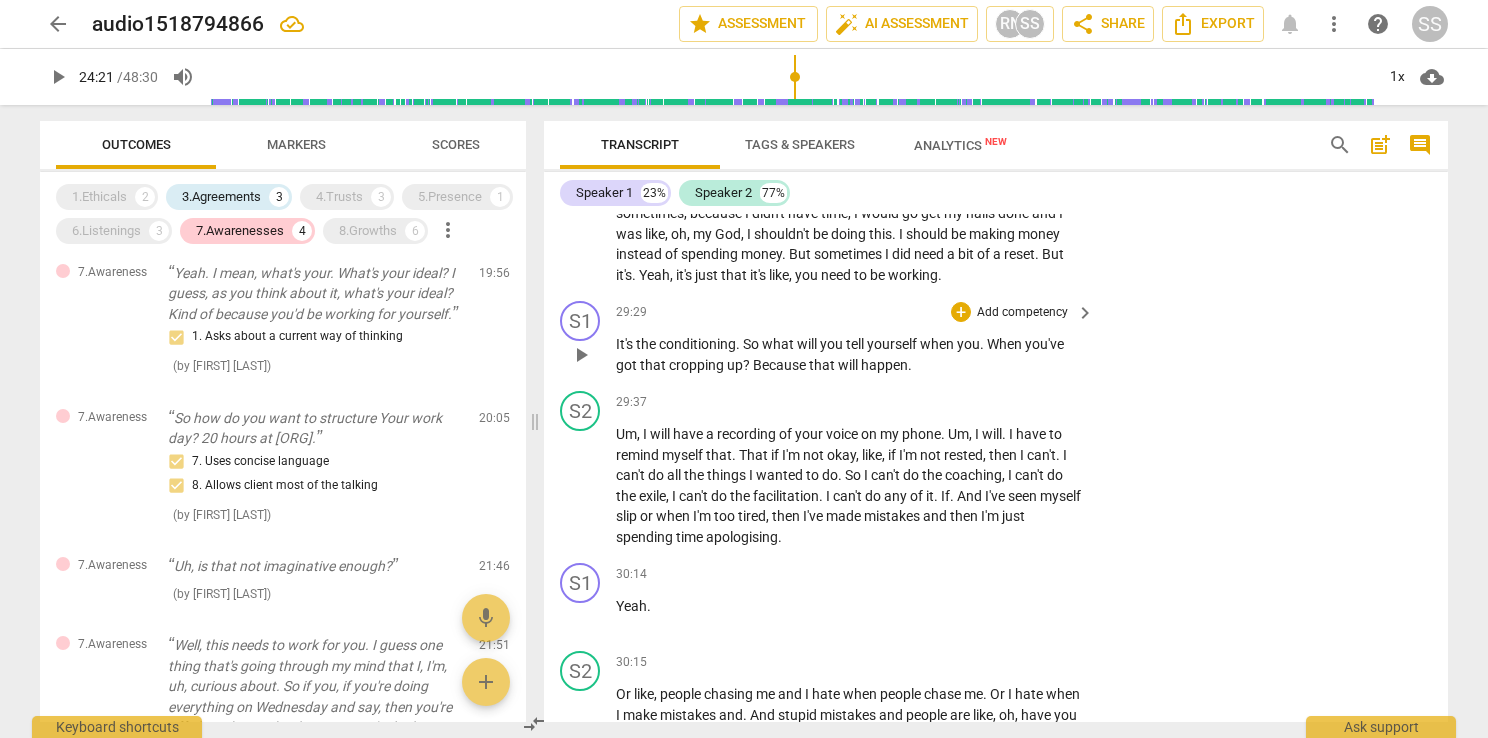 click on "play_arrow" at bounding box center [581, 355] 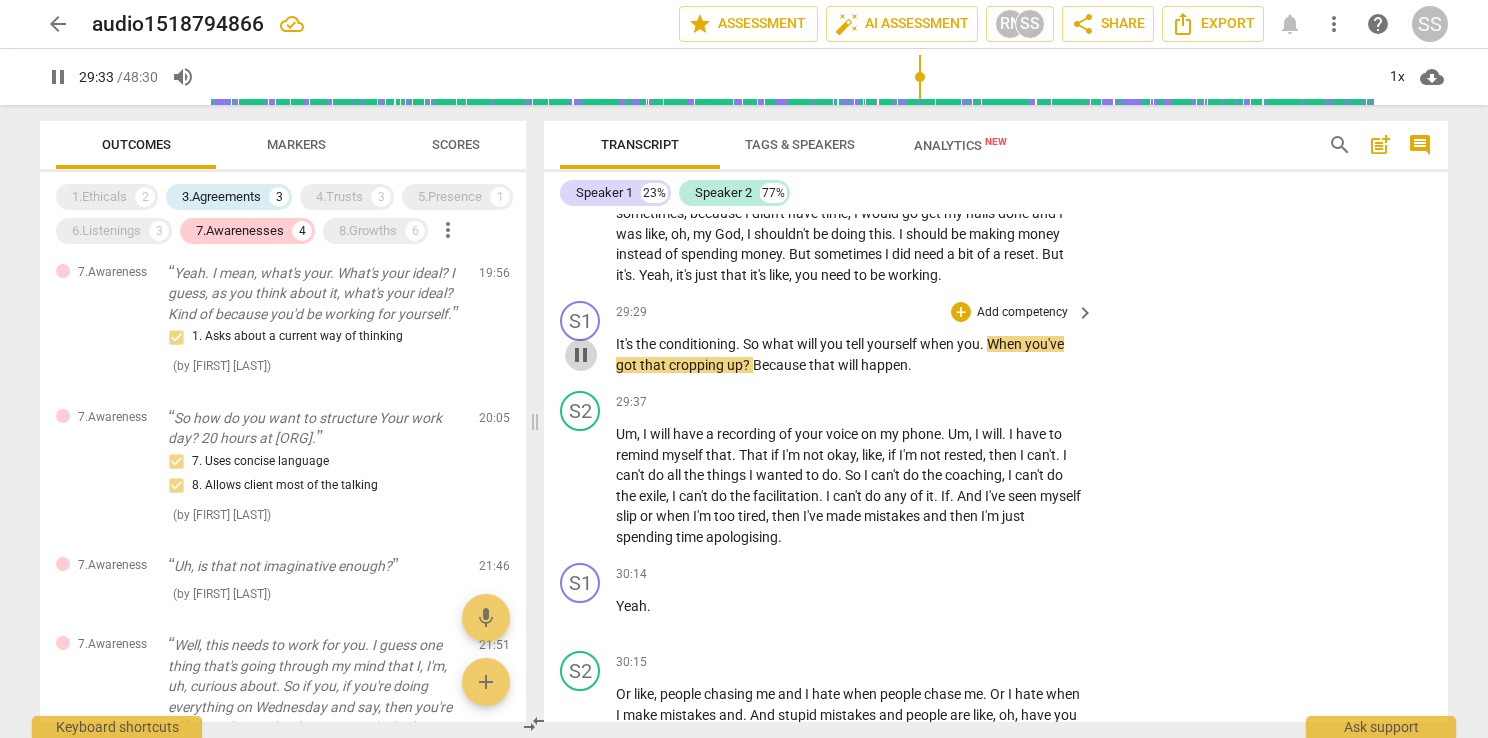 click on "pause" at bounding box center [581, 355] 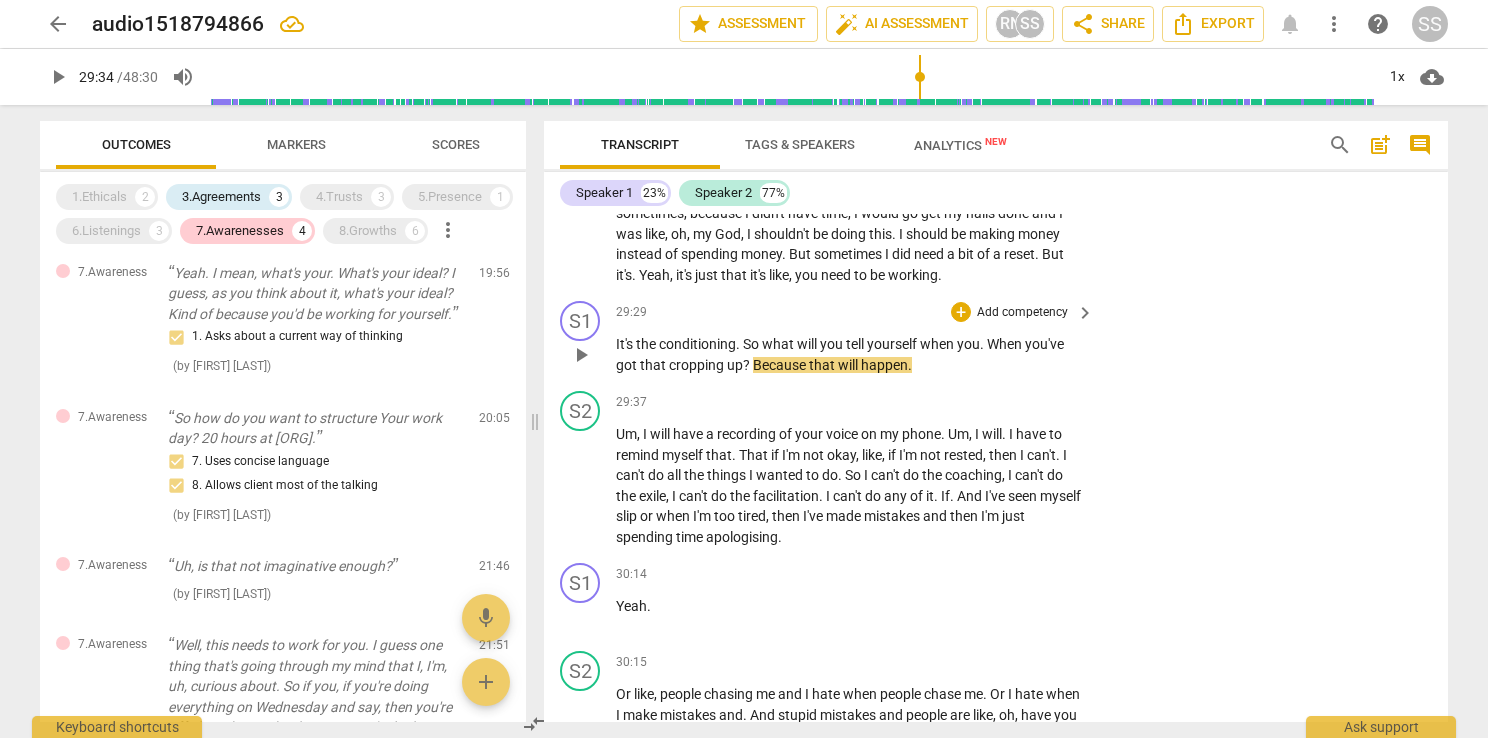 type on "1774" 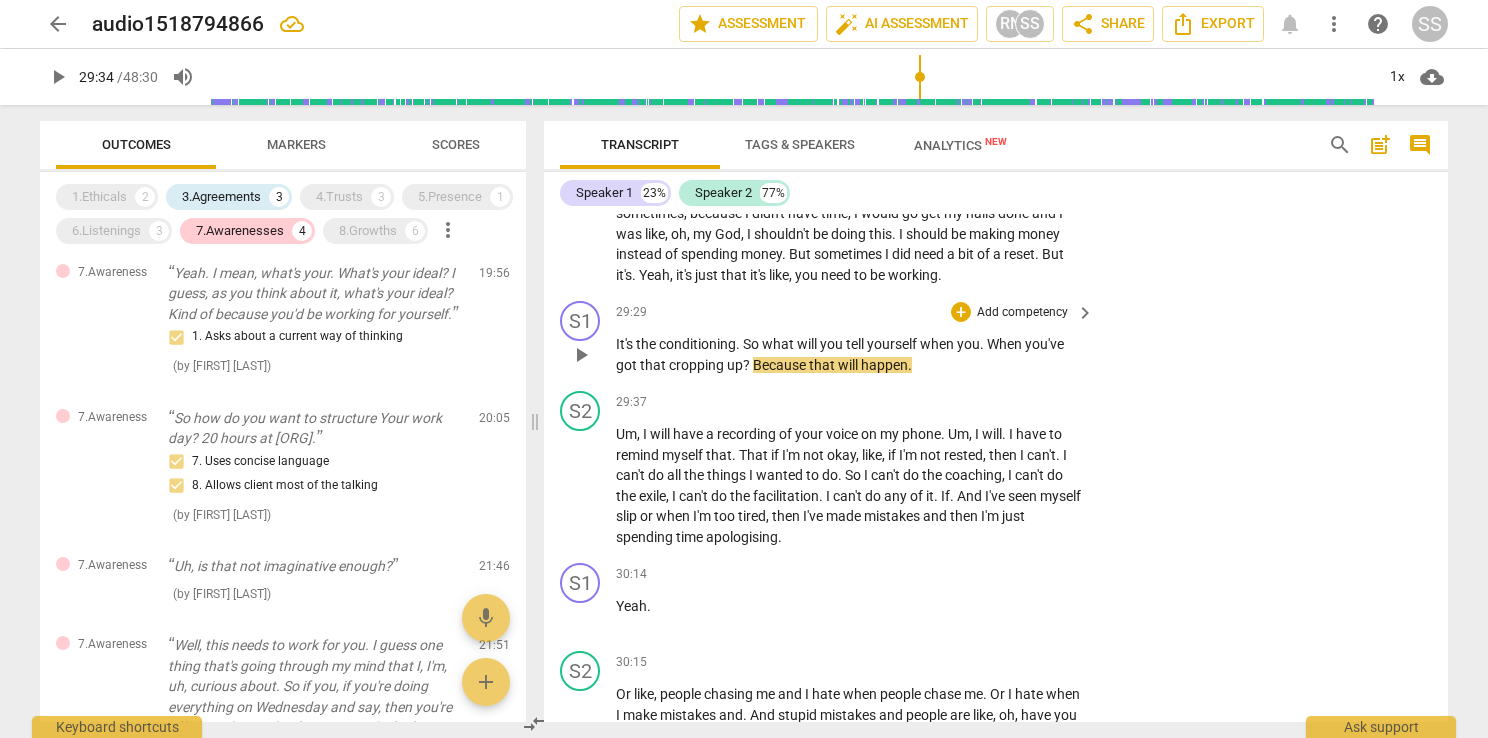 click on "Add competency" at bounding box center [1022, 313] 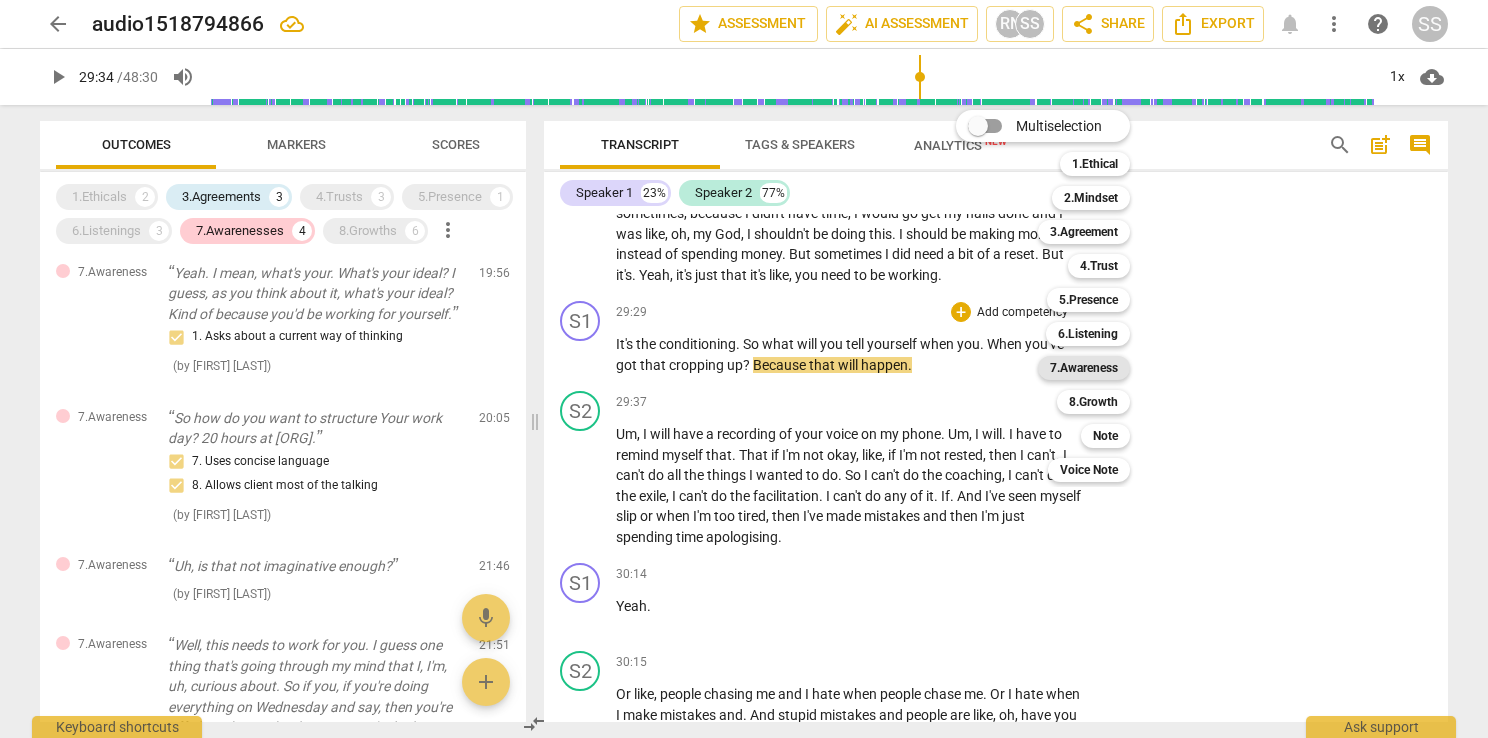 click on "7.Awareness" at bounding box center [1084, 368] 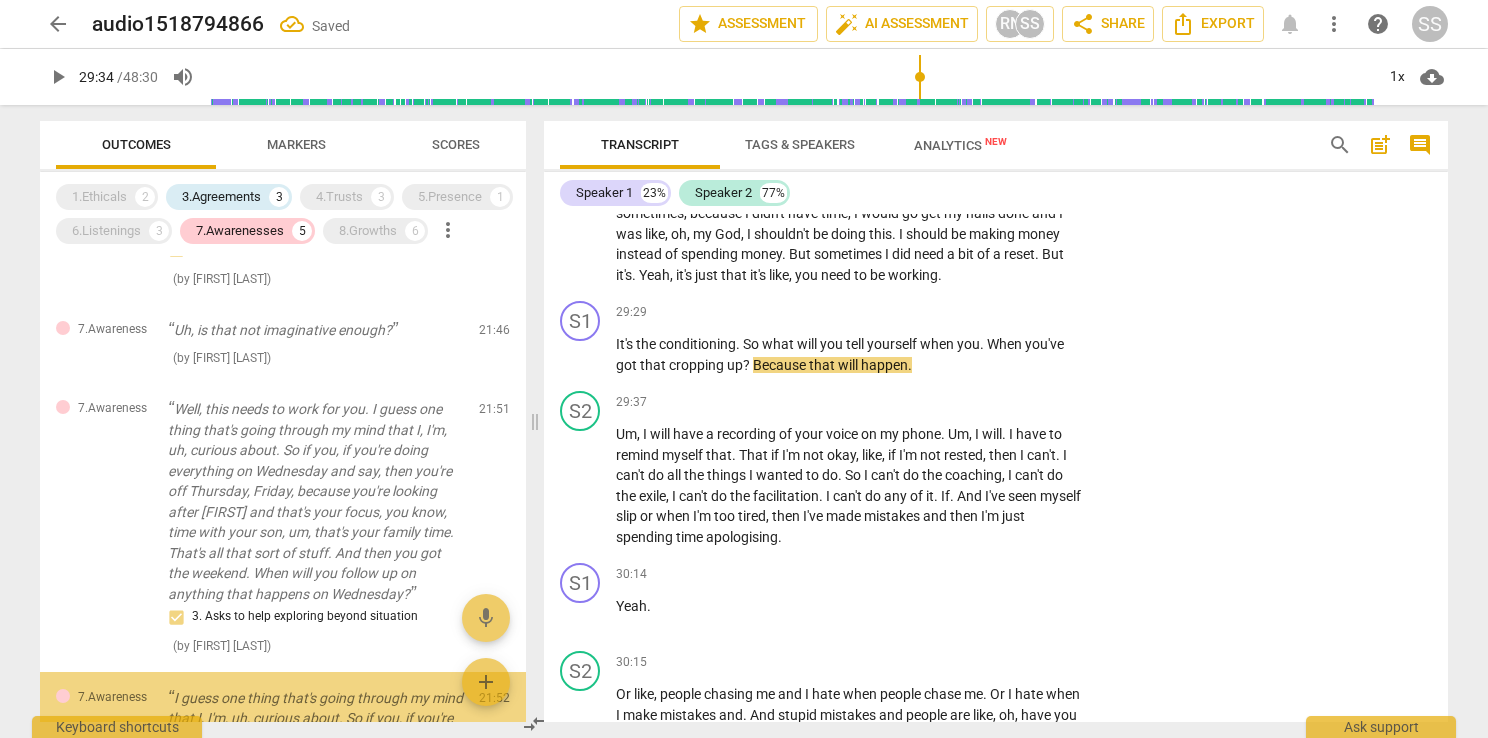 scroll, scrollTop: 992, scrollLeft: 0, axis: vertical 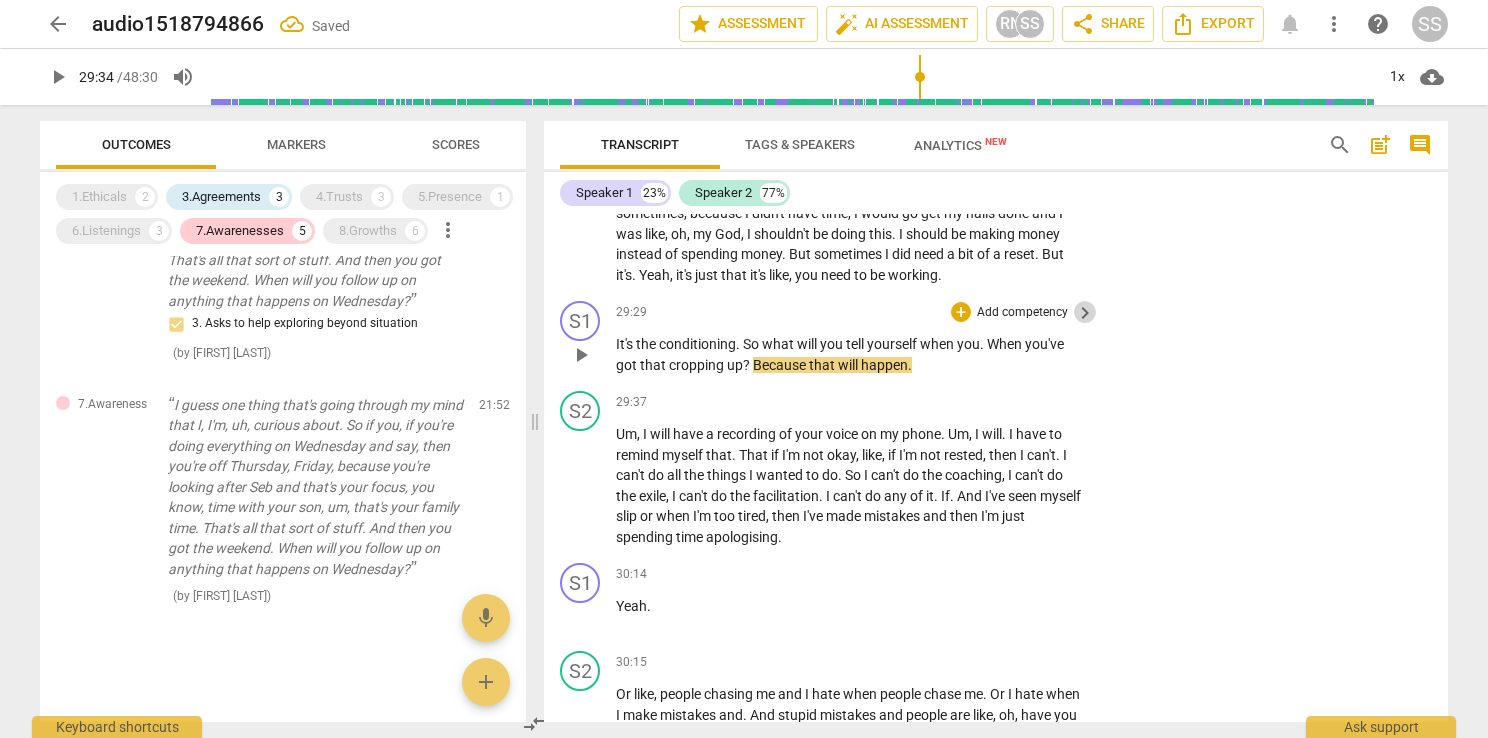 click on "keyboard_arrow_right" at bounding box center (1085, 313) 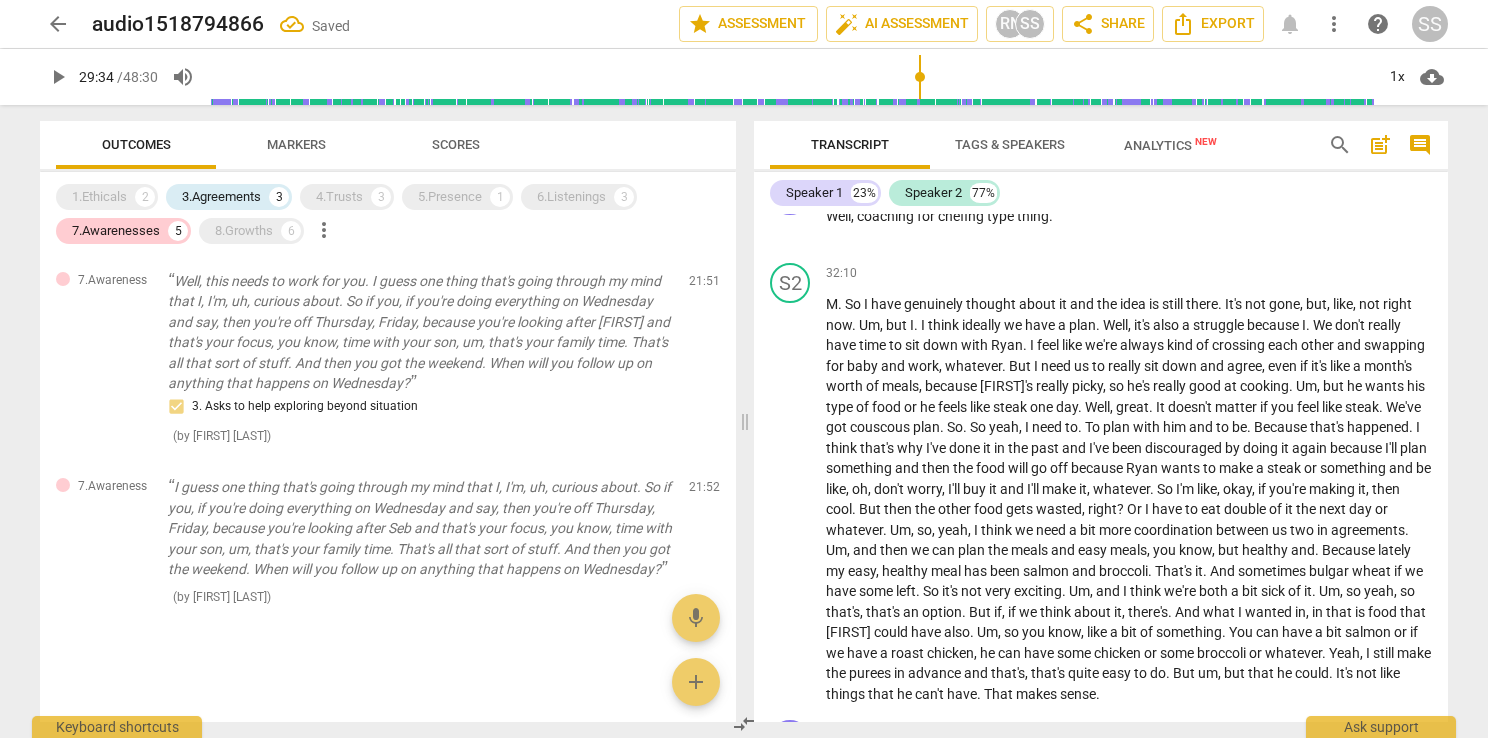 scroll, scrollTop: 14384, scrollLeft: 0, axis: vertical 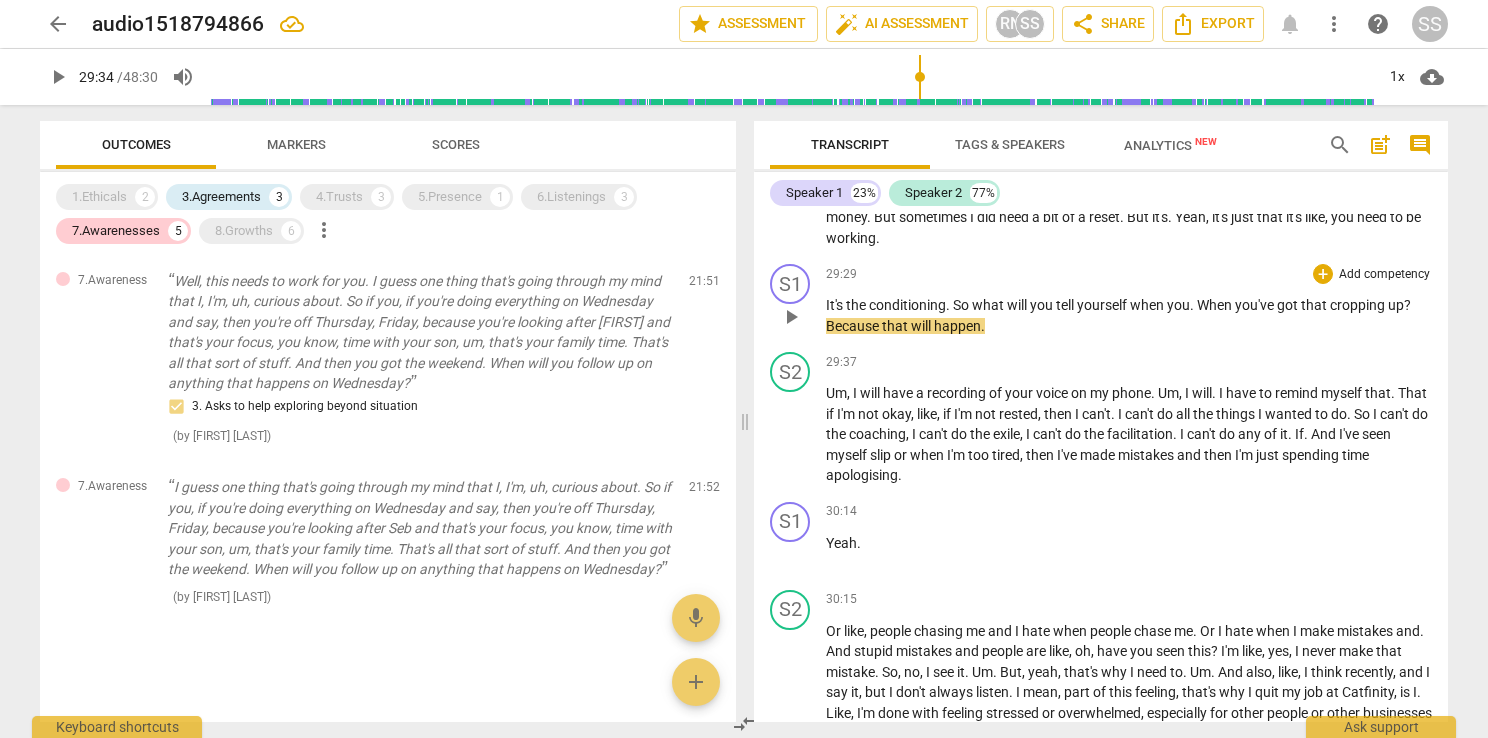 click on "Add competency" at bounding box center [1384, 275] 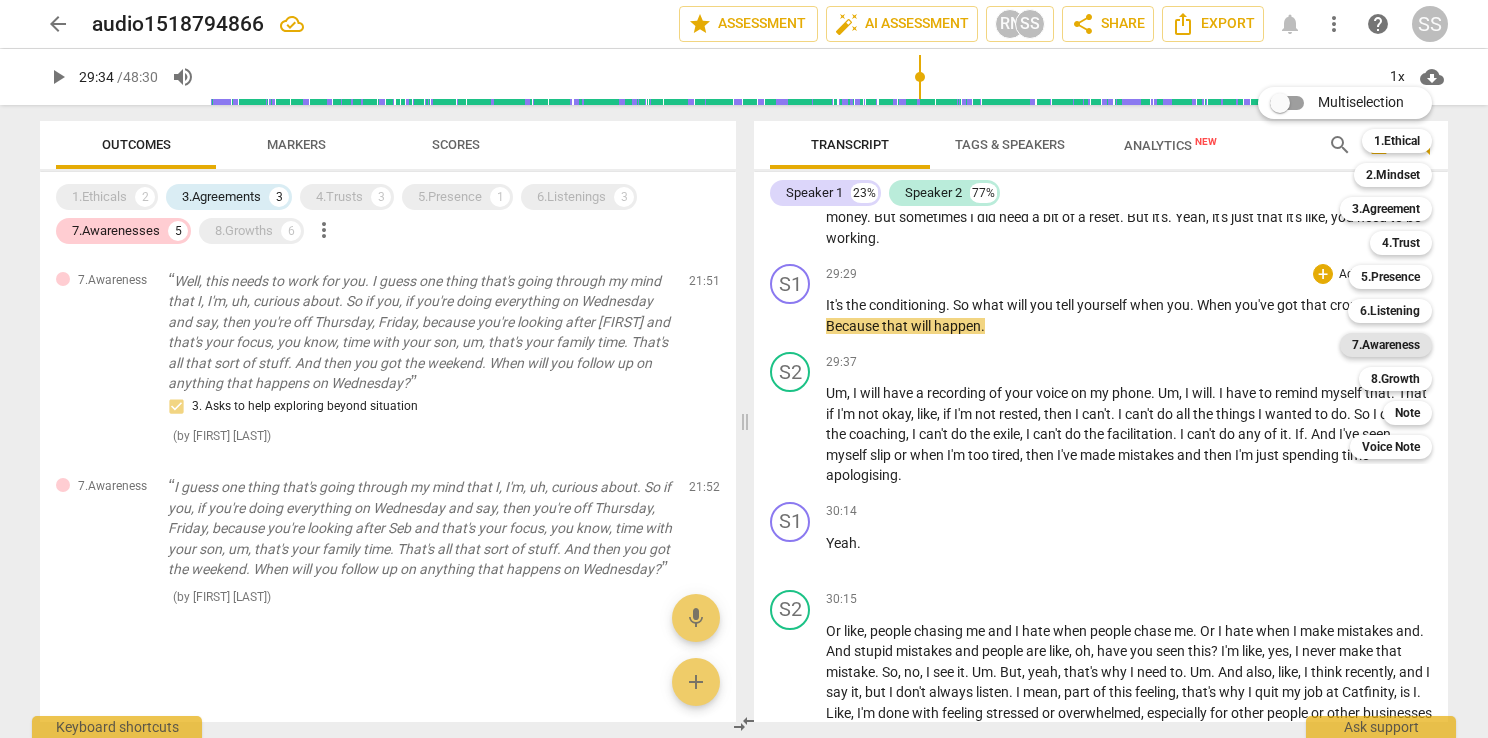 click on "7.Awareness" at bounding box center [1386, 345] 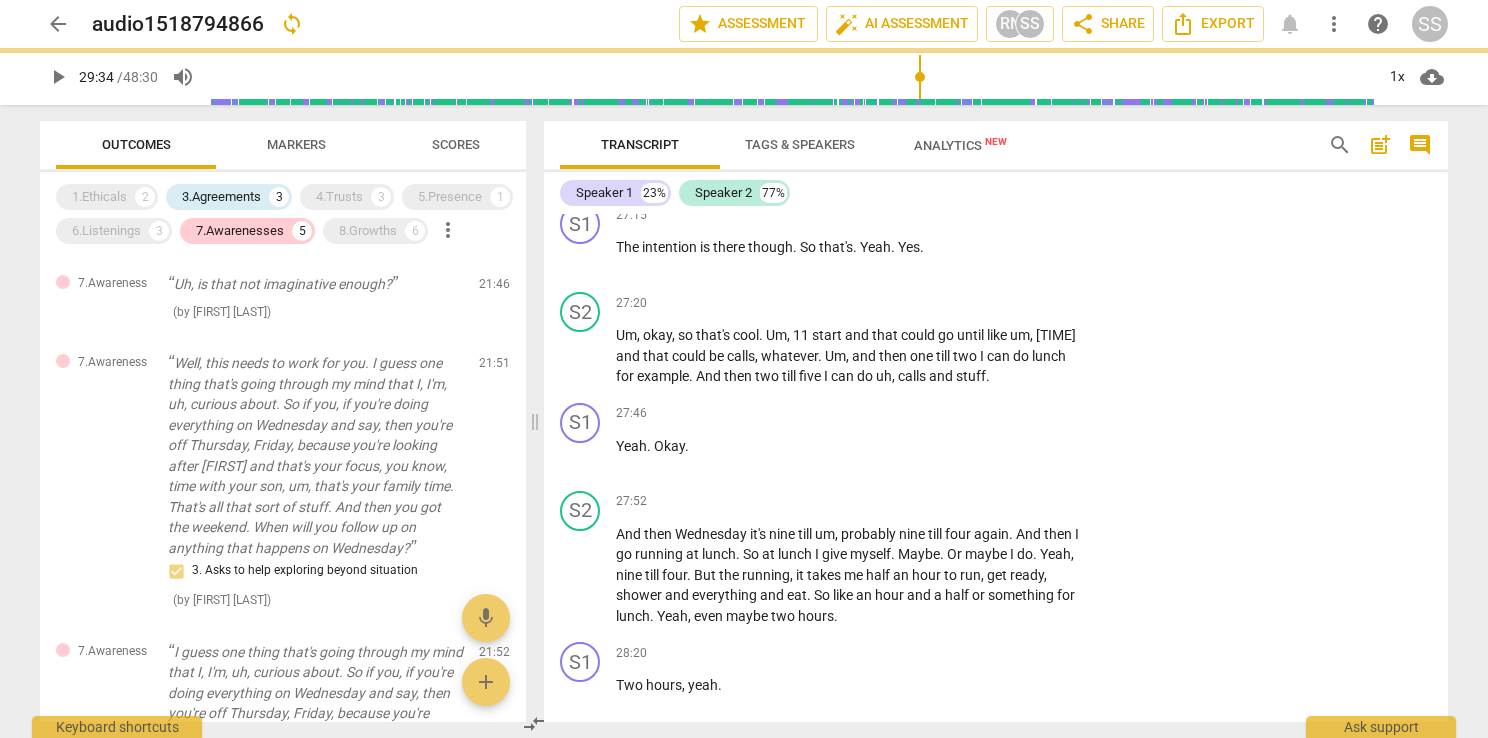scroll, scrollTop: 15775, scrollLeft: 0, axis: vertical 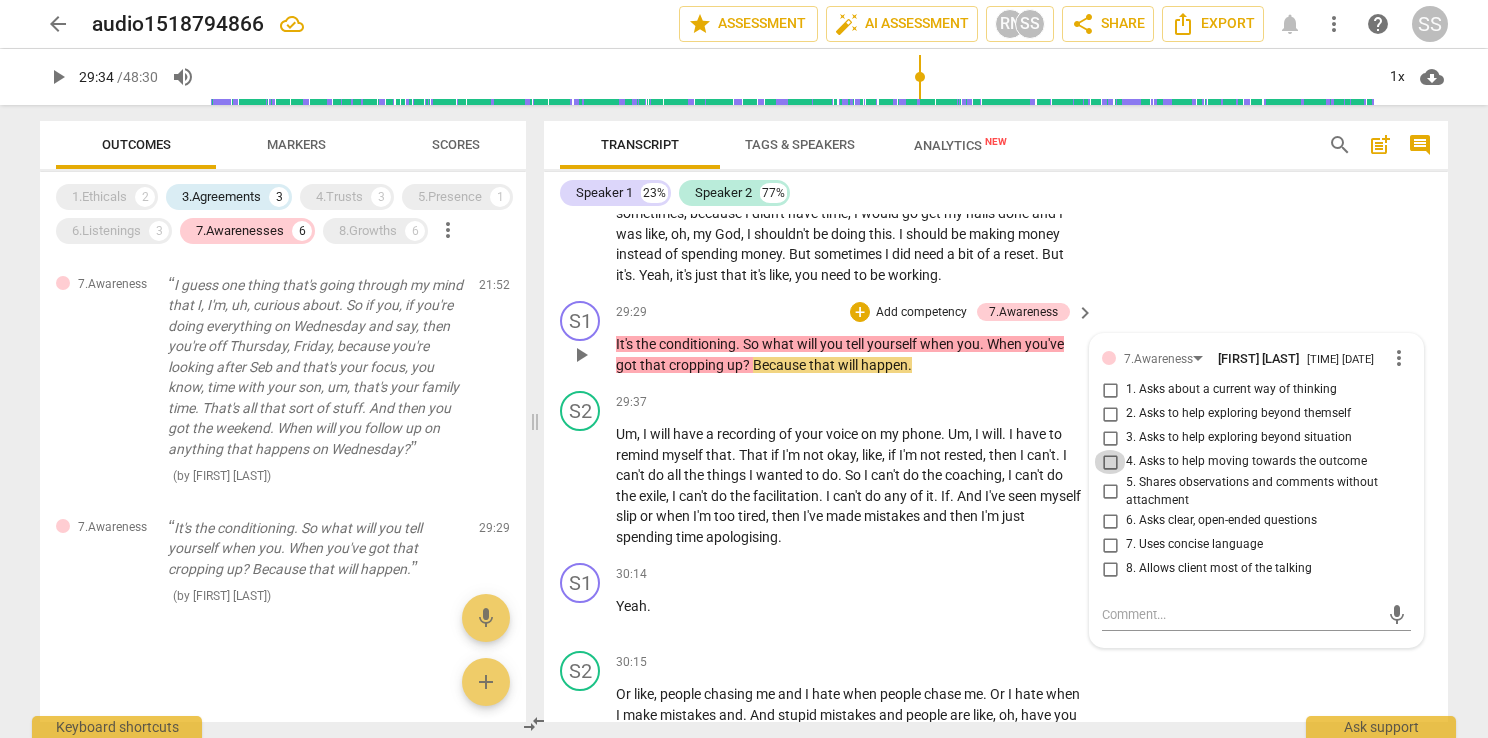 click on "4. Asks to help moving towards the outcome" at bounding box center [1110, 462] 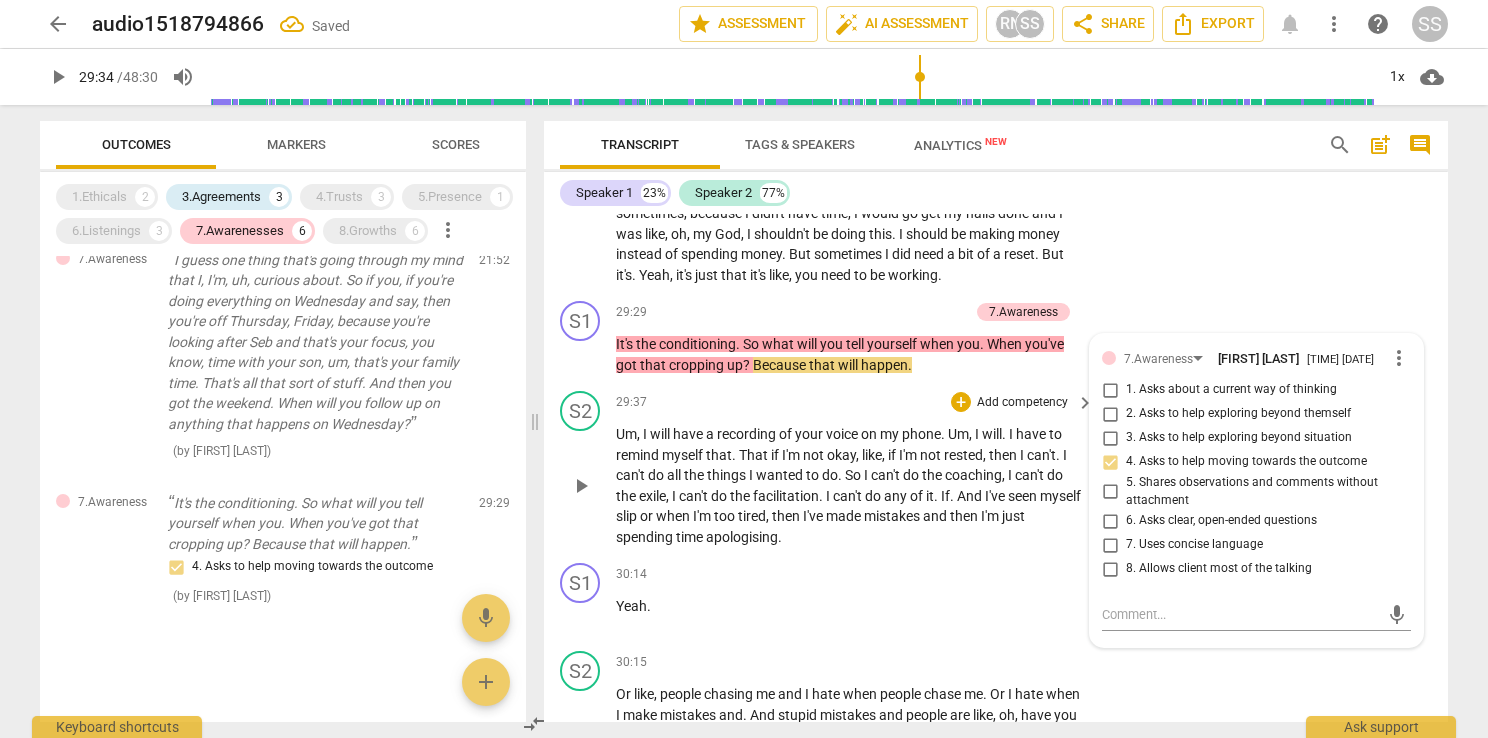 click on "play_arrow" at bounding box center [581, 486] 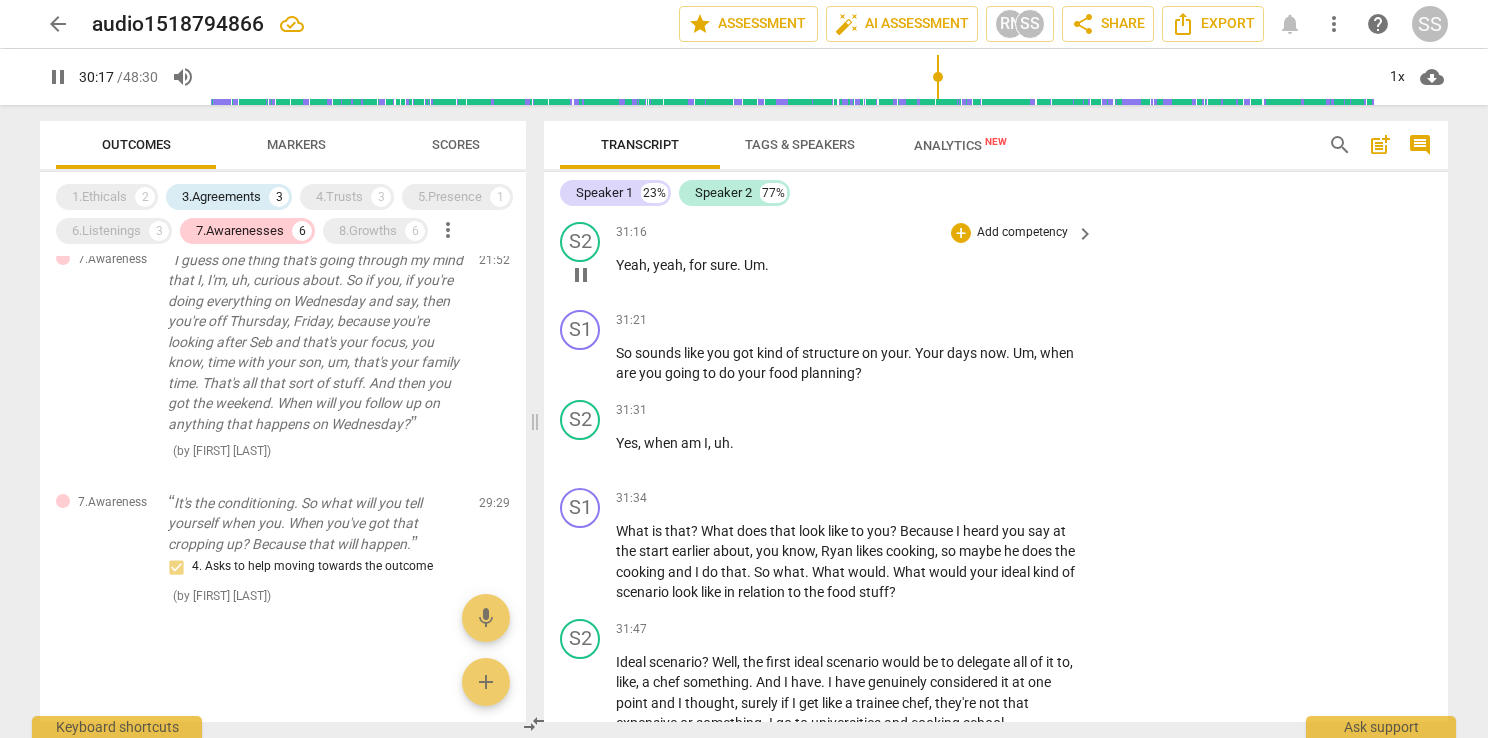 scroll, scrollTop: 16775, scrollLeft: 0, axis: vertical 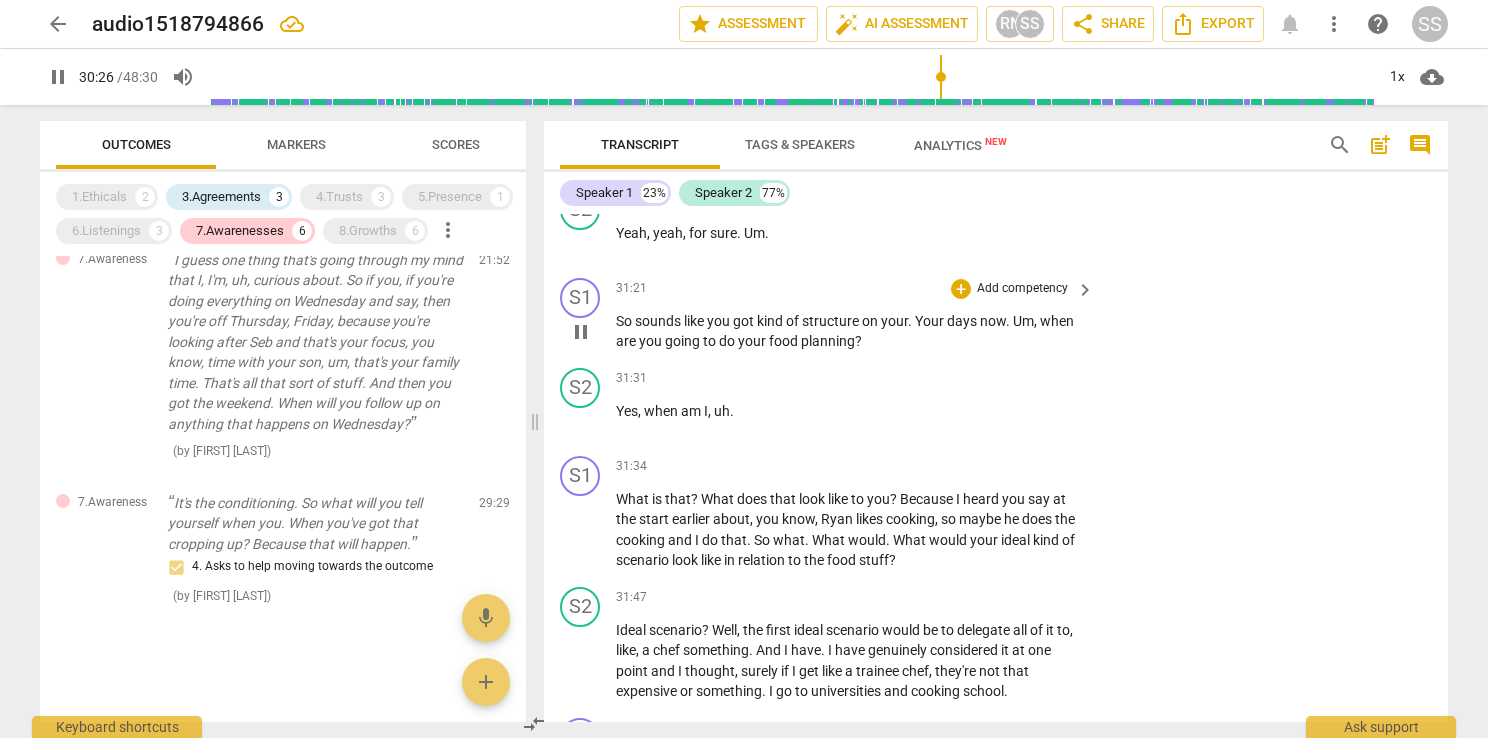 click on "Add competency" at bounding box center [1022, 289] 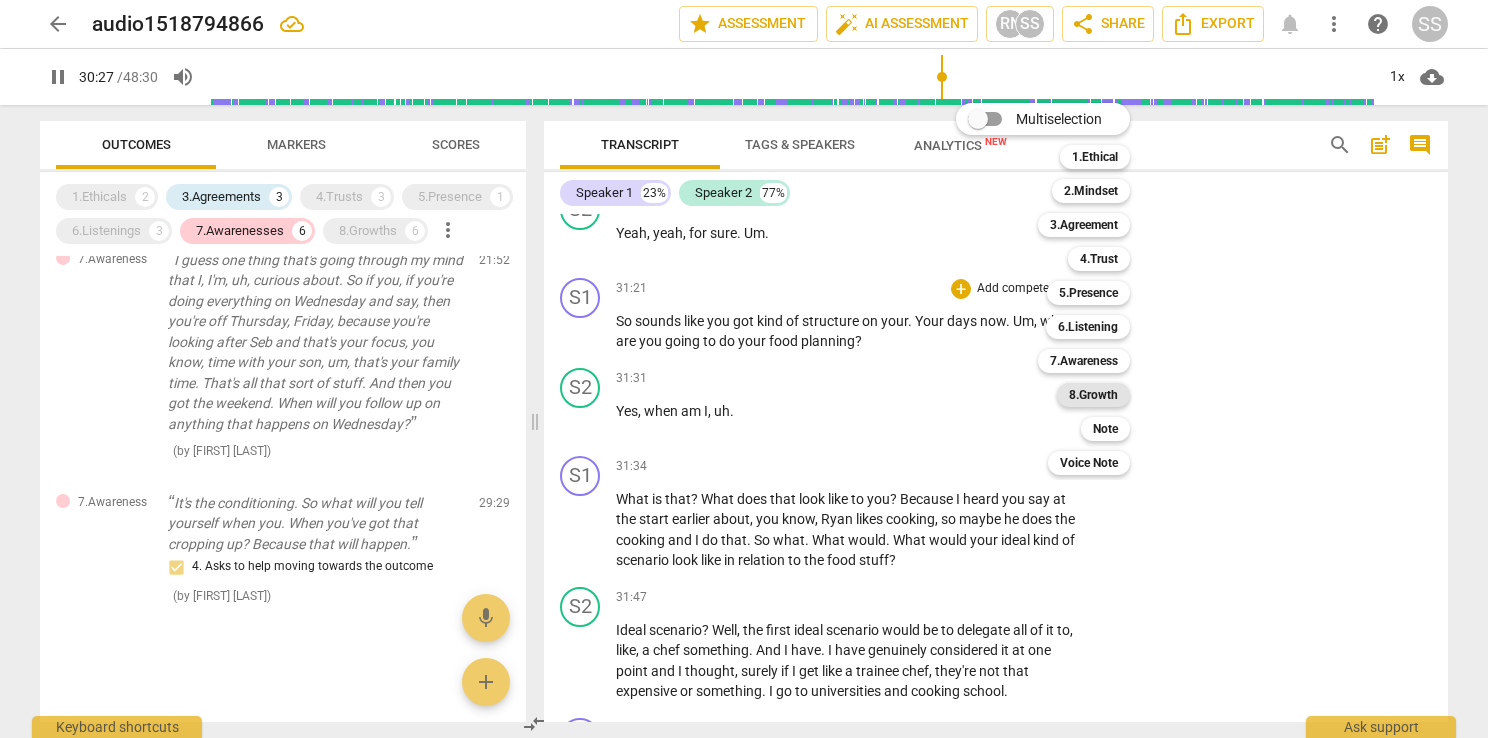 click on "8.Growth" at bounding box center (1093, 395) 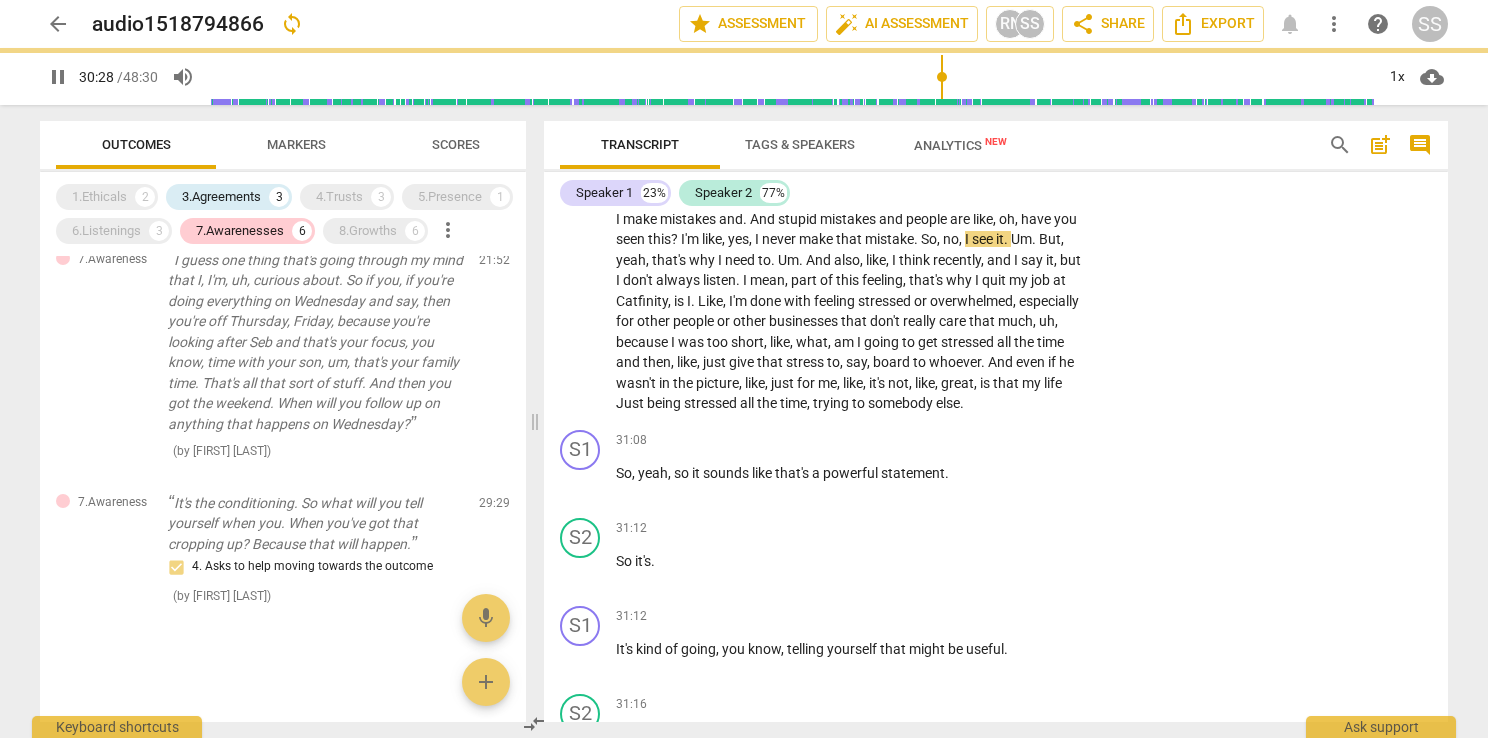 type on "1828" 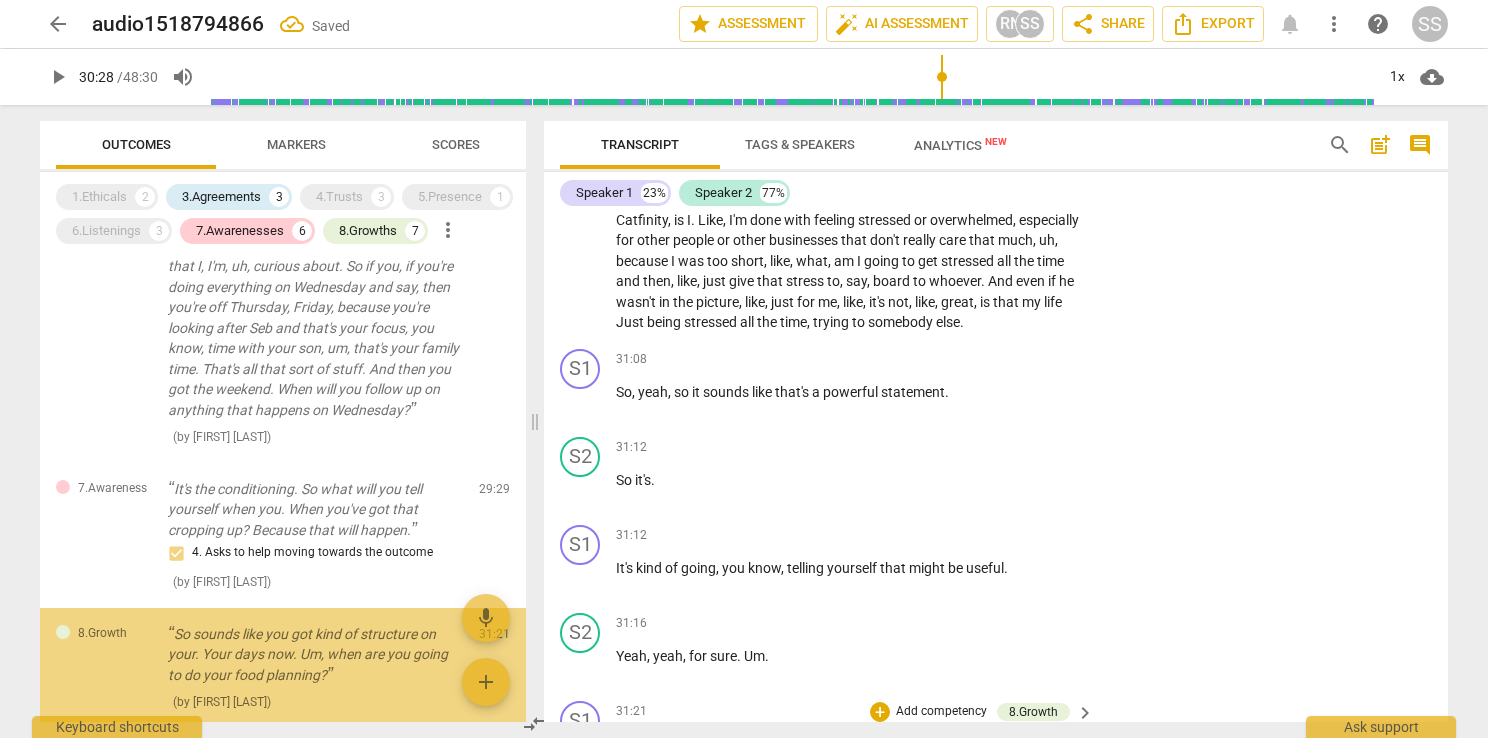 scroll, scrollTop: 16940, scrollLeft: 0, axis: vertical 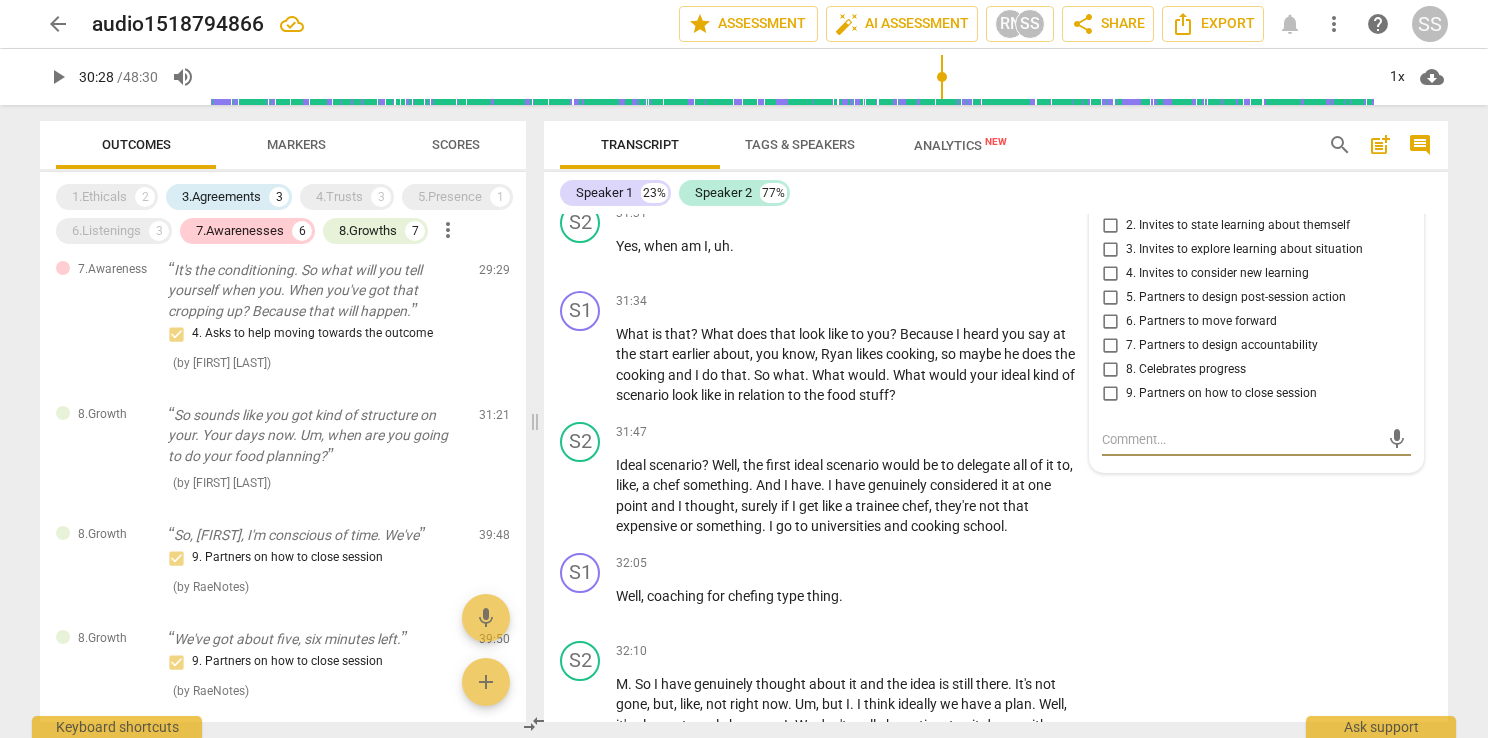 click on "5. Partners to design post-session action" at bounding box center [1236, 298] 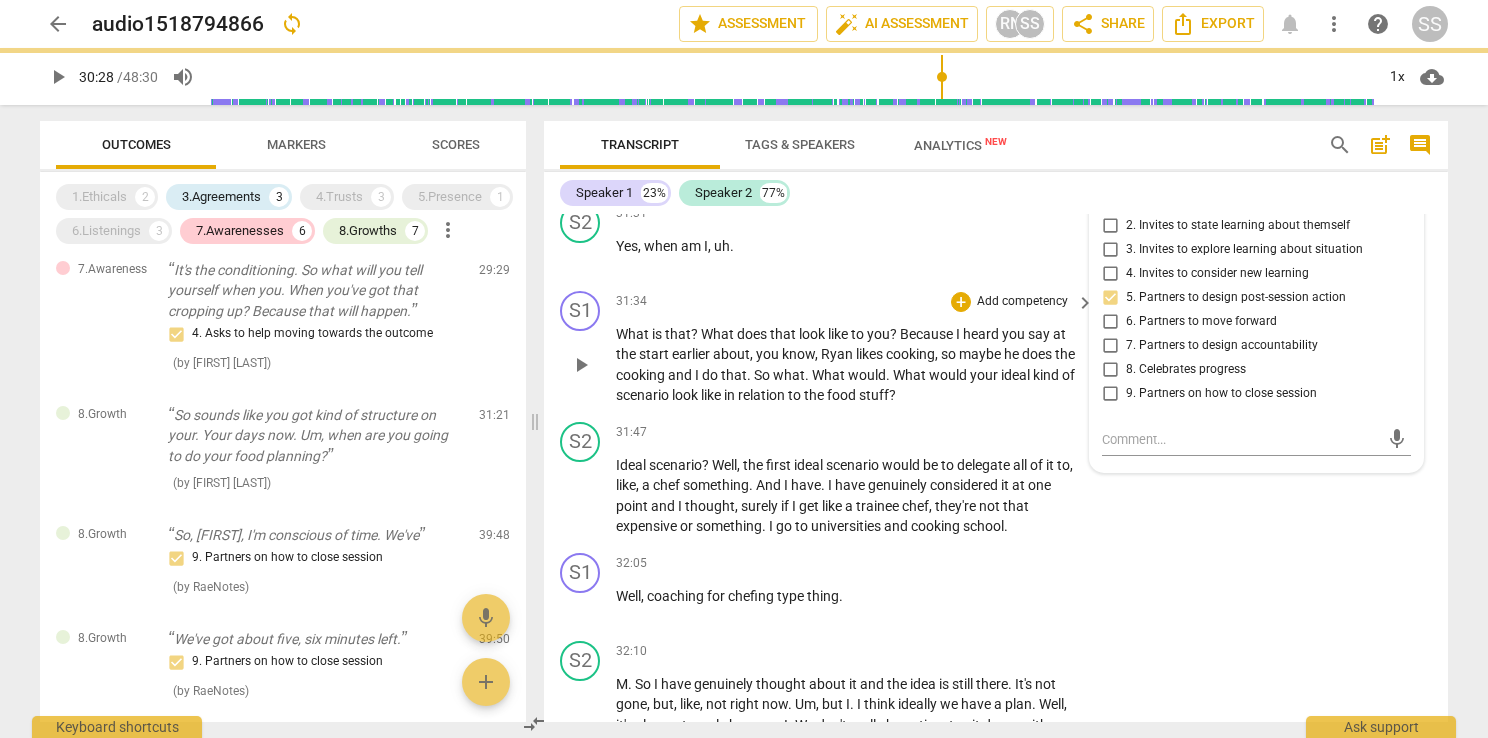 click on "Add competency" at bounding box center [1022, 302] 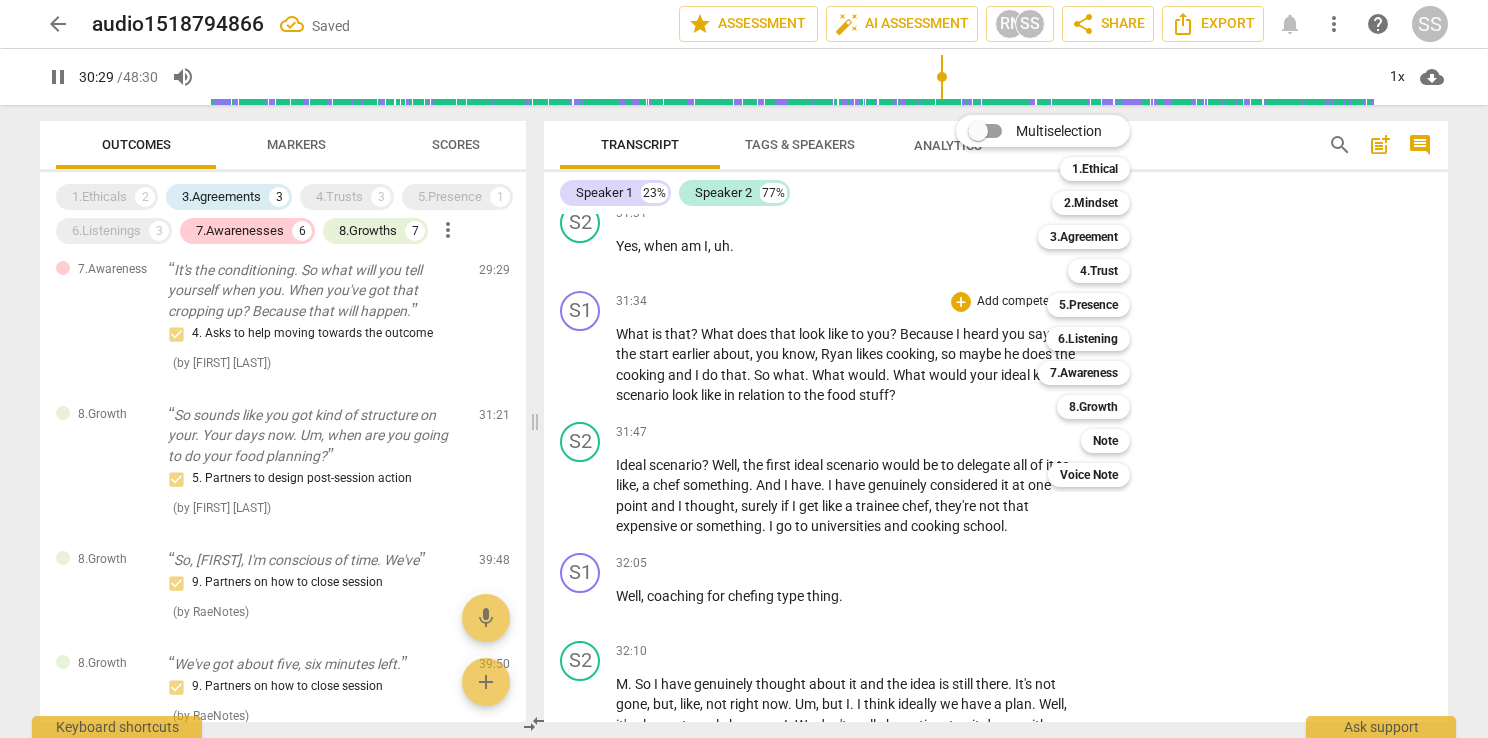 scroll, scrollTop: 16291, scrollLeft: 0, axis: vertical 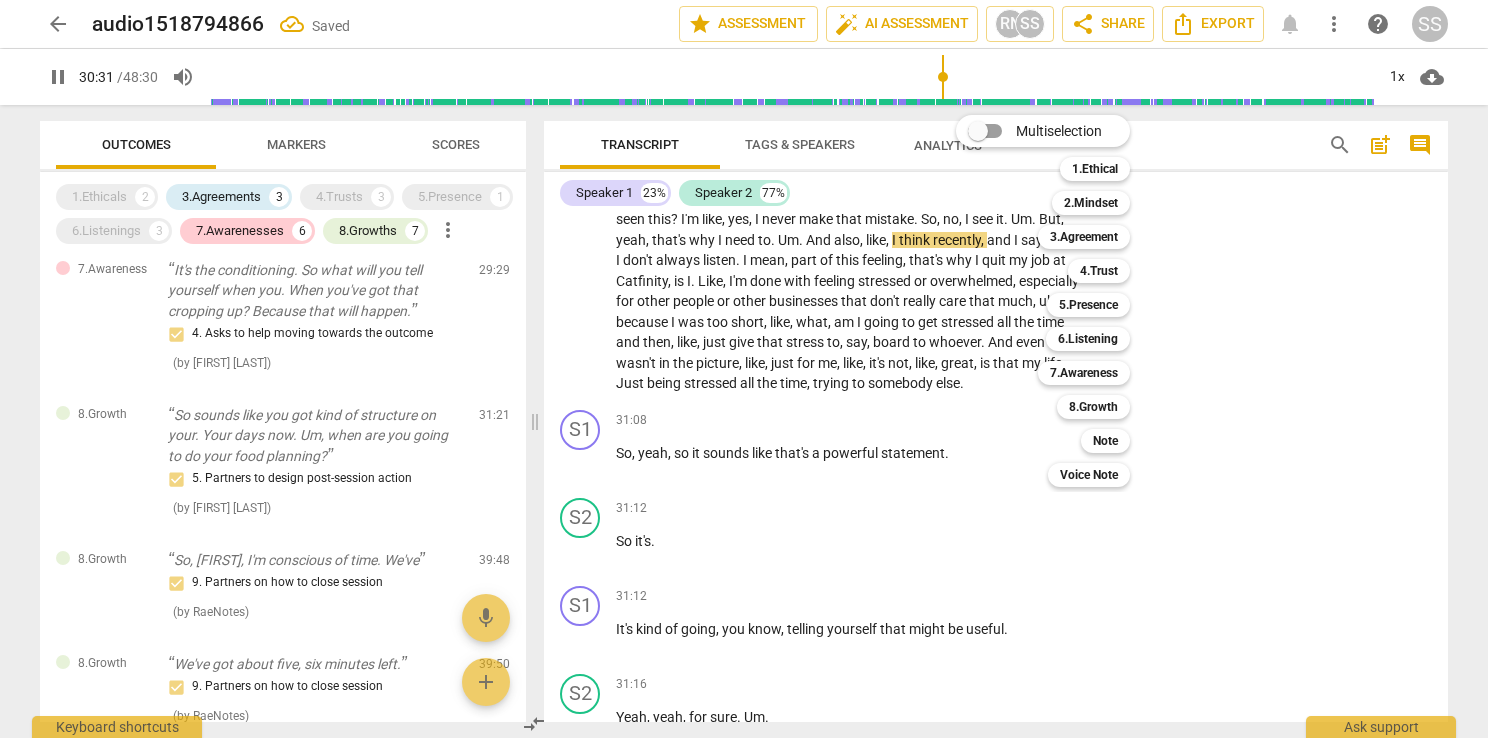 click at bounding box center [744, 369] 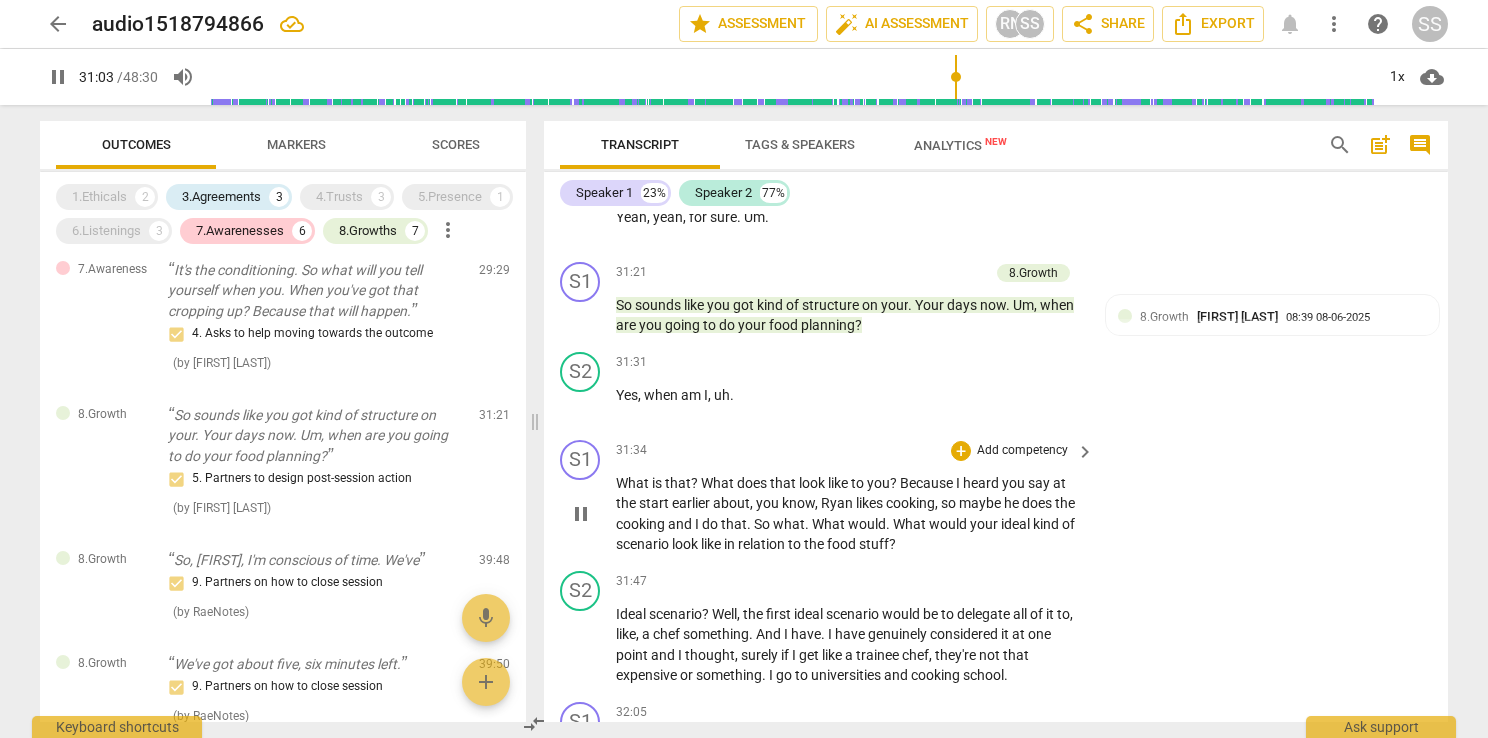 scroll, scrollTop: 16891, scrollLeft: 0, axis: vertical 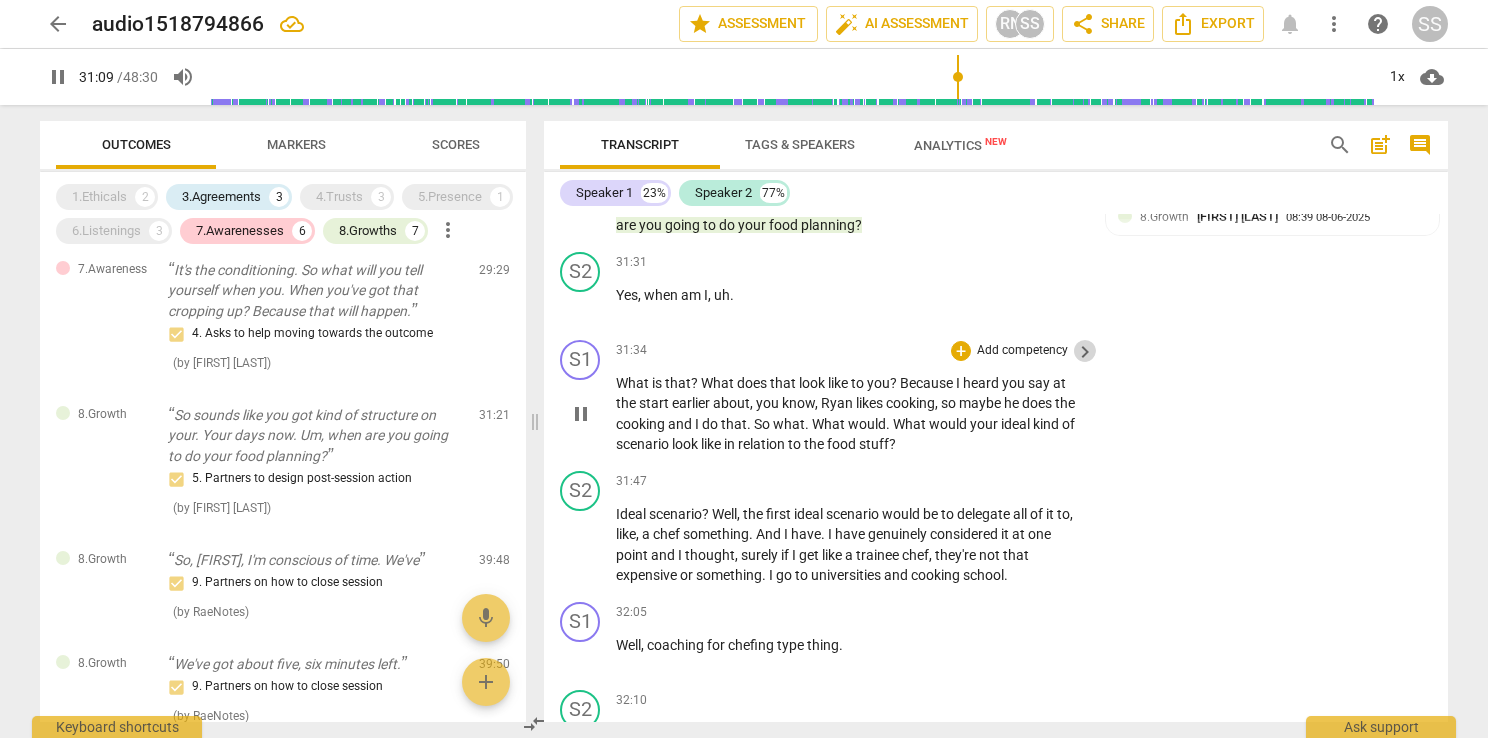 click on "keyboard_arrow_right" at bounding box center (1085, 352) 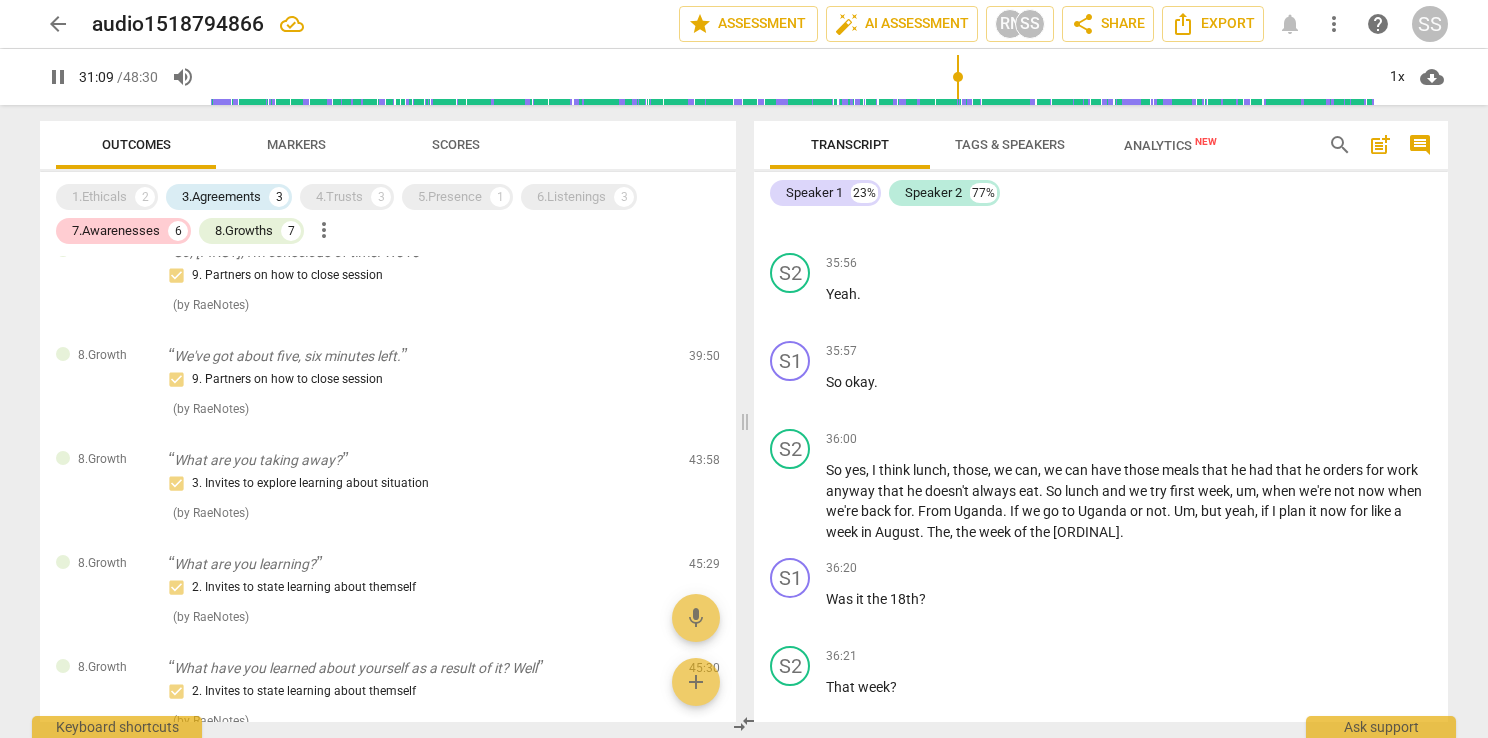 scroll, scrollTop: 15392, scrollLeft: 0, axis: vertical 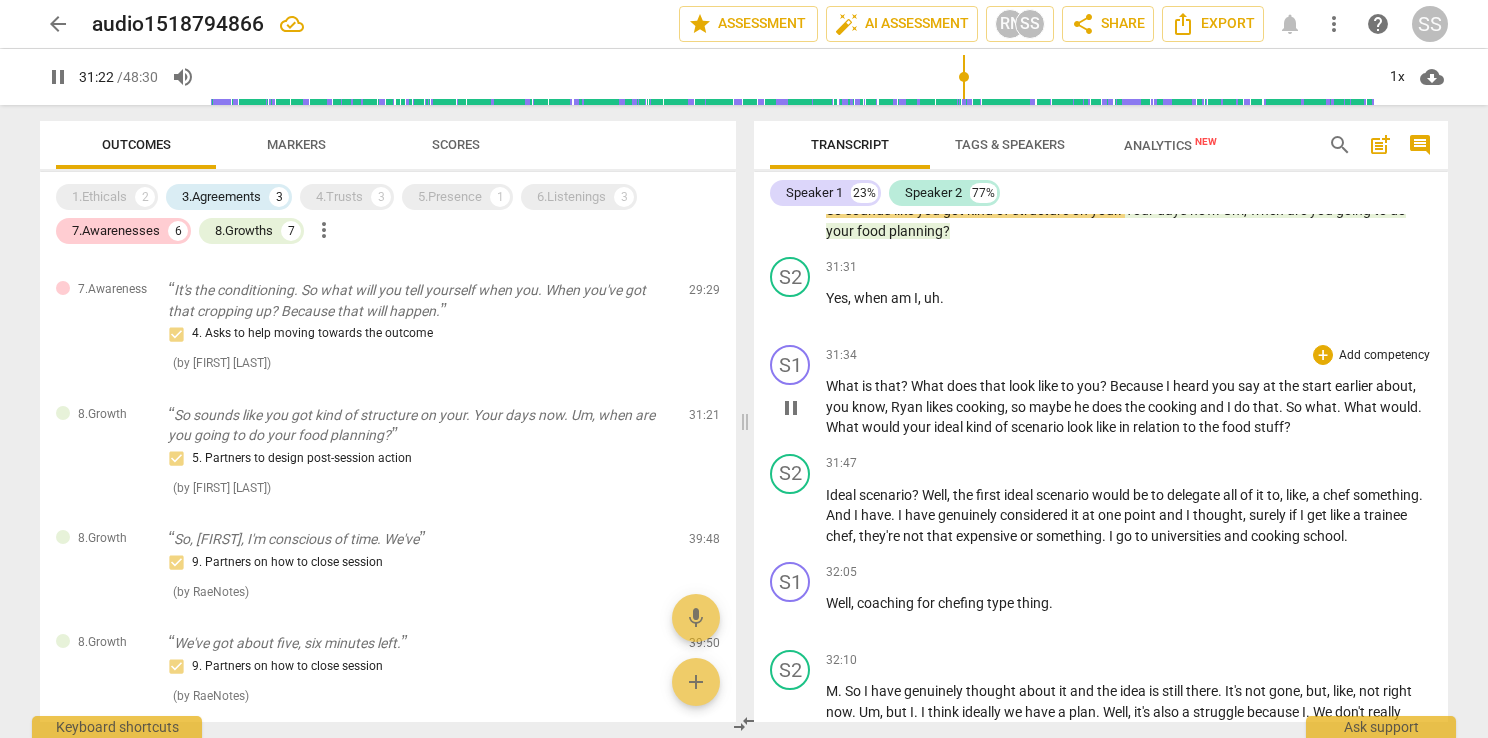 click on "Add competency" at bounding box center (1384, 356) 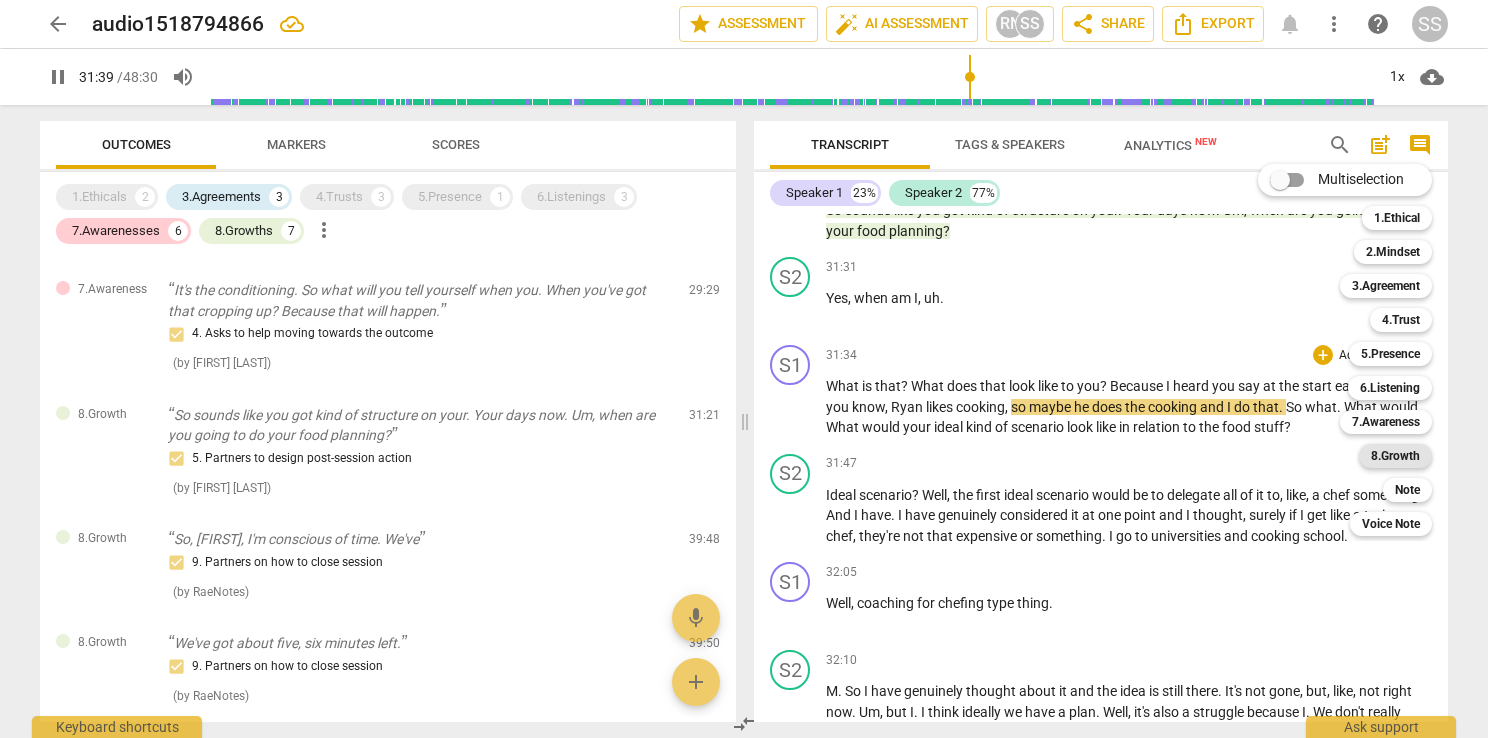 click on "8.Growth" at bounding box center (1395, 456) 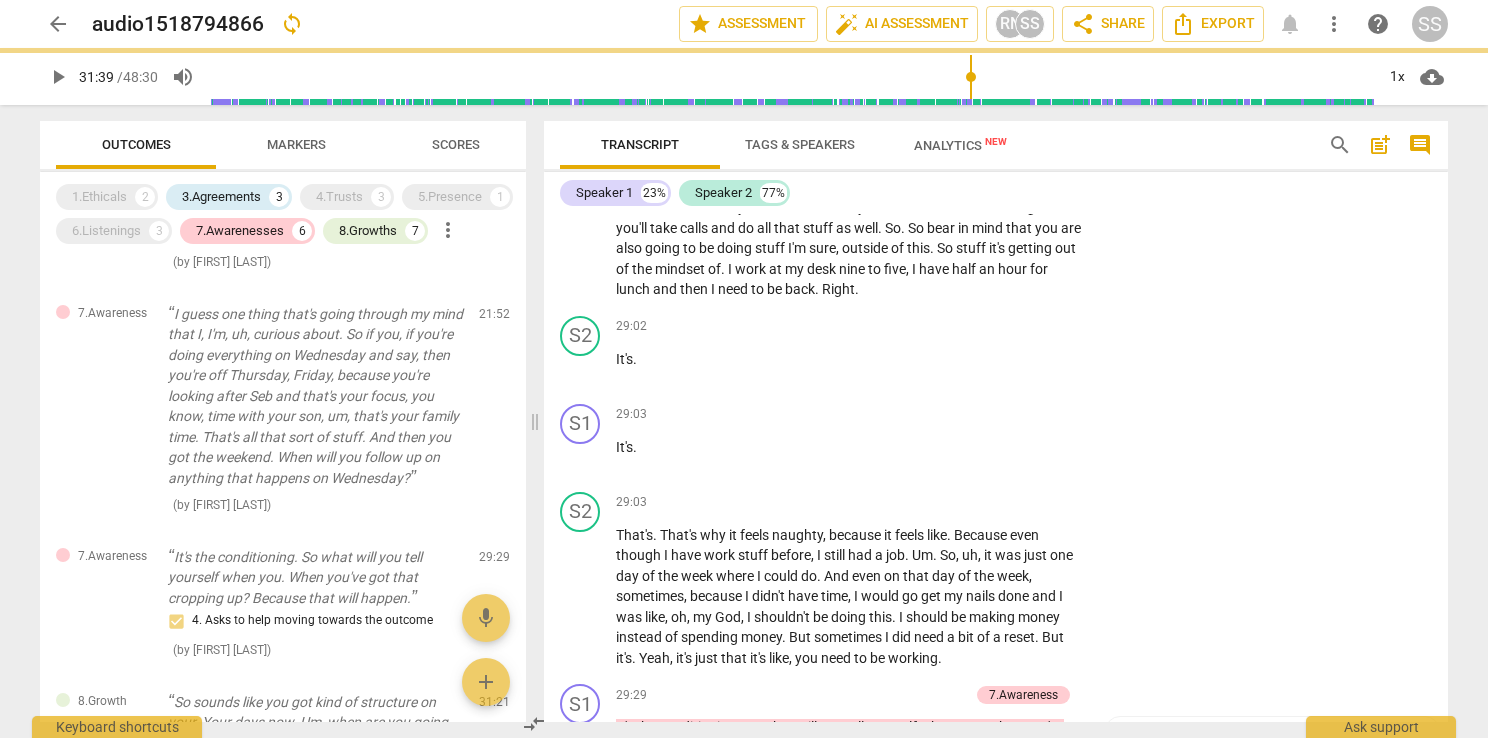 type on "1900" 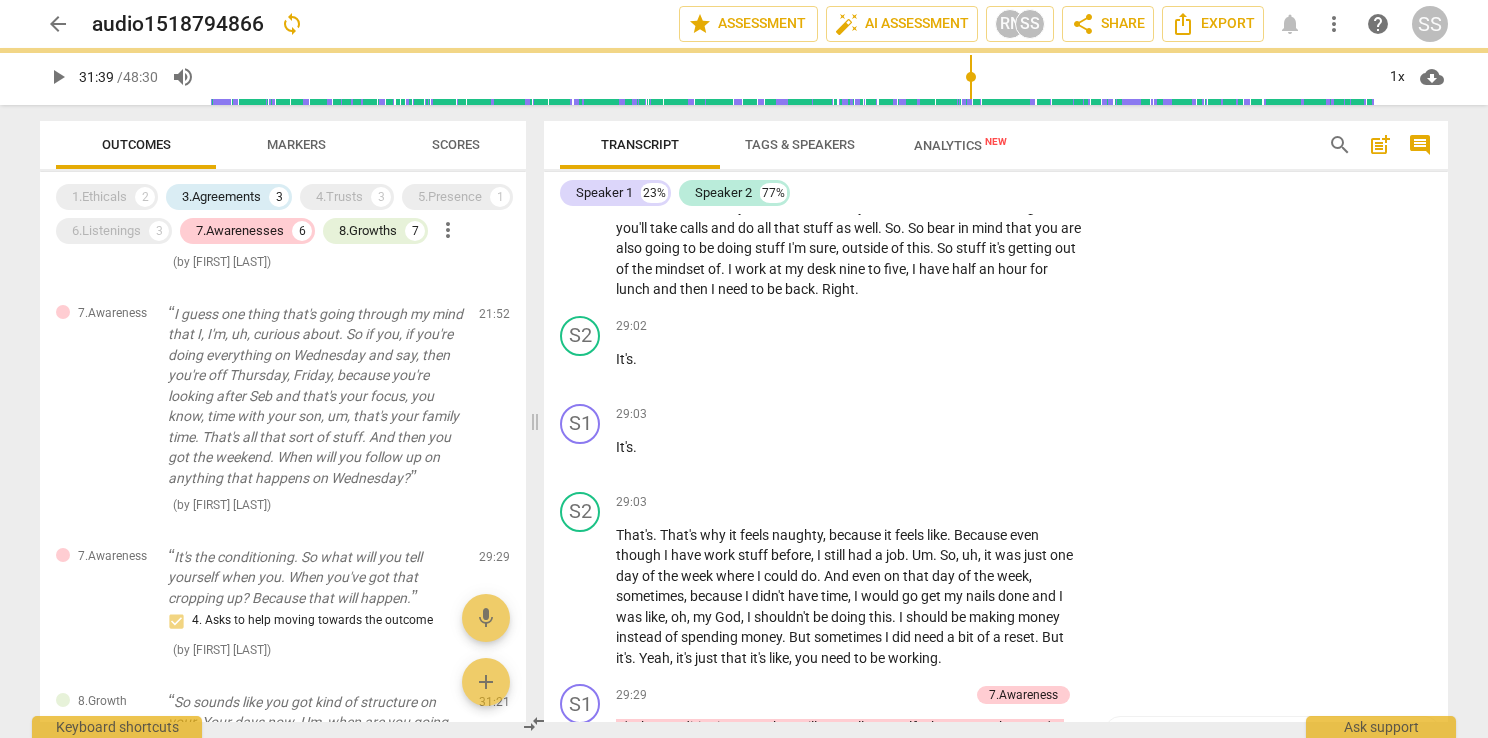 scroll, scrollTop: 16901, scrollLeft: 0, axis: vertical 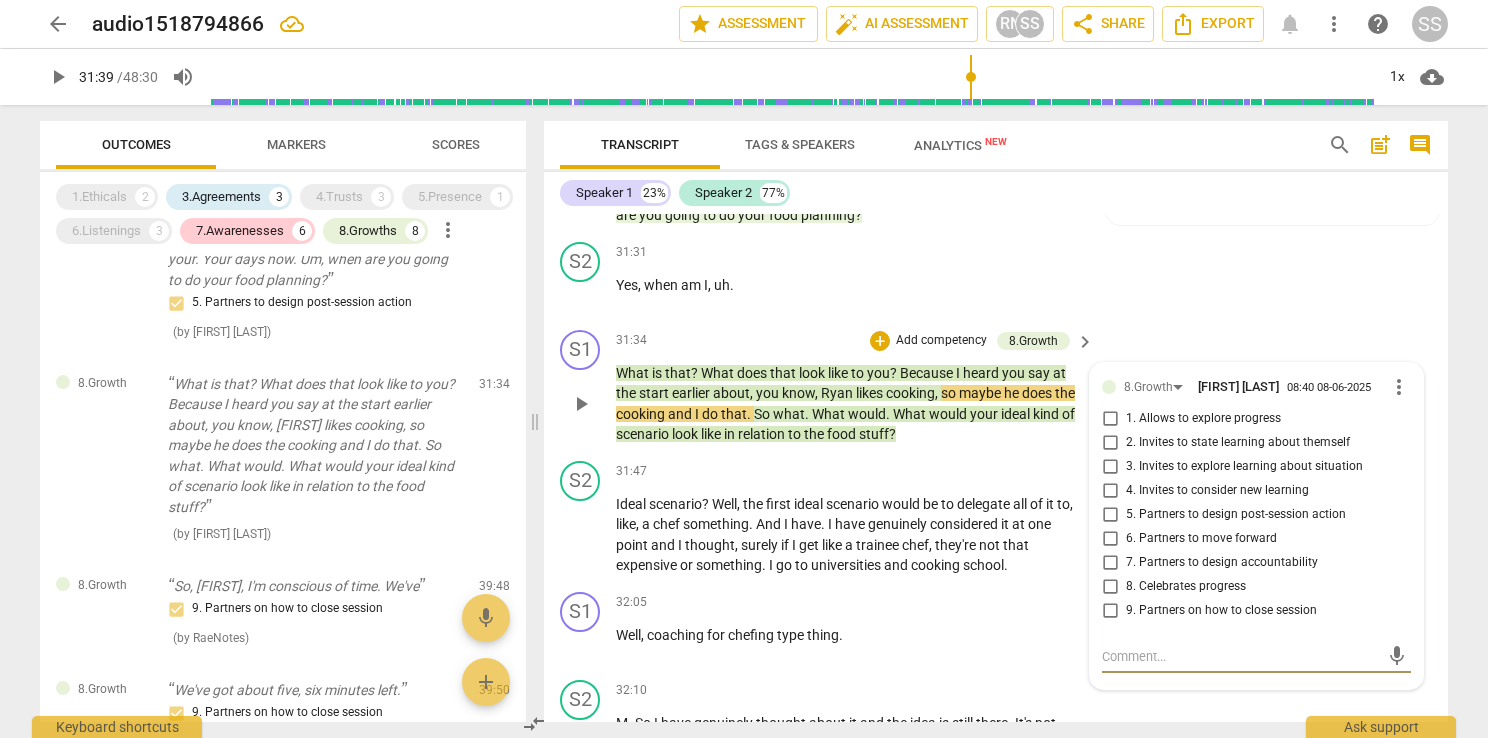 click on "5. Partners to design post-session action" at bounding box center (1236, 515) 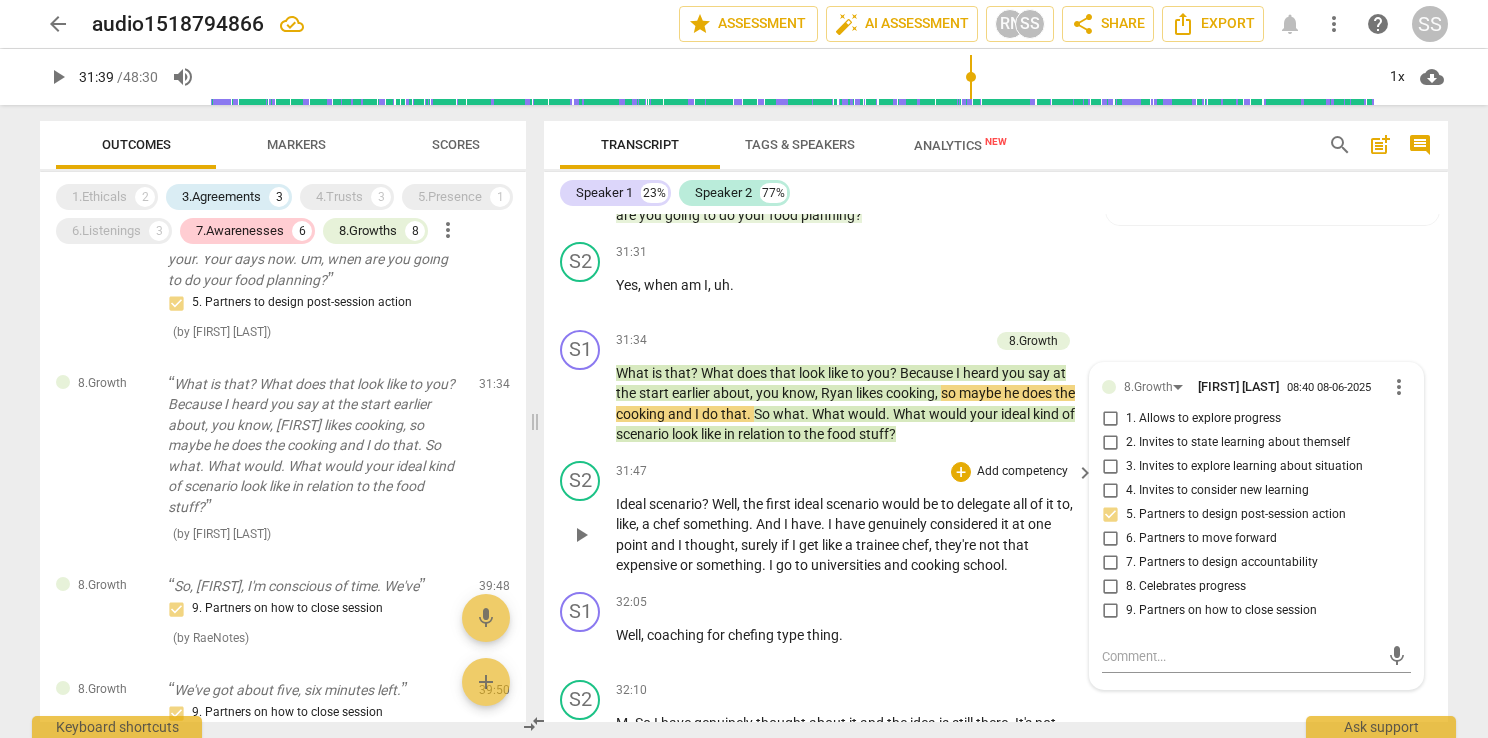 click on "delegate" at bounding box center (985, 504) 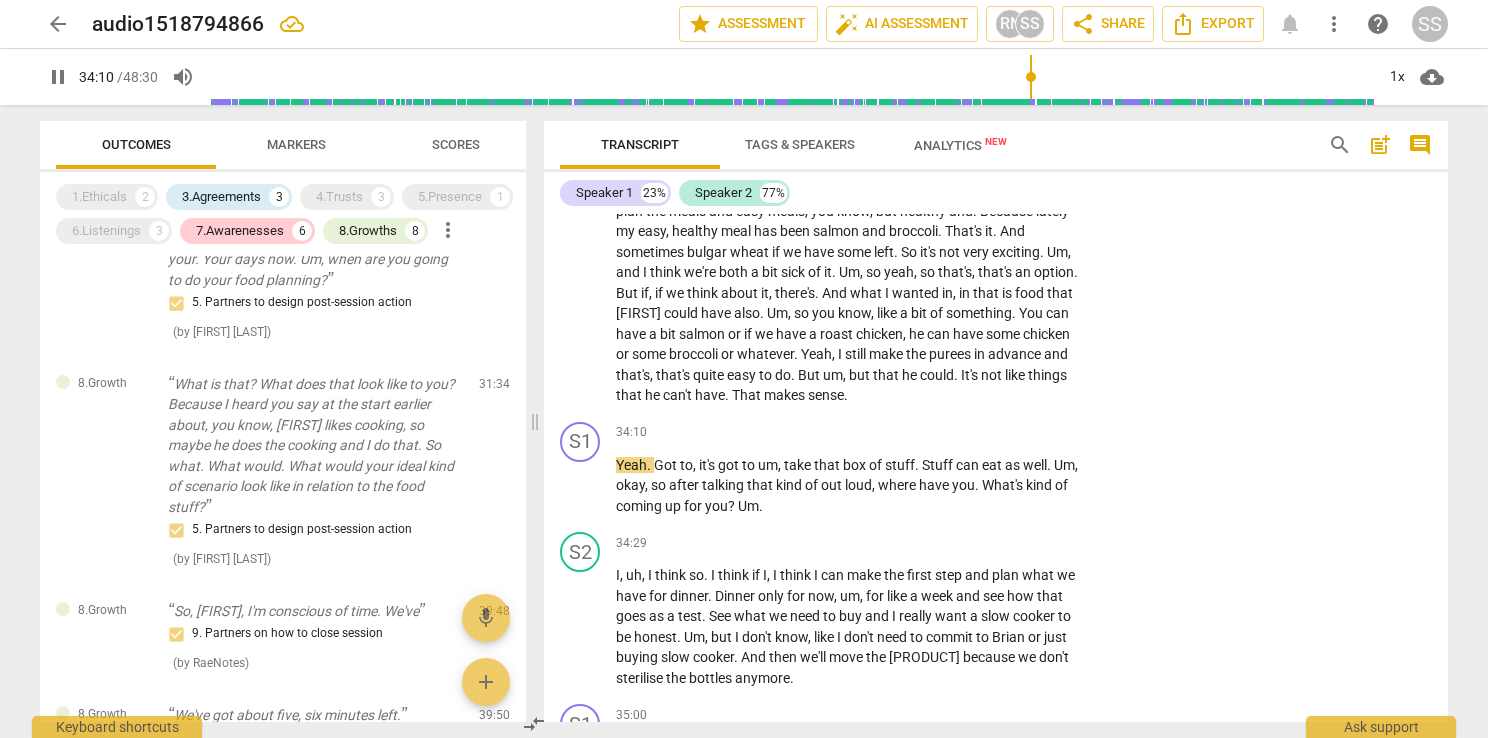 scroll, scrollTop: 17841, scrollLeft: 0, axis: vertical 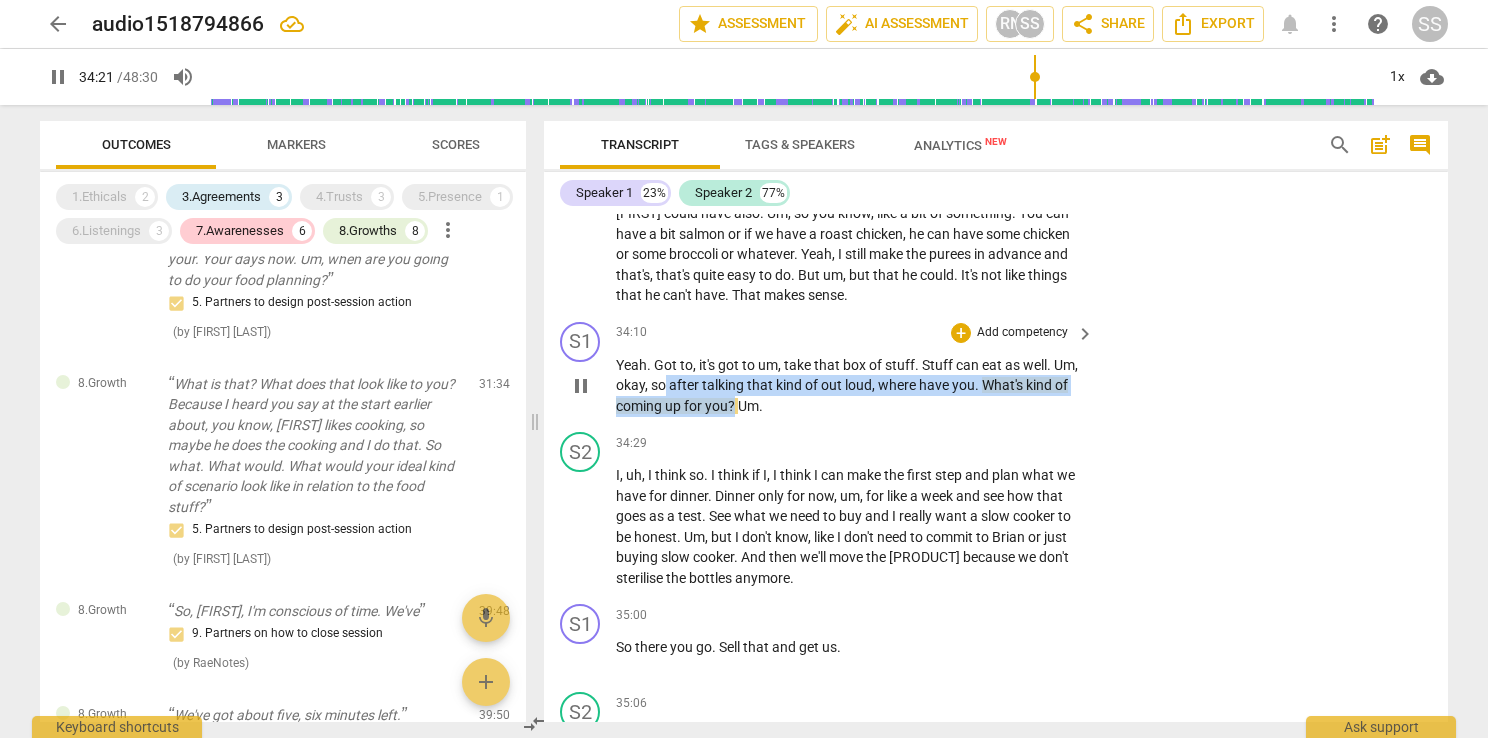 drag, startPoint x: 732, startPoint y: 406, endPoint x: 664, endPoint y: 384, distance: 71.470276 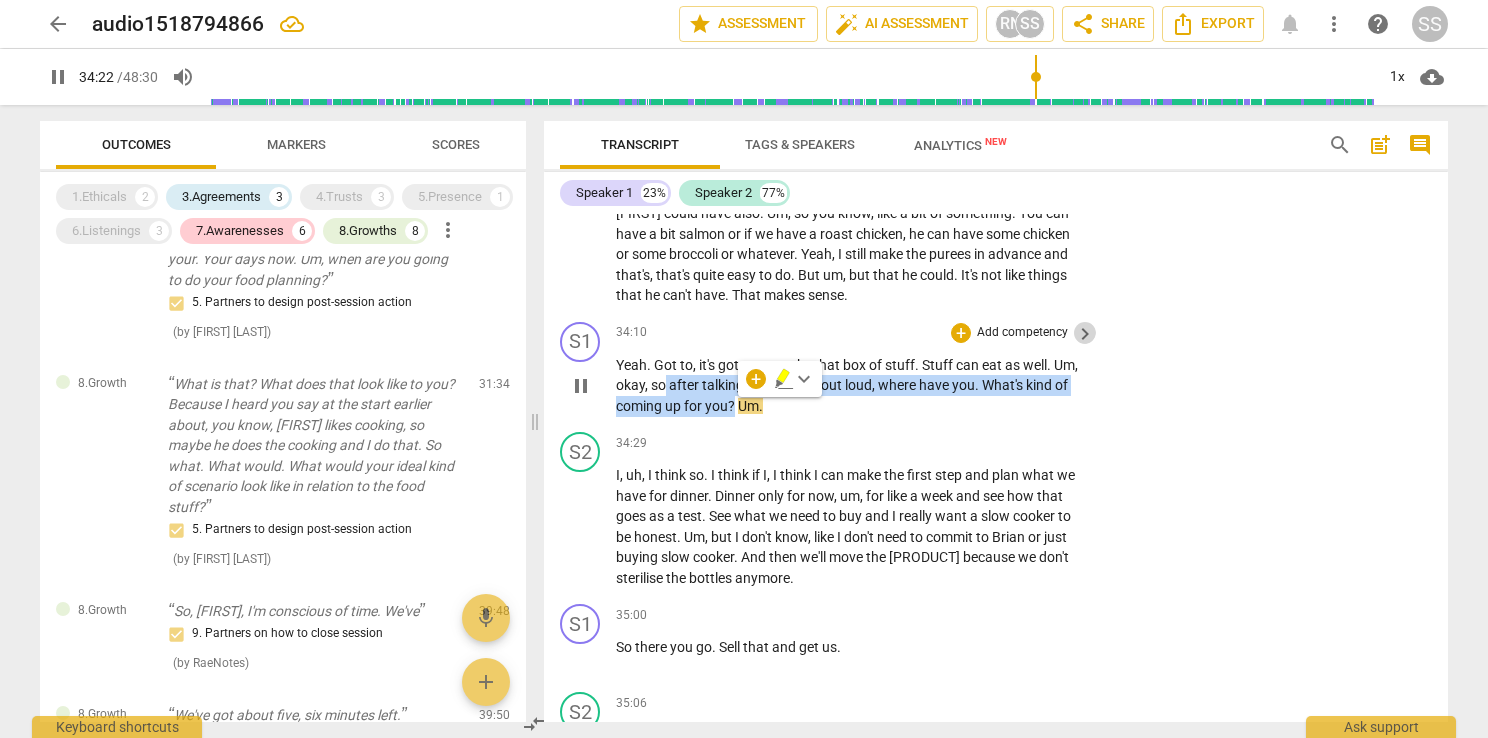 click on "keyboard_arrow_right" at bounding box center [1085, 334] 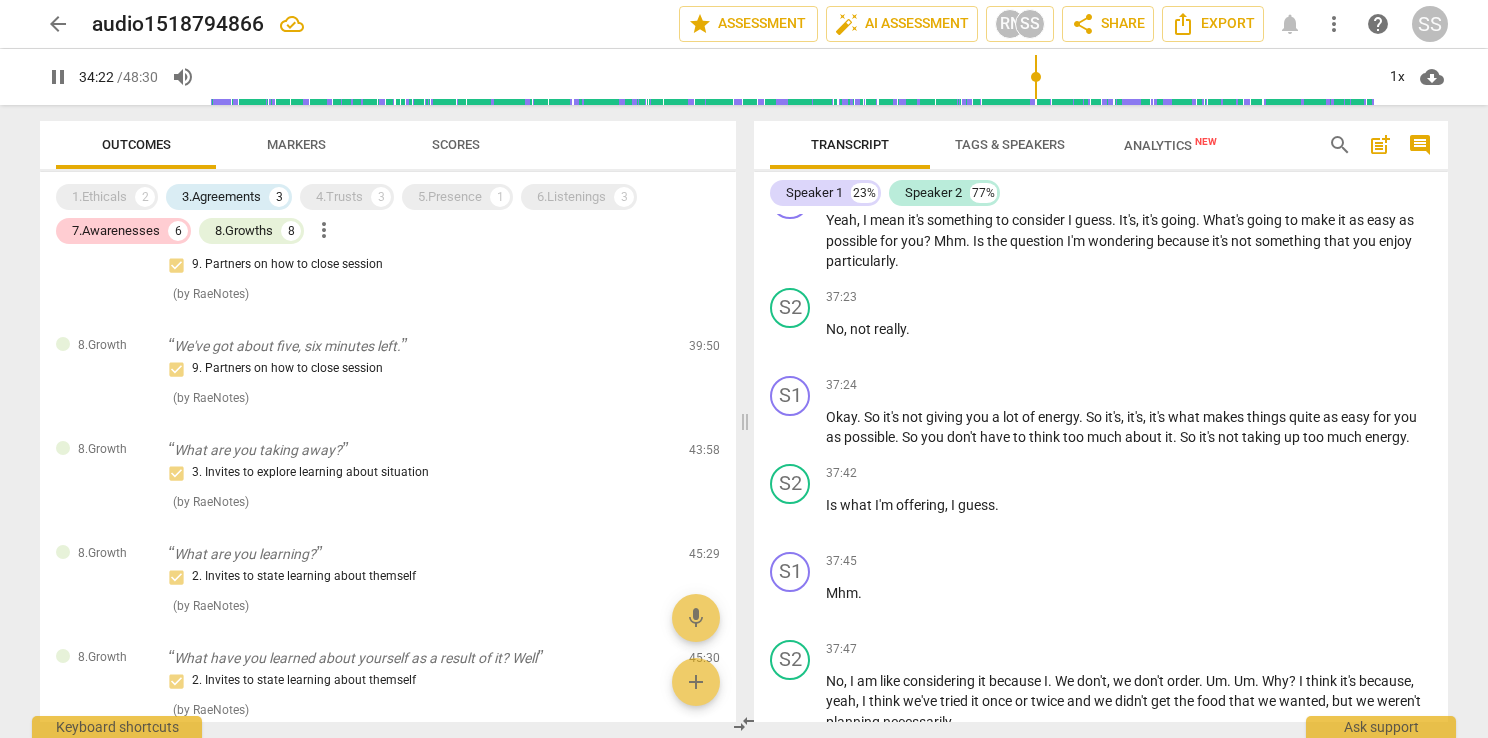 scroll, scrollTop: 16320, scrollLeft: 0, axis: vertical 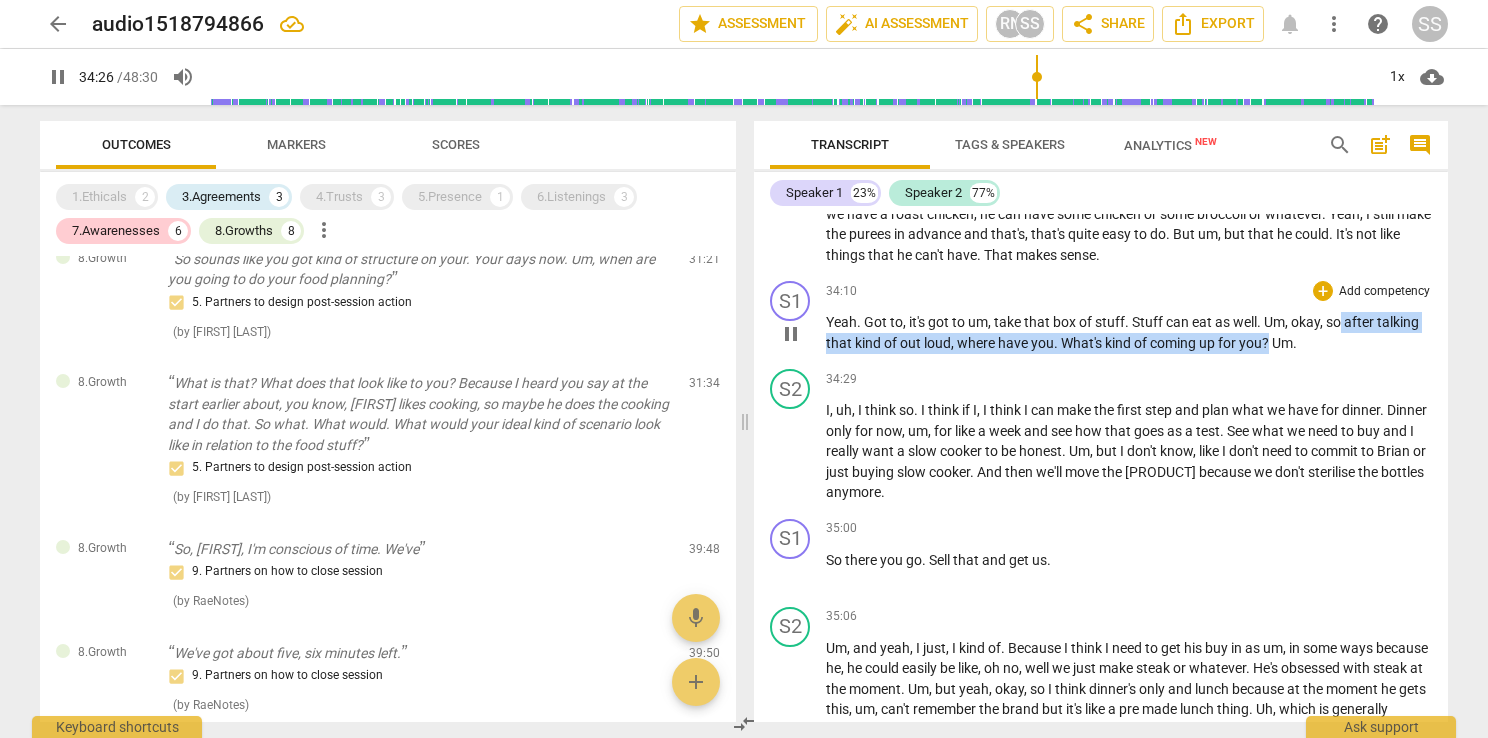 click on "Add competency" at bounding box center (1384, 292) 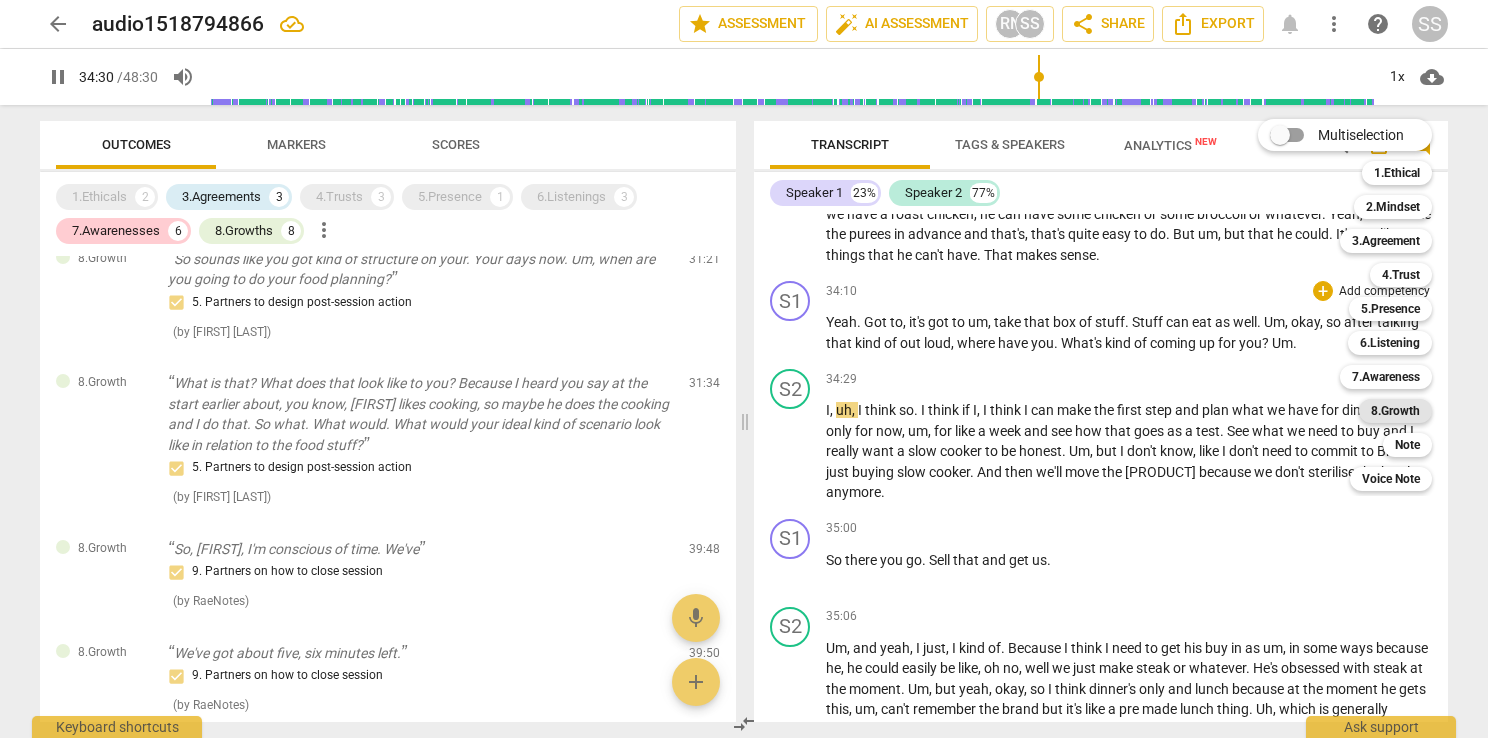 click on "8.Growth" at bounding box center (1395, 411) 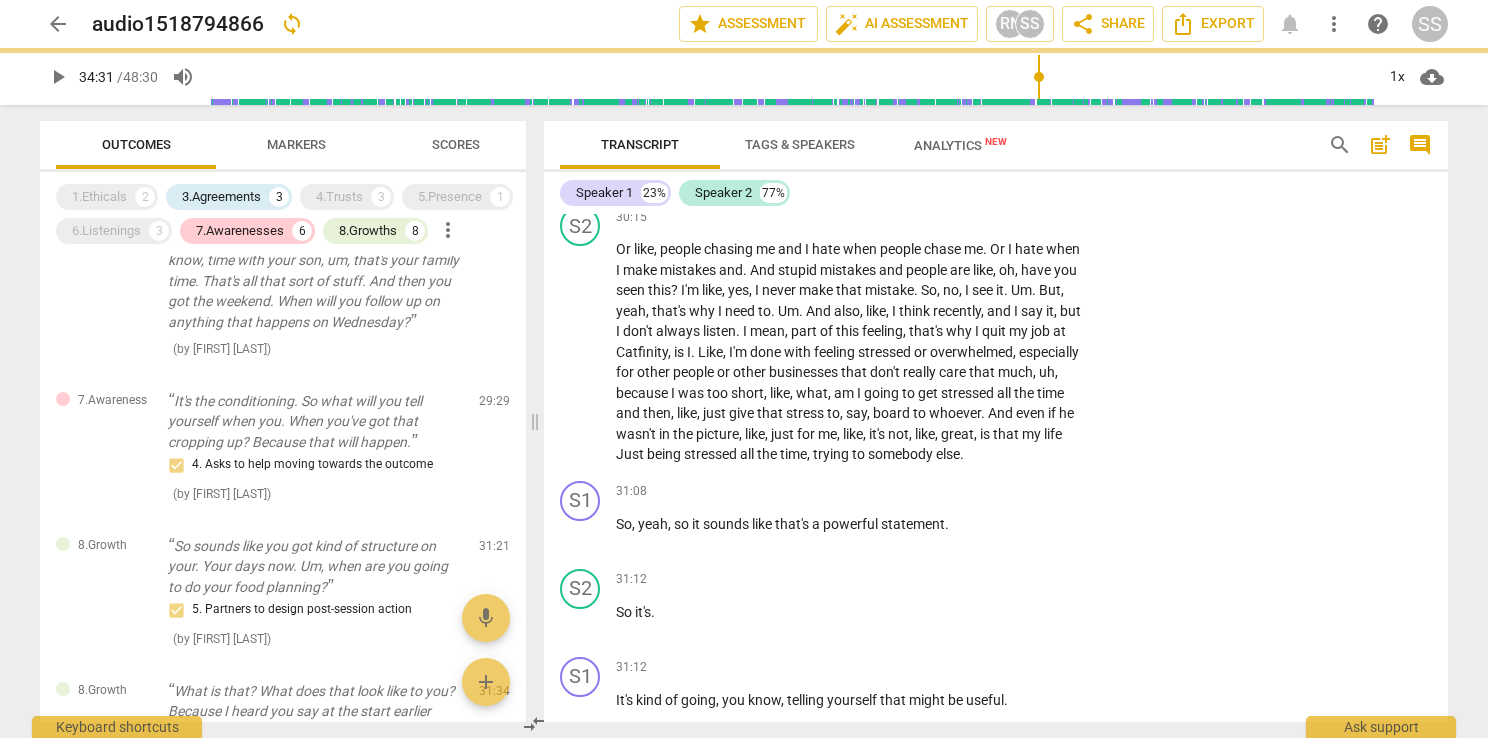 type on "2071" 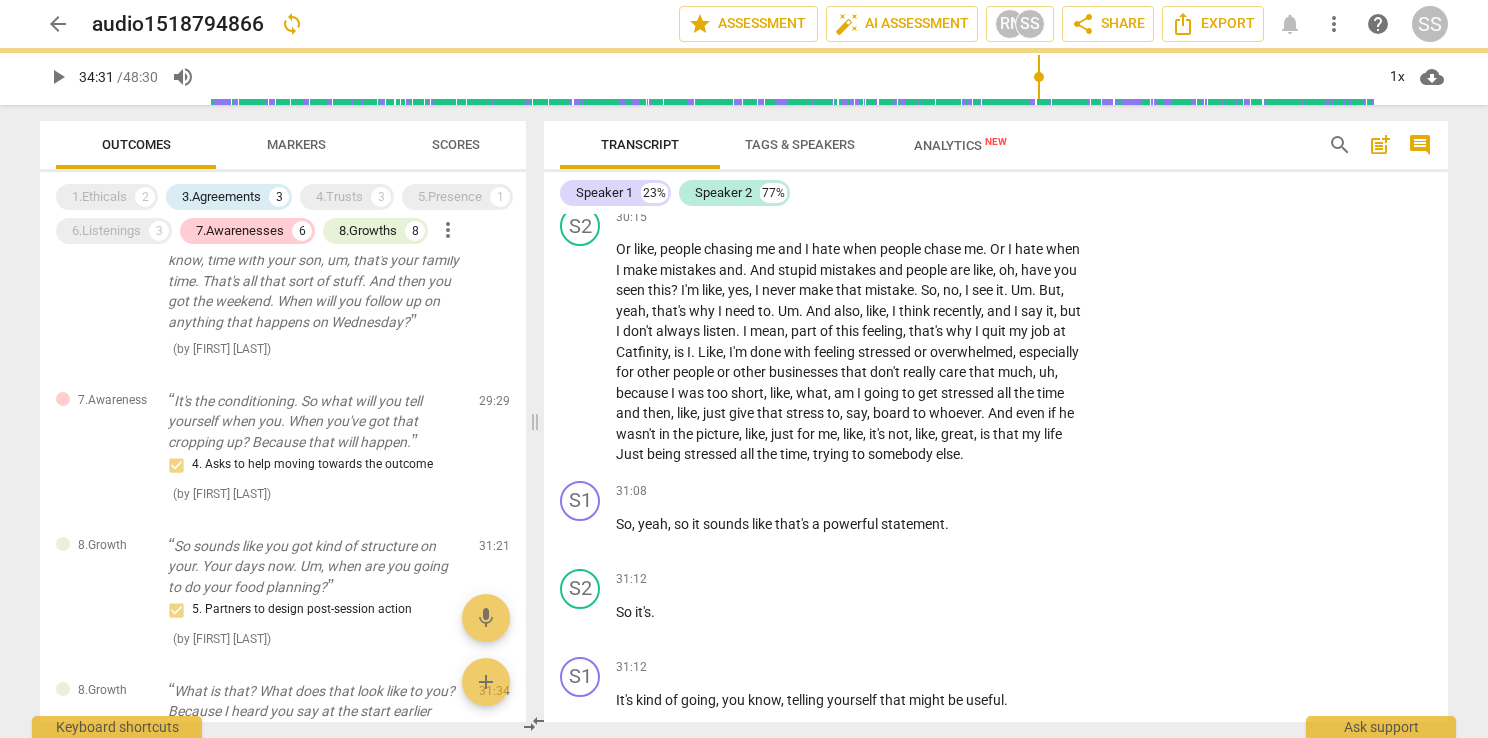 scroll, scrollTop: 17741, scrollLeft: 0, axis: vertical 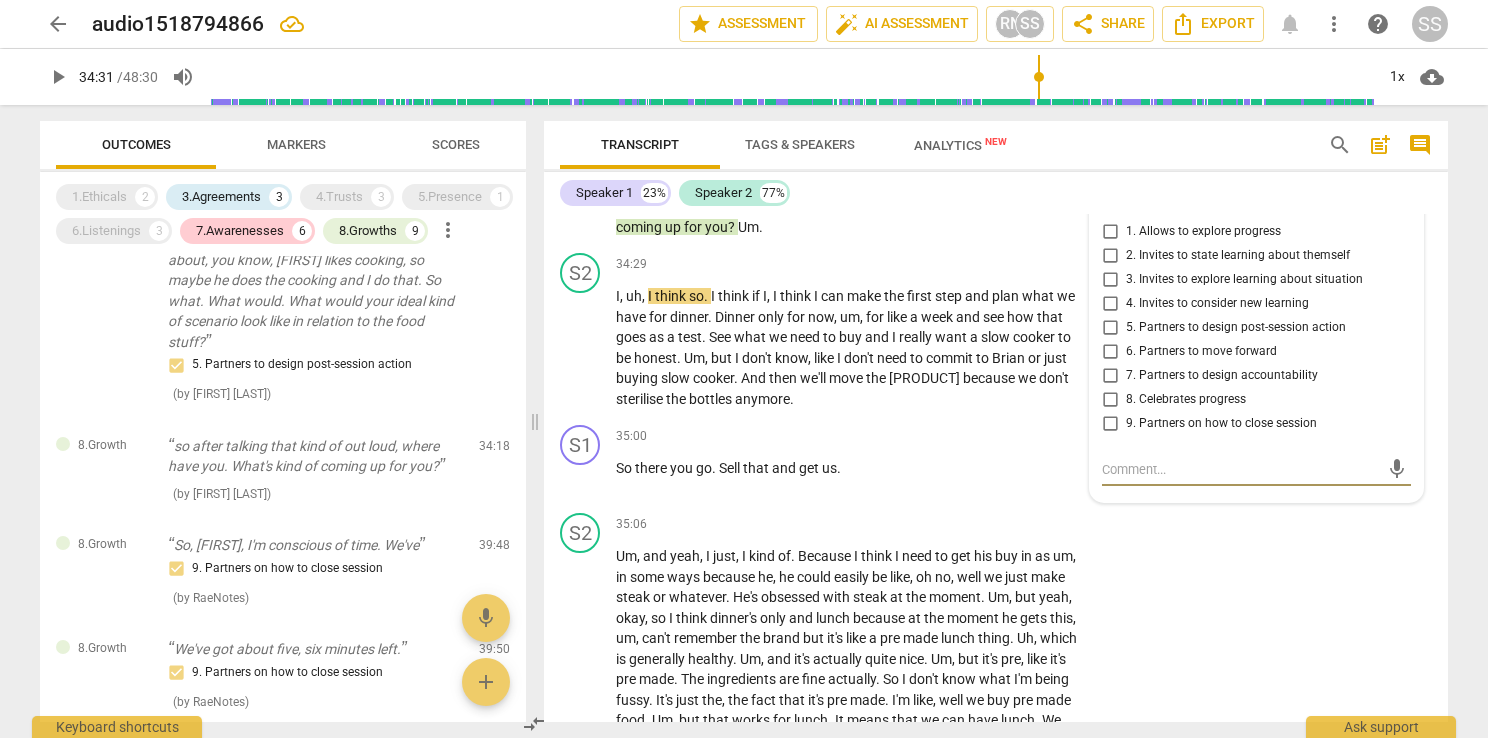 click on "1. Allows to explore progress" at bounding box center [1203, 232] 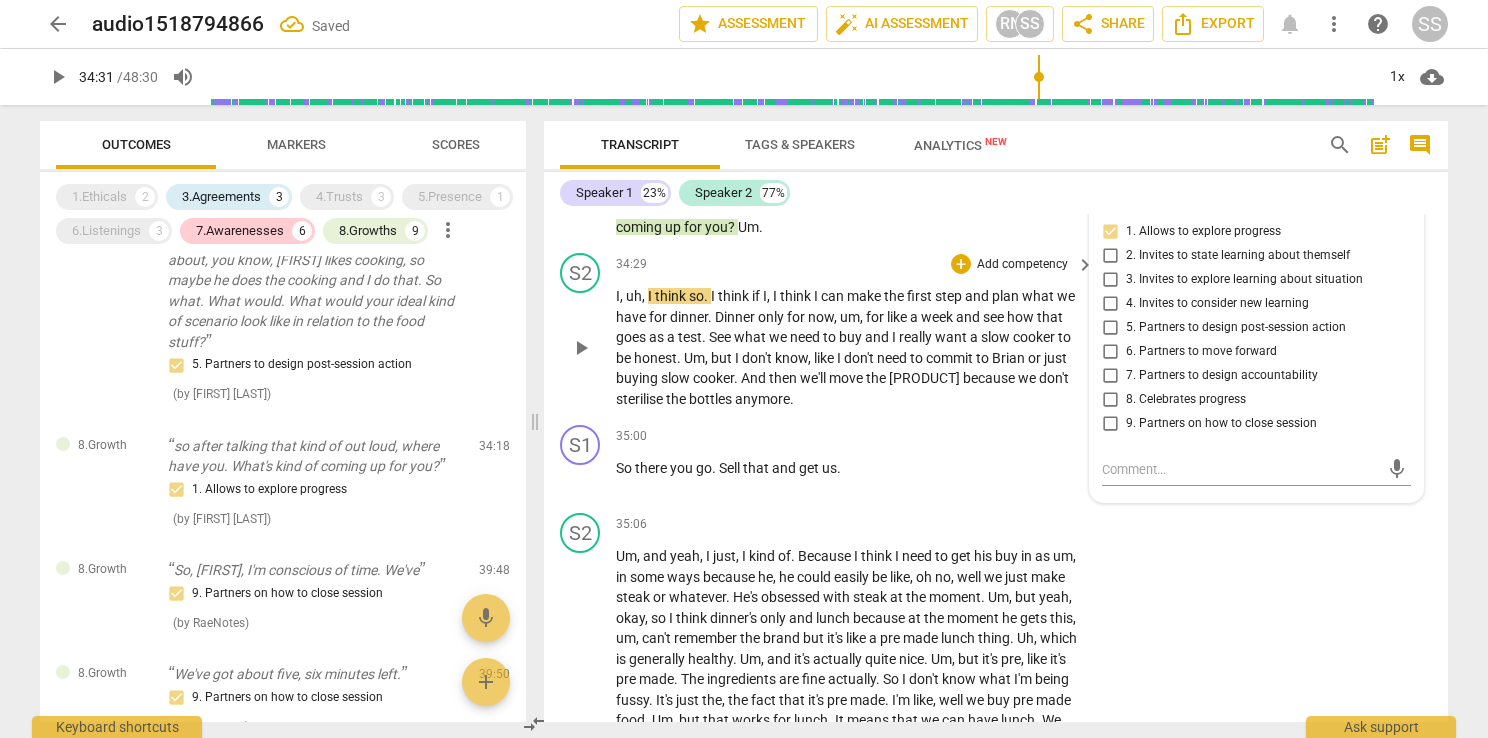 click on "So ,   yeah ,   you   want   to   be   in   the   best   sort   of   shape   and ,   and   sort   of   putting   into   your   body ,   looking   after   your   body   and   also   putting   stuff   into   your   body   and   also   not   worrying   about   it   with   you   and   [FIRST]   and ,   and   exactly .   Having   it   all ,   um ,   planned .   Okay ." at bounding box center (850, 347) 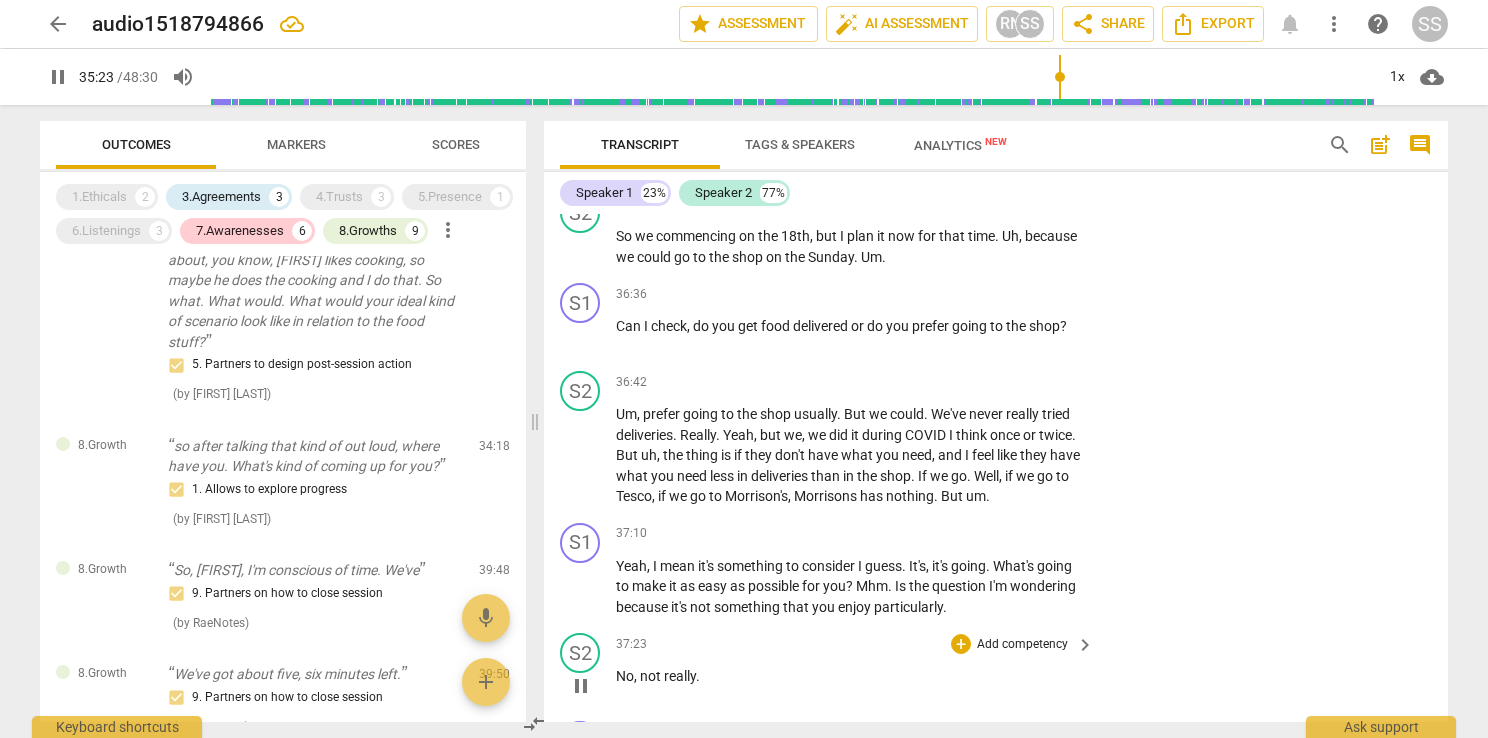 scroll, scrollTop: 19292, scrollLeft: 0, axis: vertical 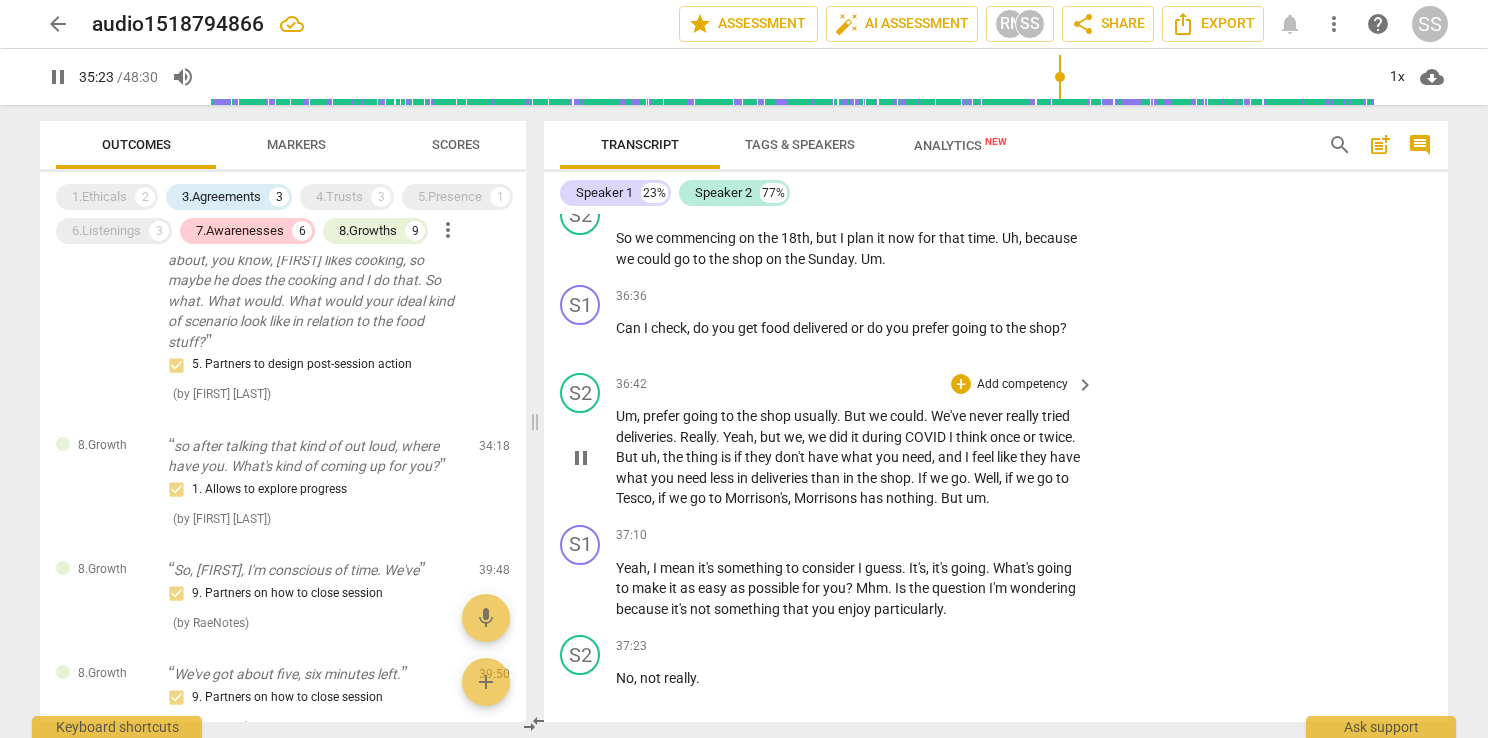 click on "pause" at bounding box center [581, 458] 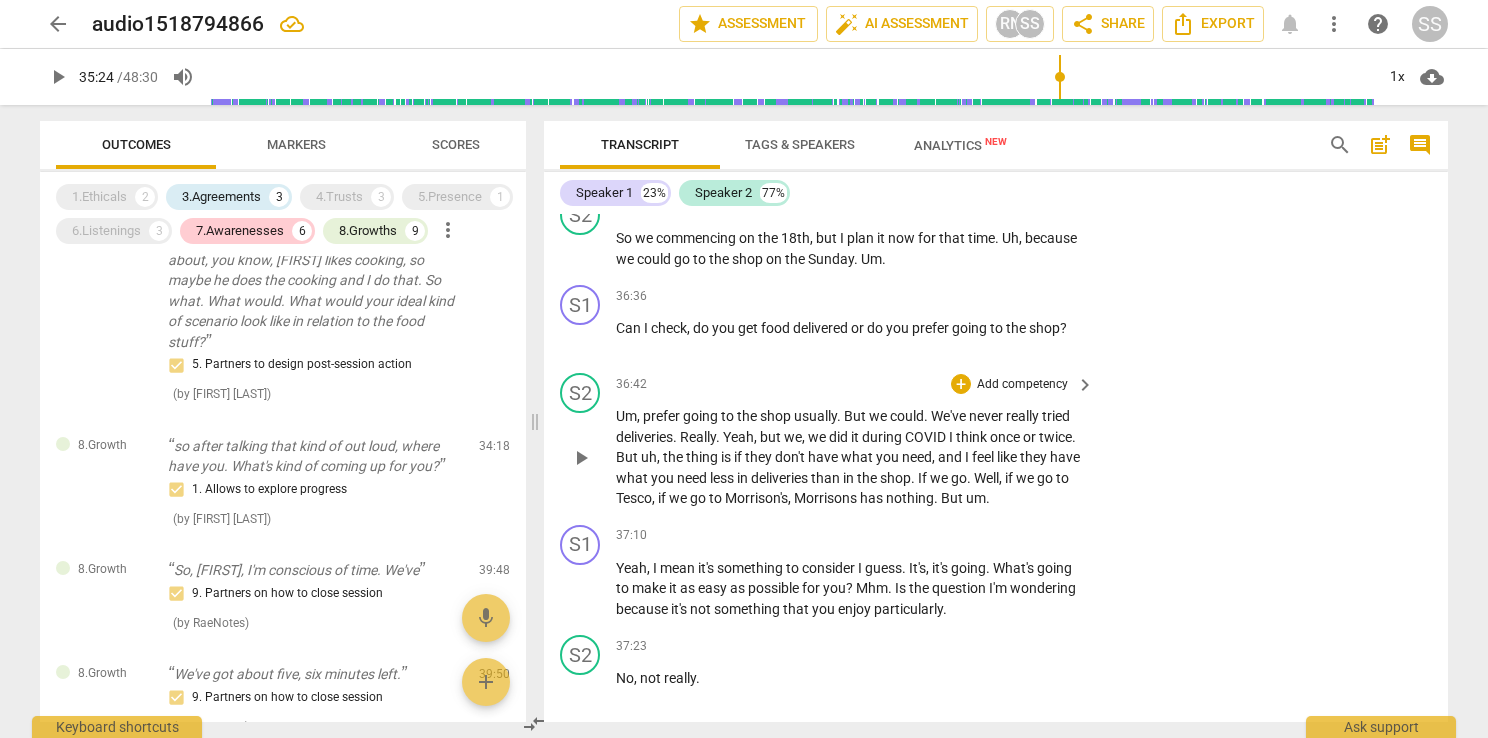 click on "play_arrow" at bounding box center [581, 458] 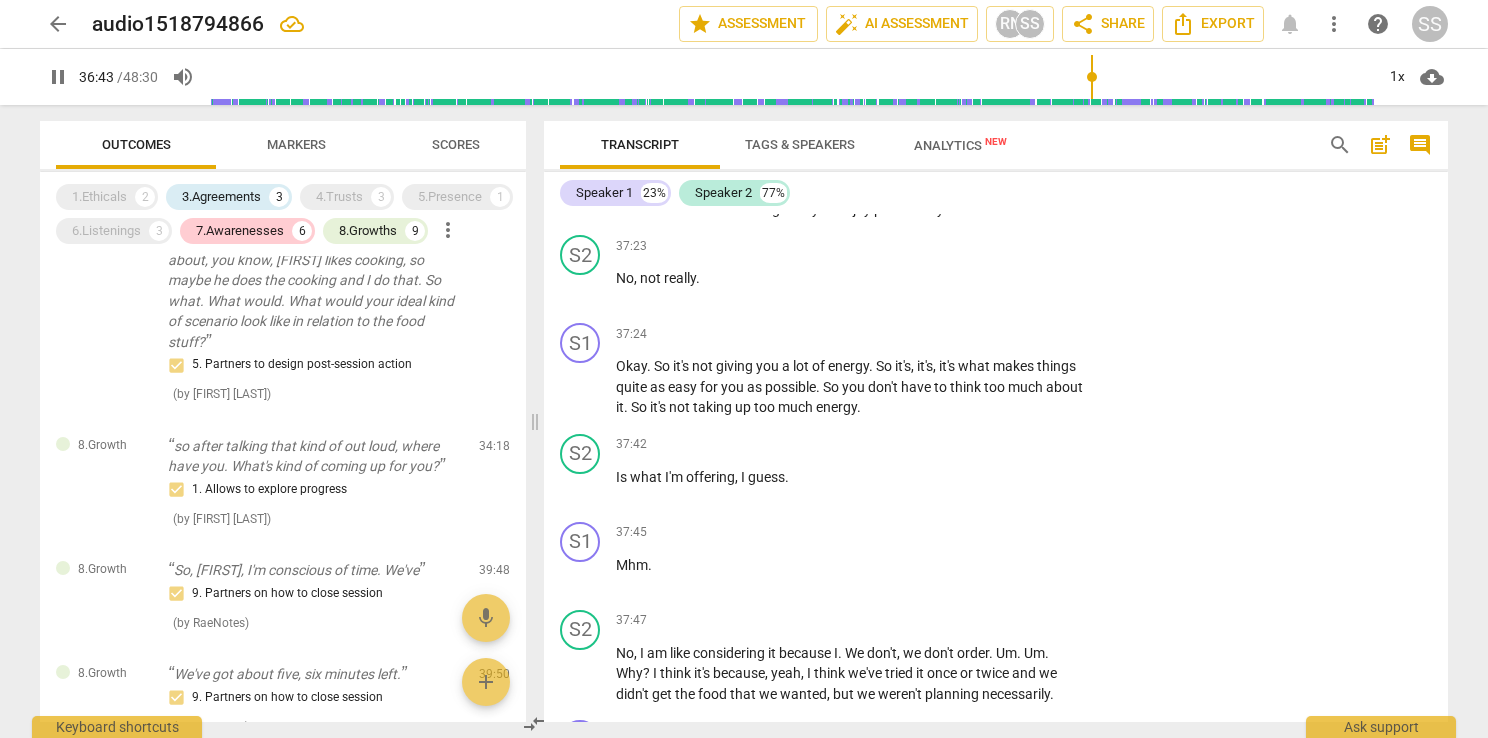 scroll, scrollTop: 19692, scrollLeft: 0, axis: vertical 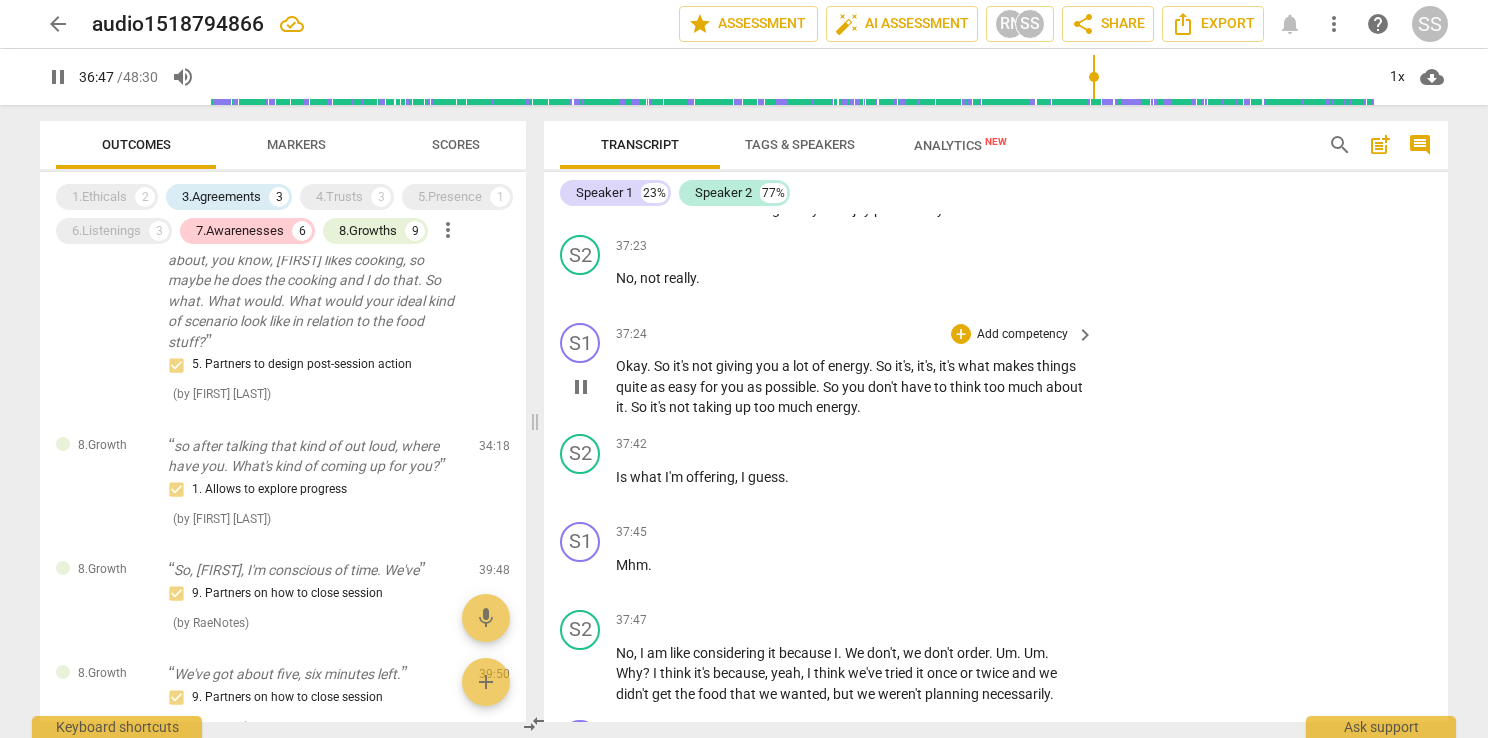 click on "pause" at bounding box center (581, 387) 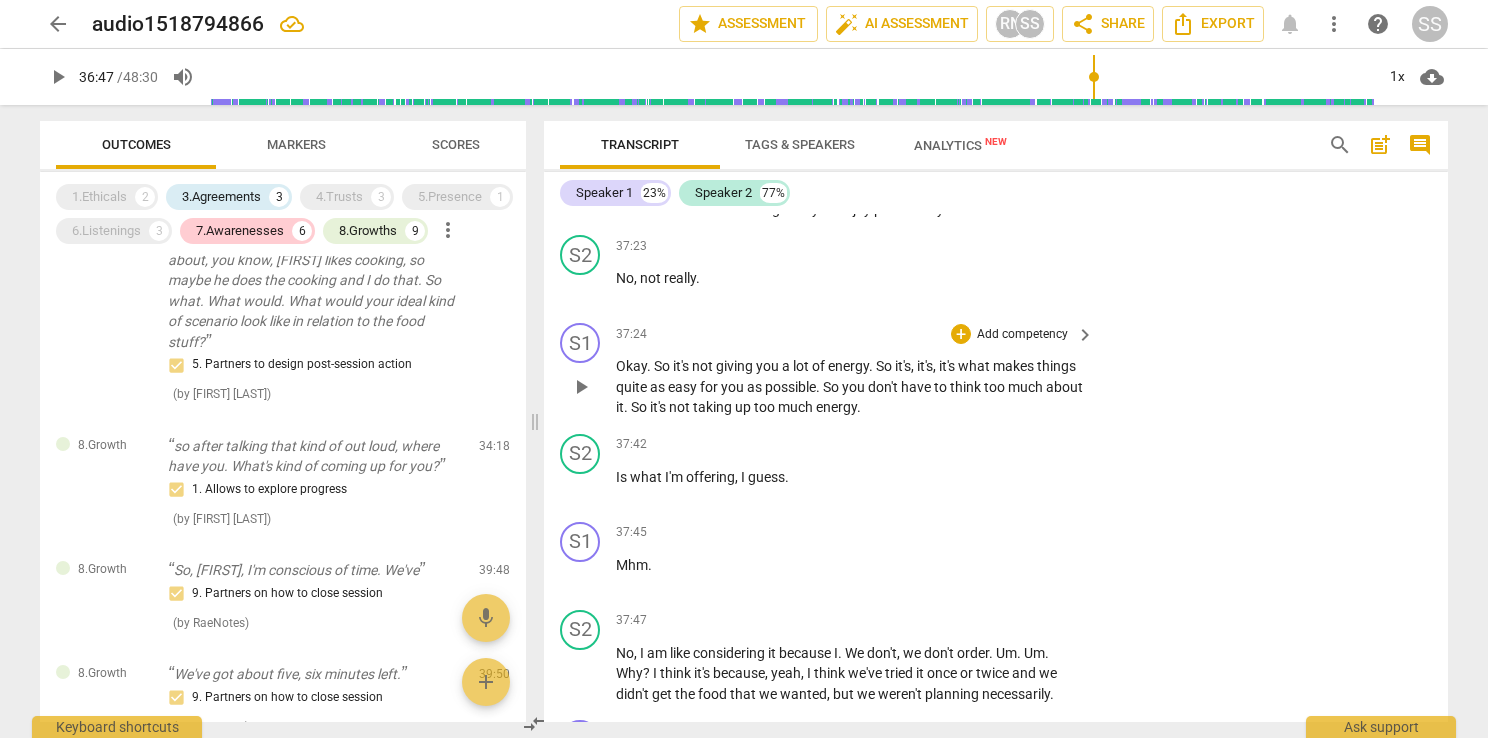click on "play_arrow" at bounding box center [581, 387] 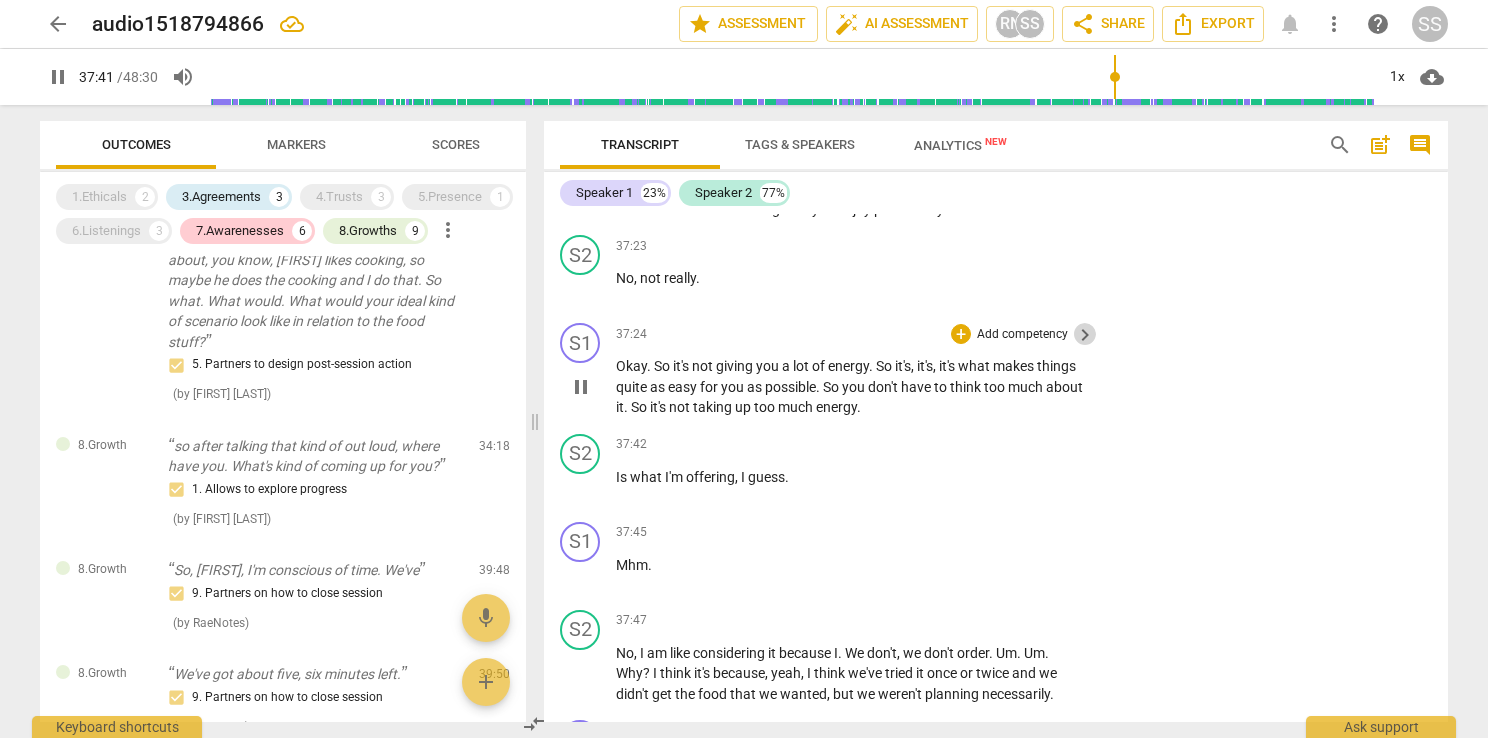 click on "keyboard_arrow_right" at bounding box center (1085, 335) 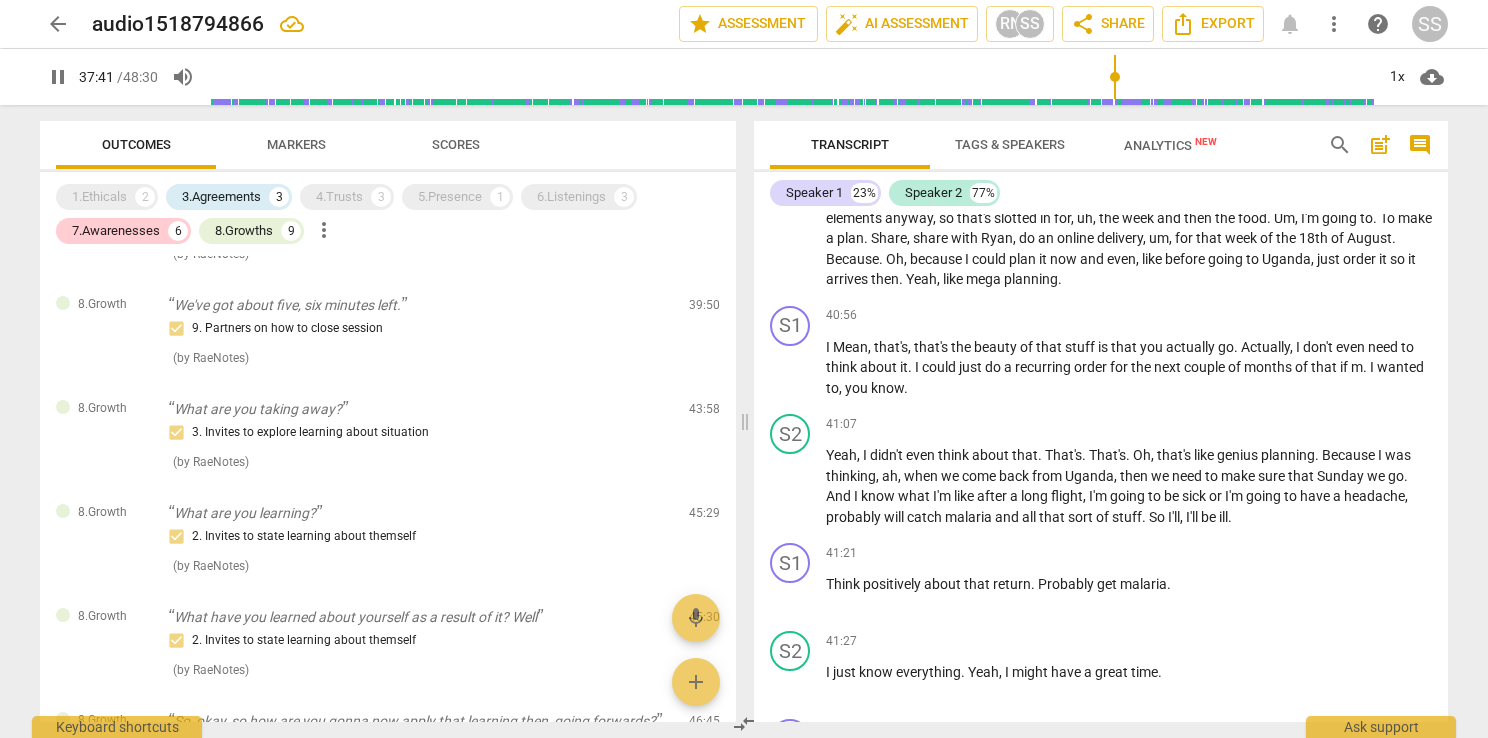 scroll, scrollTop: 17913, scrollLeft: 0, axis: vertical 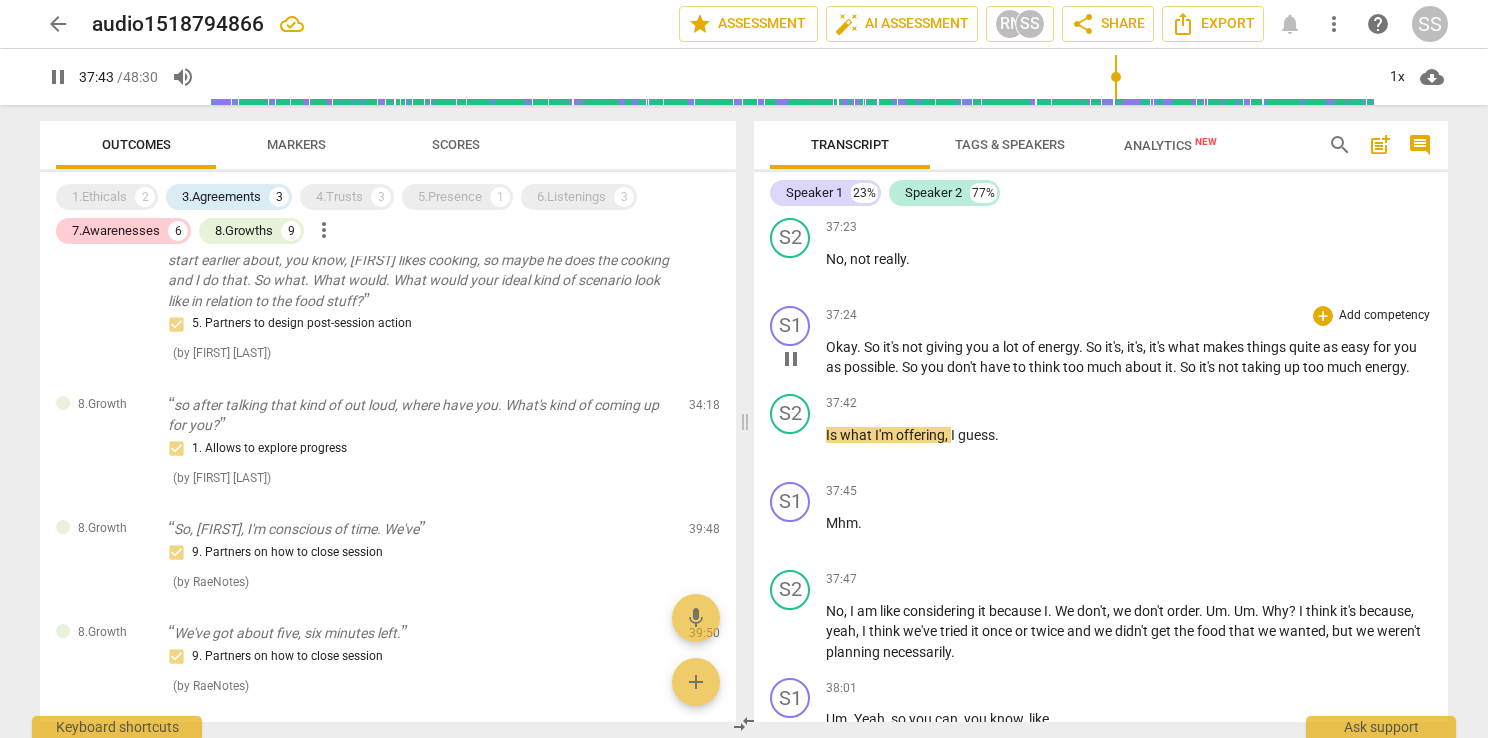 click on "Add competency" at bounding box center [1384, 316] 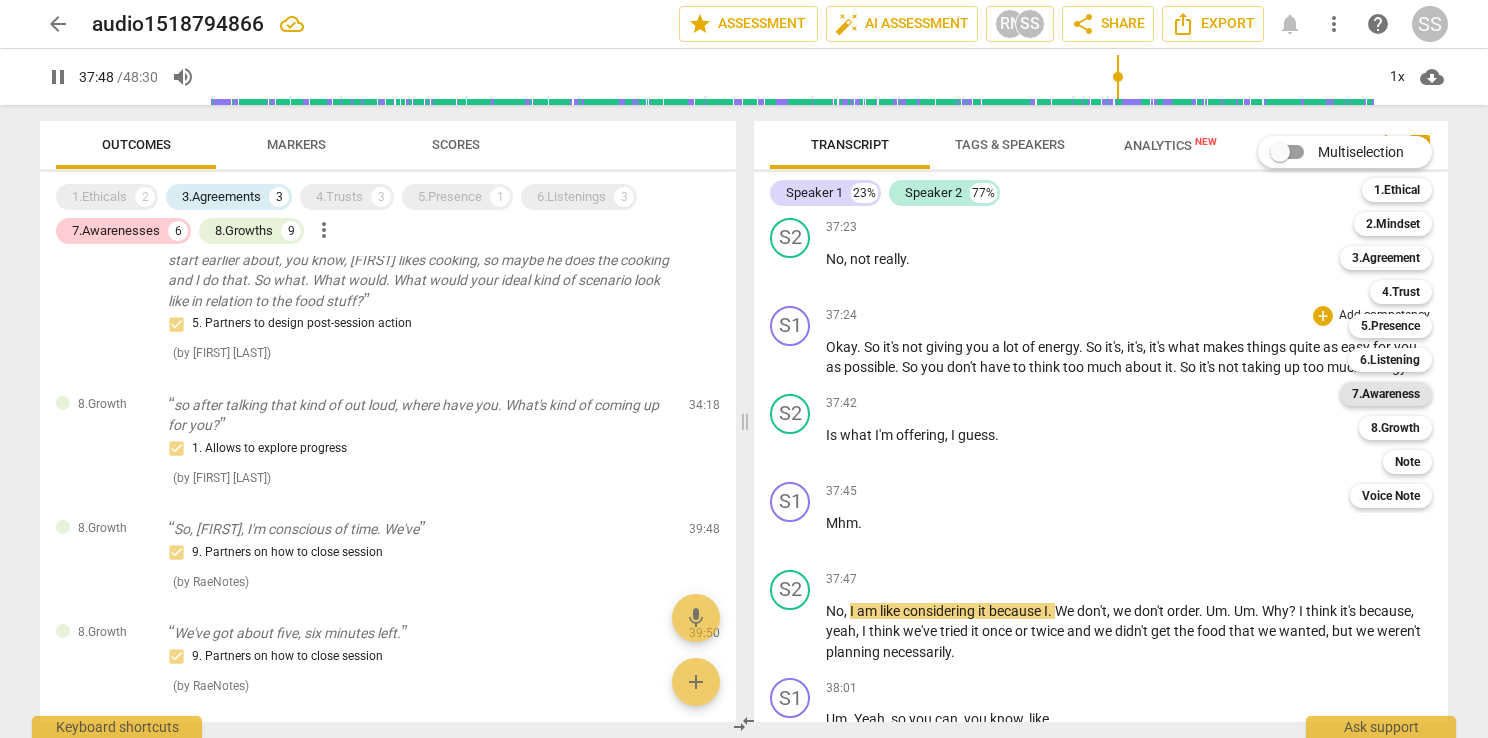 click on "7.Awareness" at bounding box center (1386, 394) 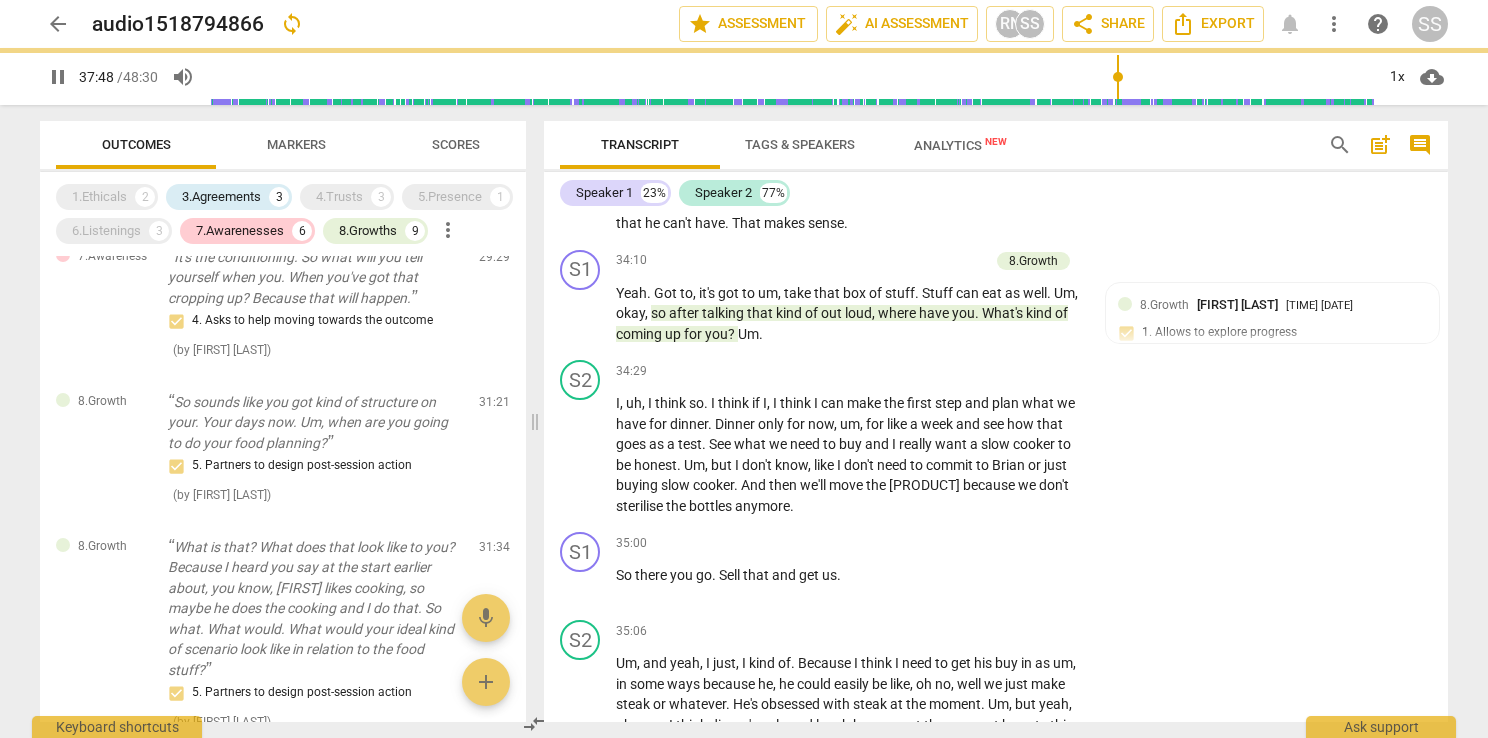 type on "2269" 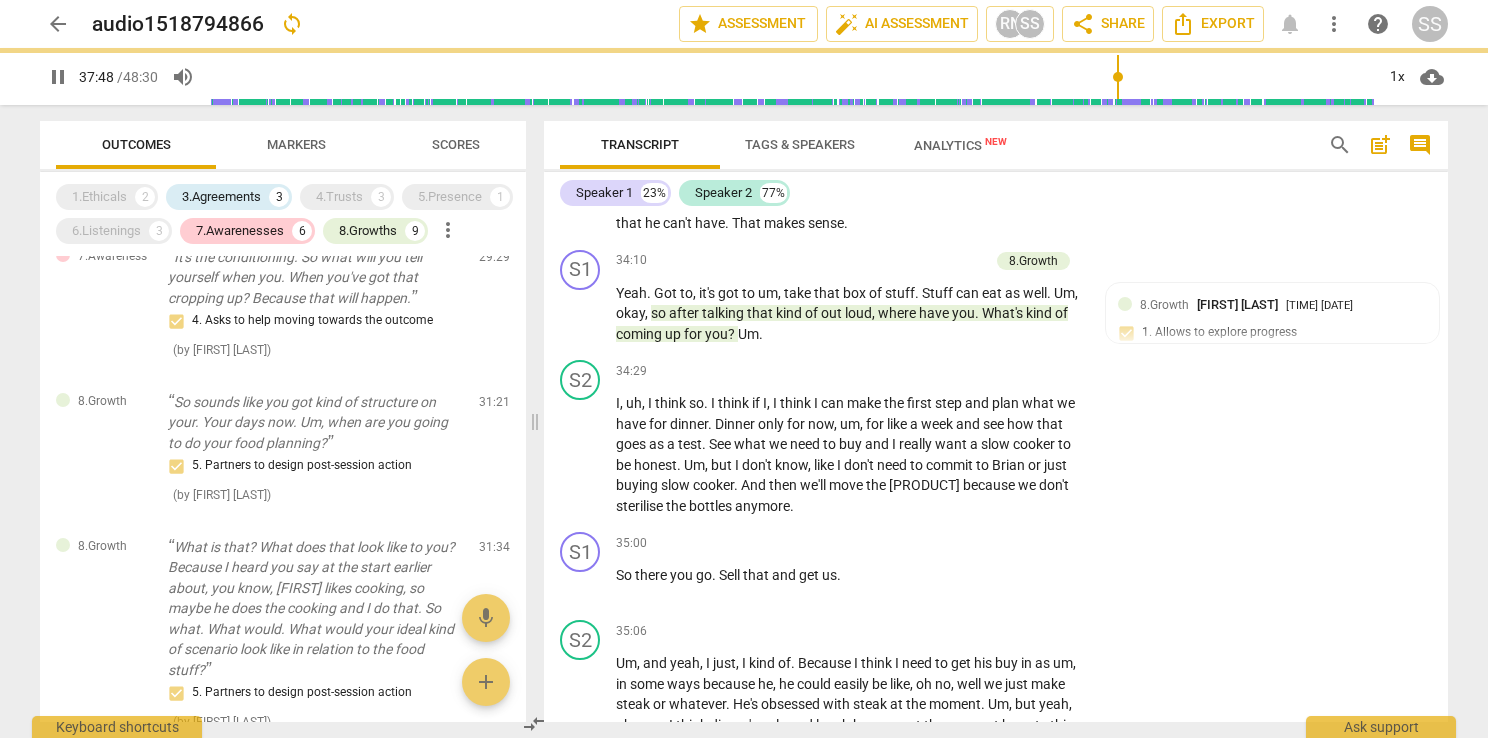 scroll, scrollTop: 19692, scrollLeft: 0, axis: vertical 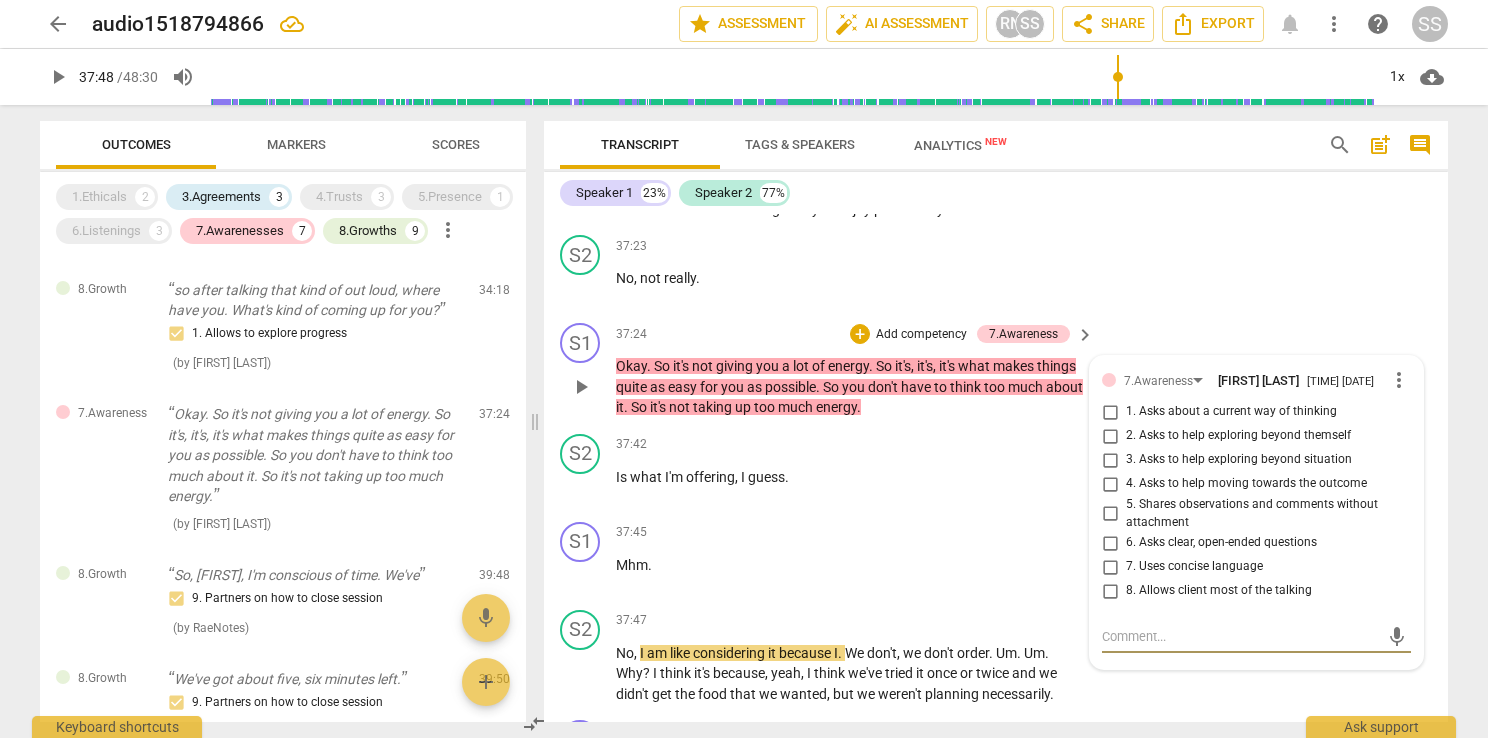 click on "1. Asks about a current way of thinking" at bounding box center [1231, 412] 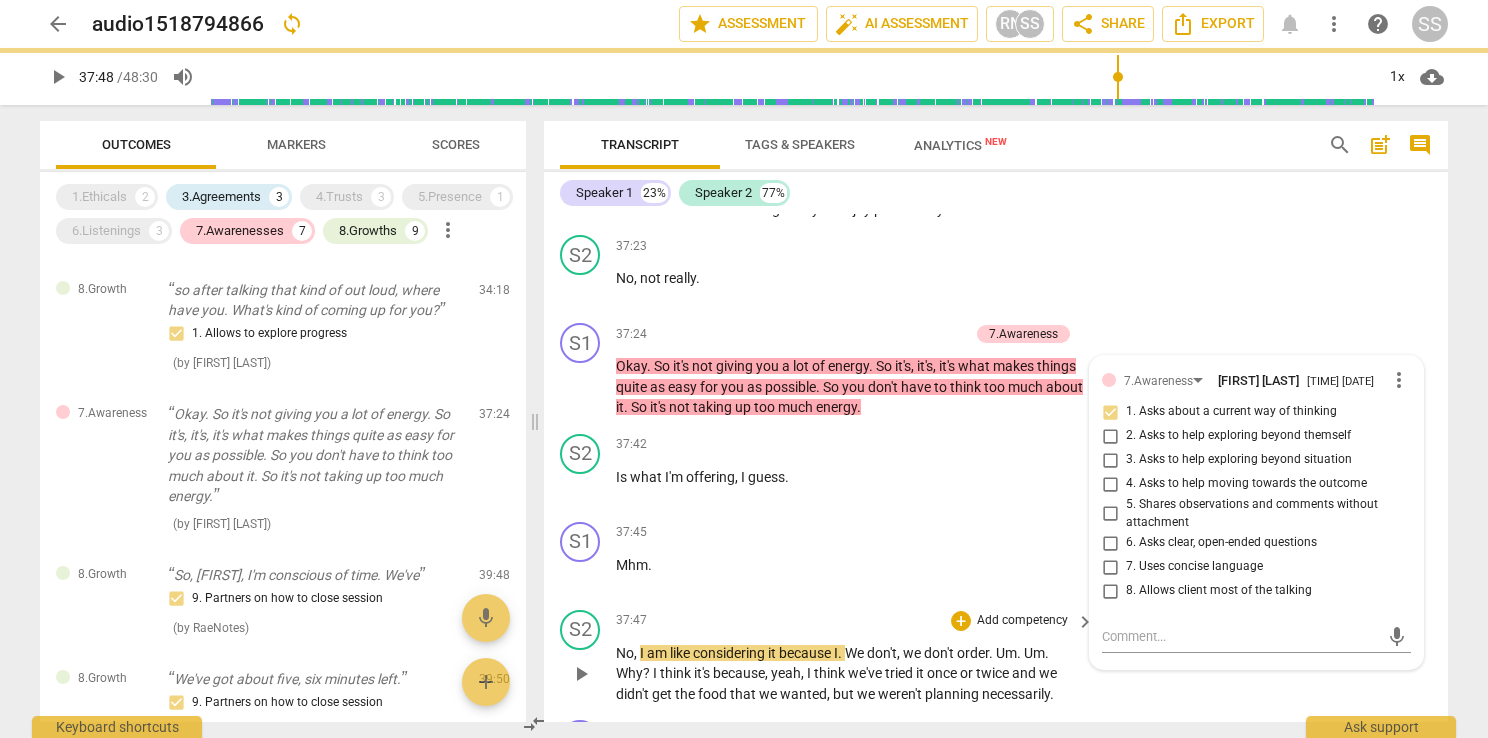 click on "play_arrow" at bounding box center (581, 674) 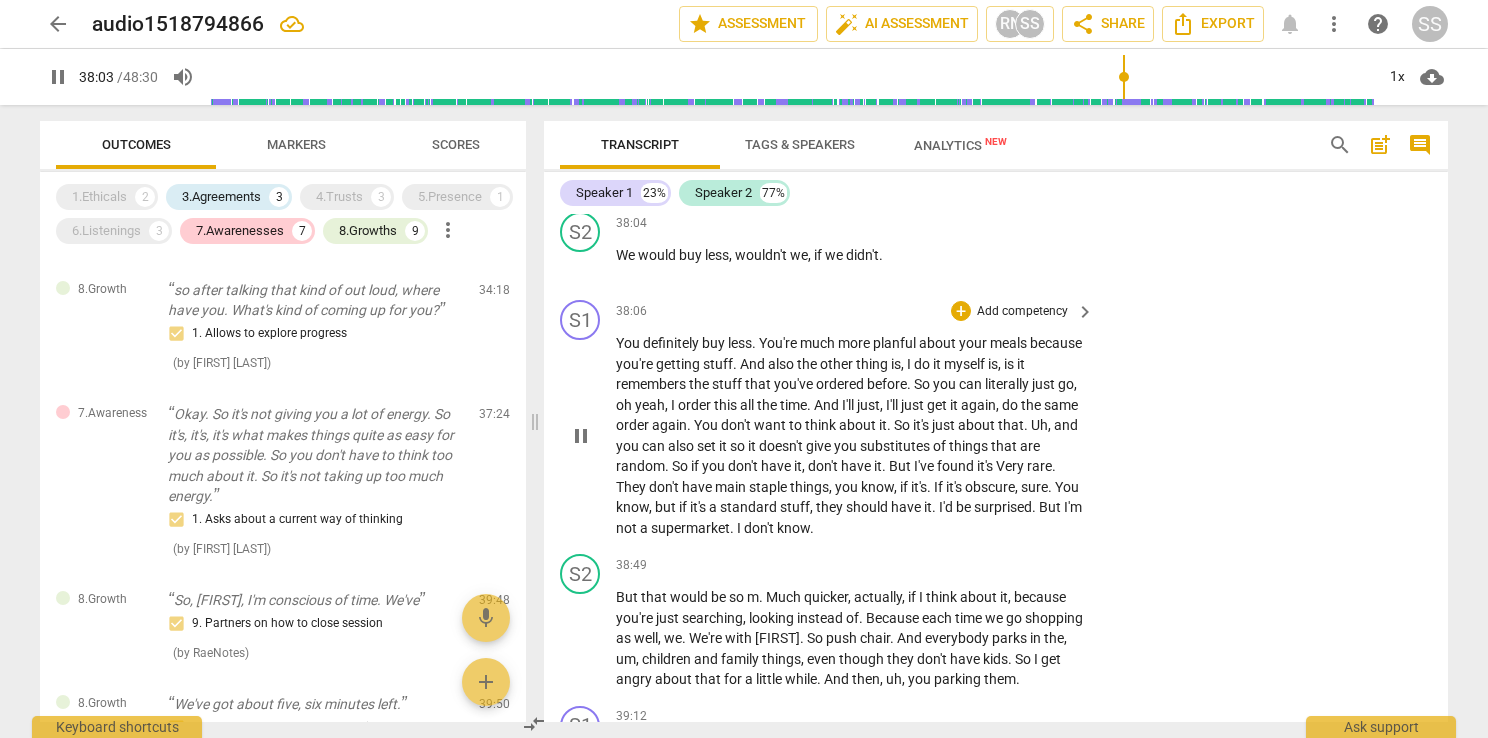 scroll, scrollTop: 20292, scrollLeft: 0, axis: vertical 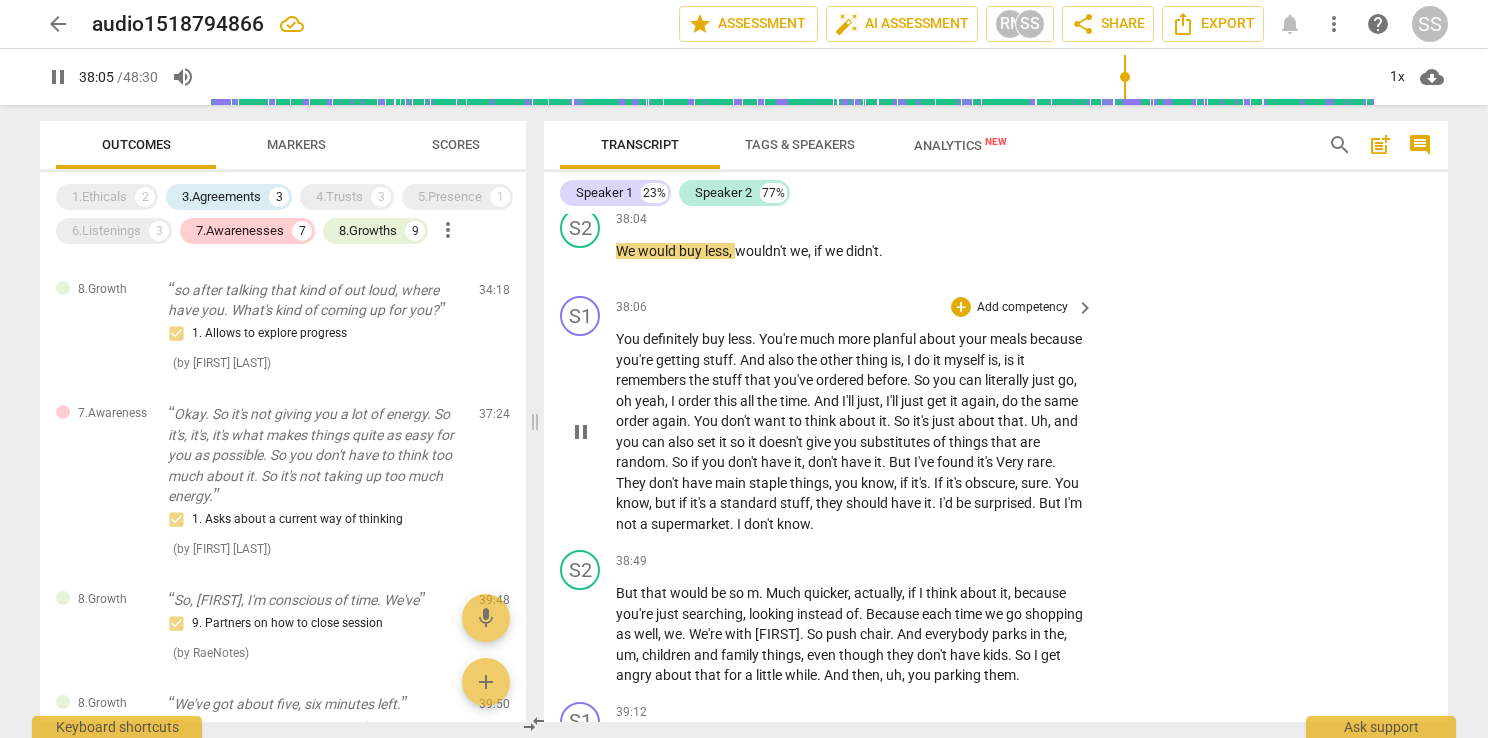 click on "pause" at bounding box center (581, 432) 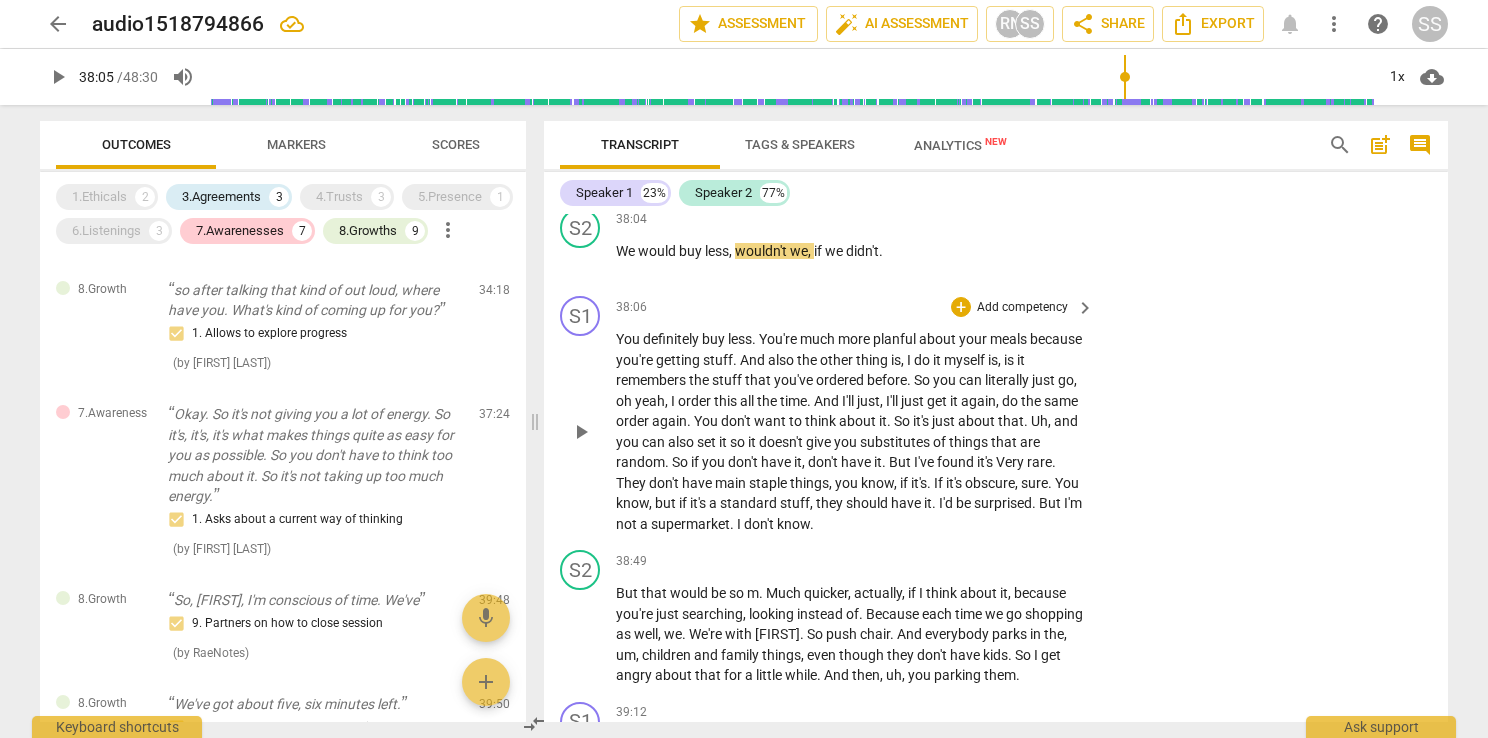 click on "play_arrow" at bounding box center [581, 432] 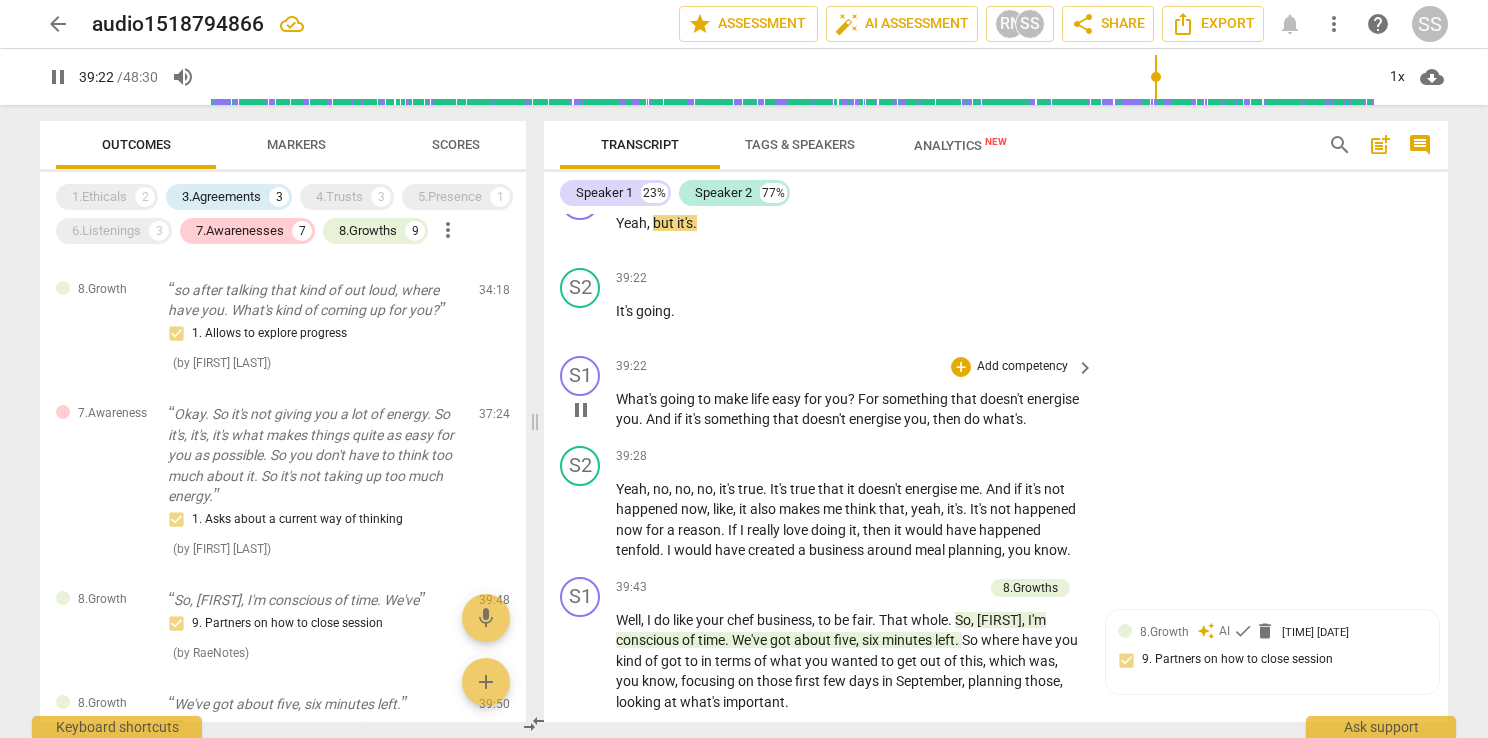 scroll, scrollTop: 21092, scrollLeft: 0, axis: vertical 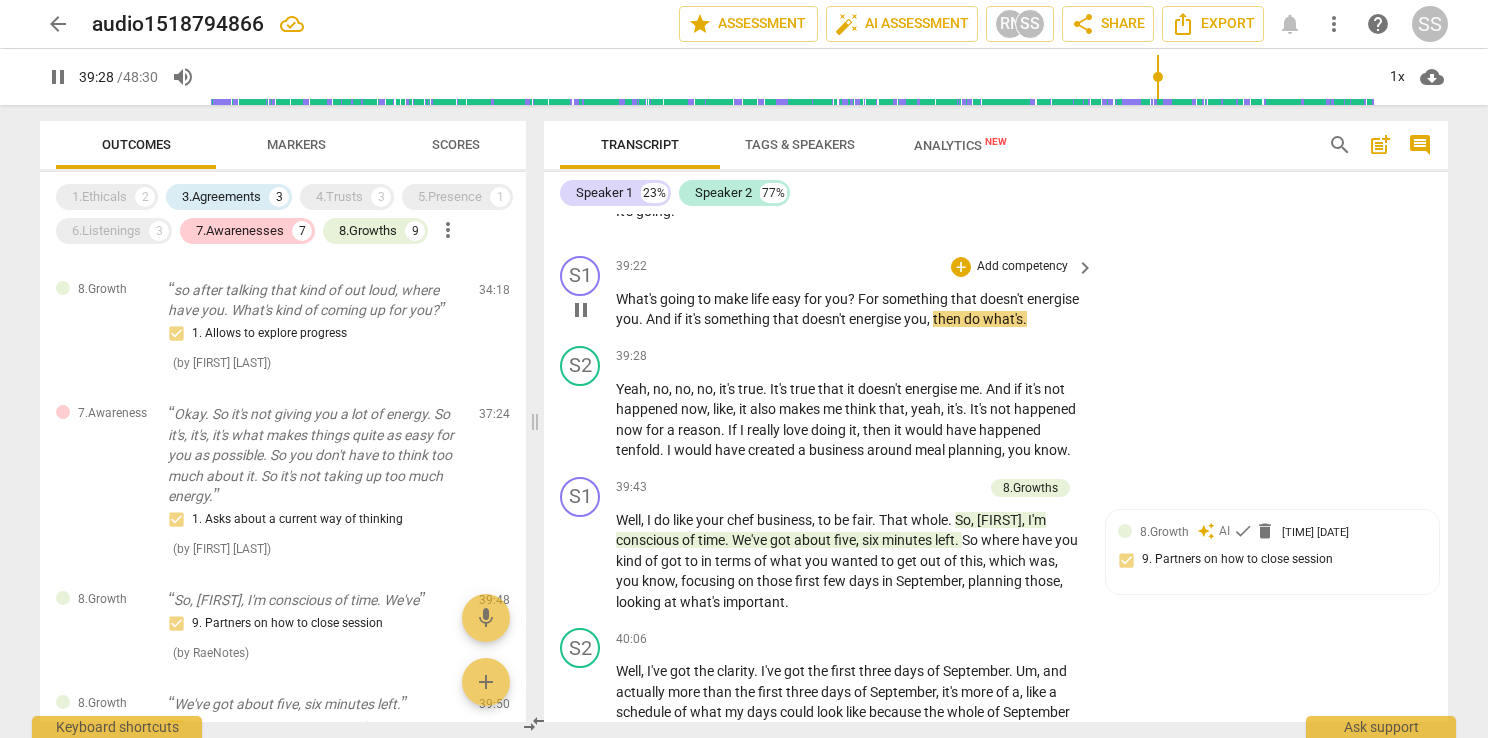 click on "keyboard_arrow_right" at bounding box center [1085, 268] 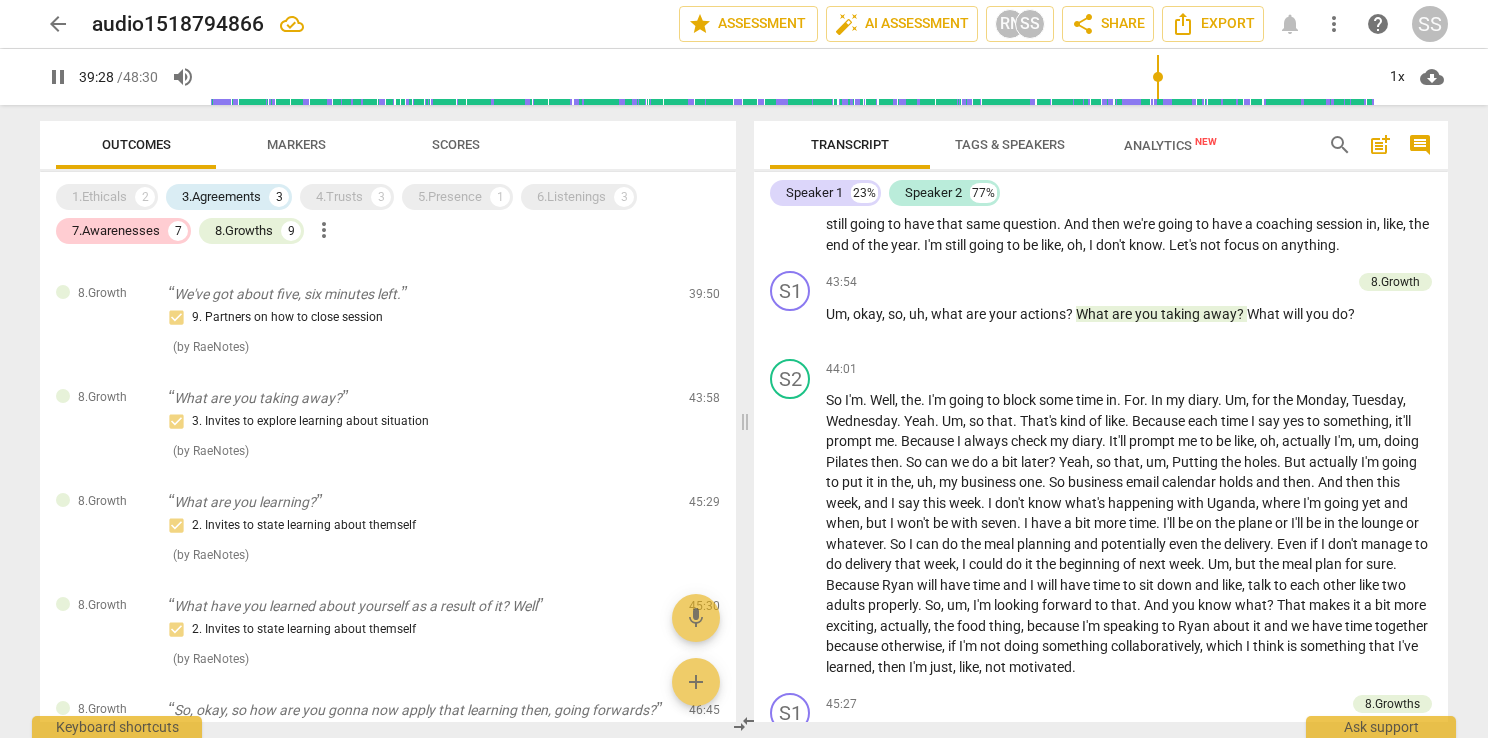 scroll, scrollTop: 19220, scrollLeft: 0, axis: vertical 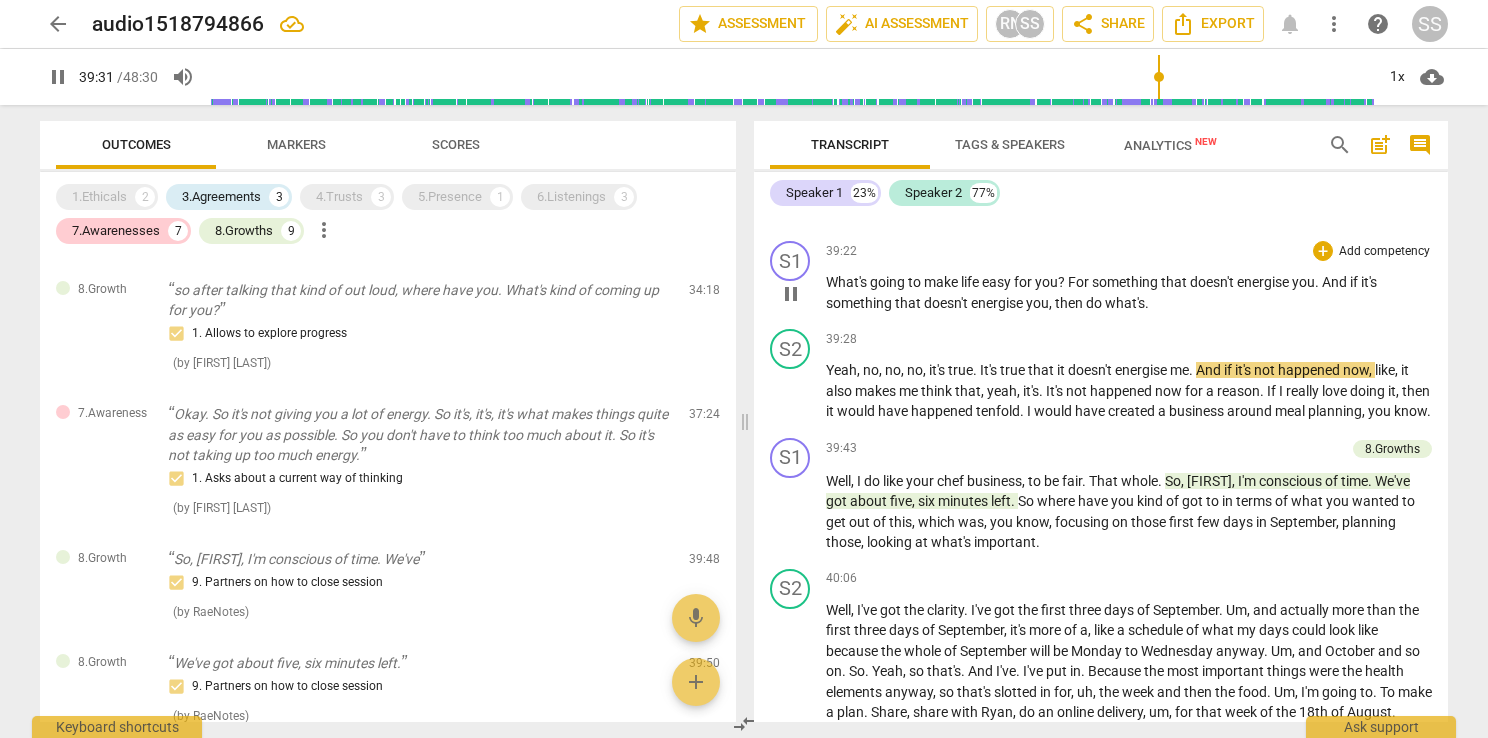 click on "Add competency" at bounding box center (1384, 252) 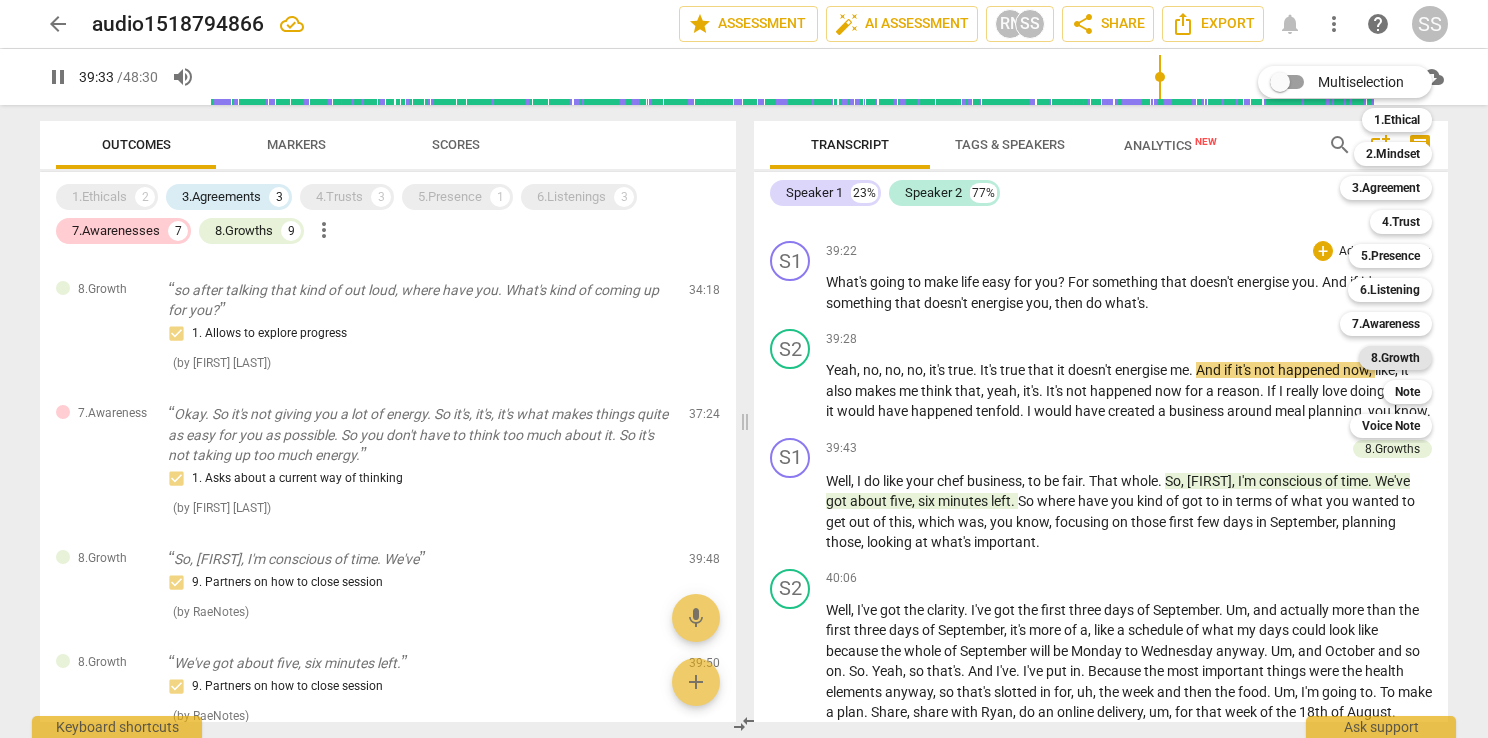 click on "8.Growth" at bounding box center (1395, 358) 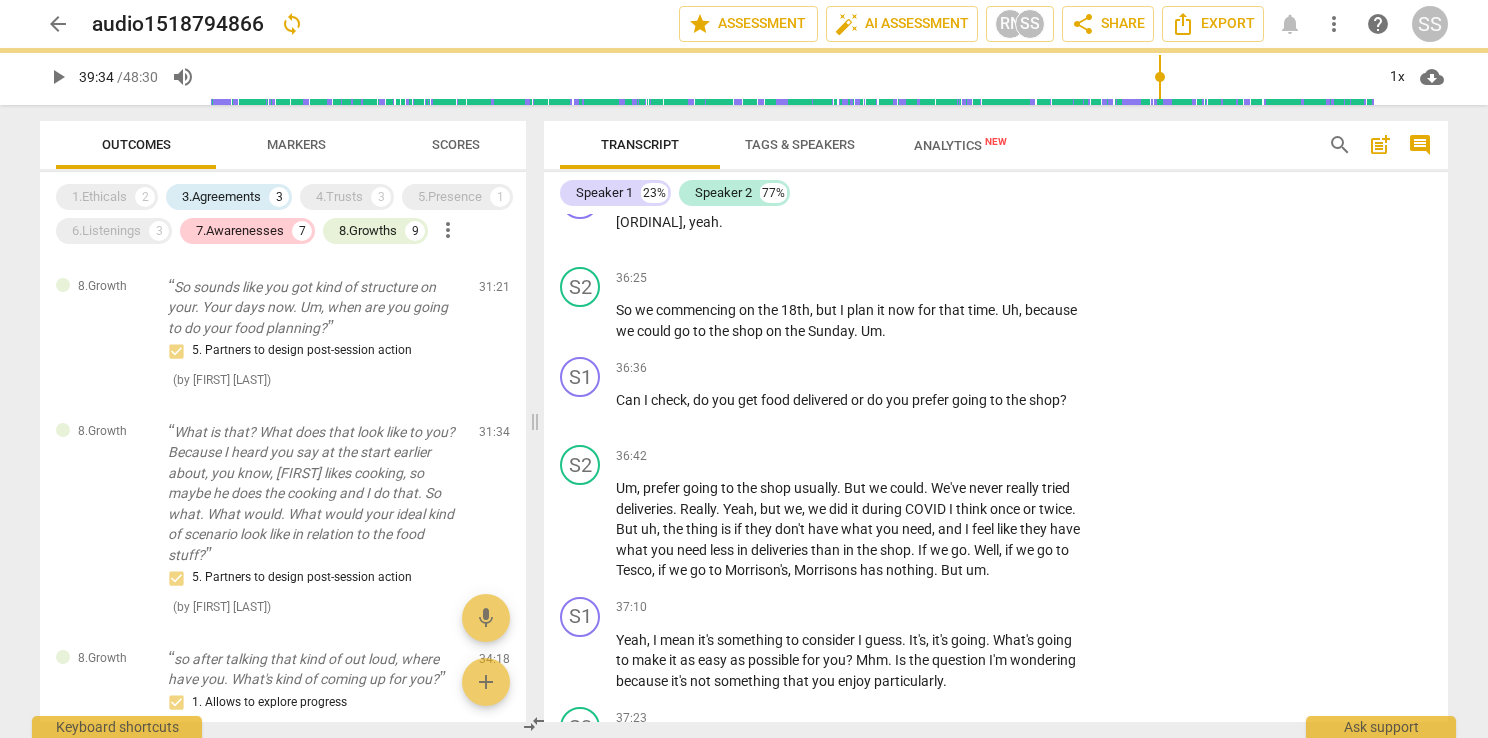 type on "2374" 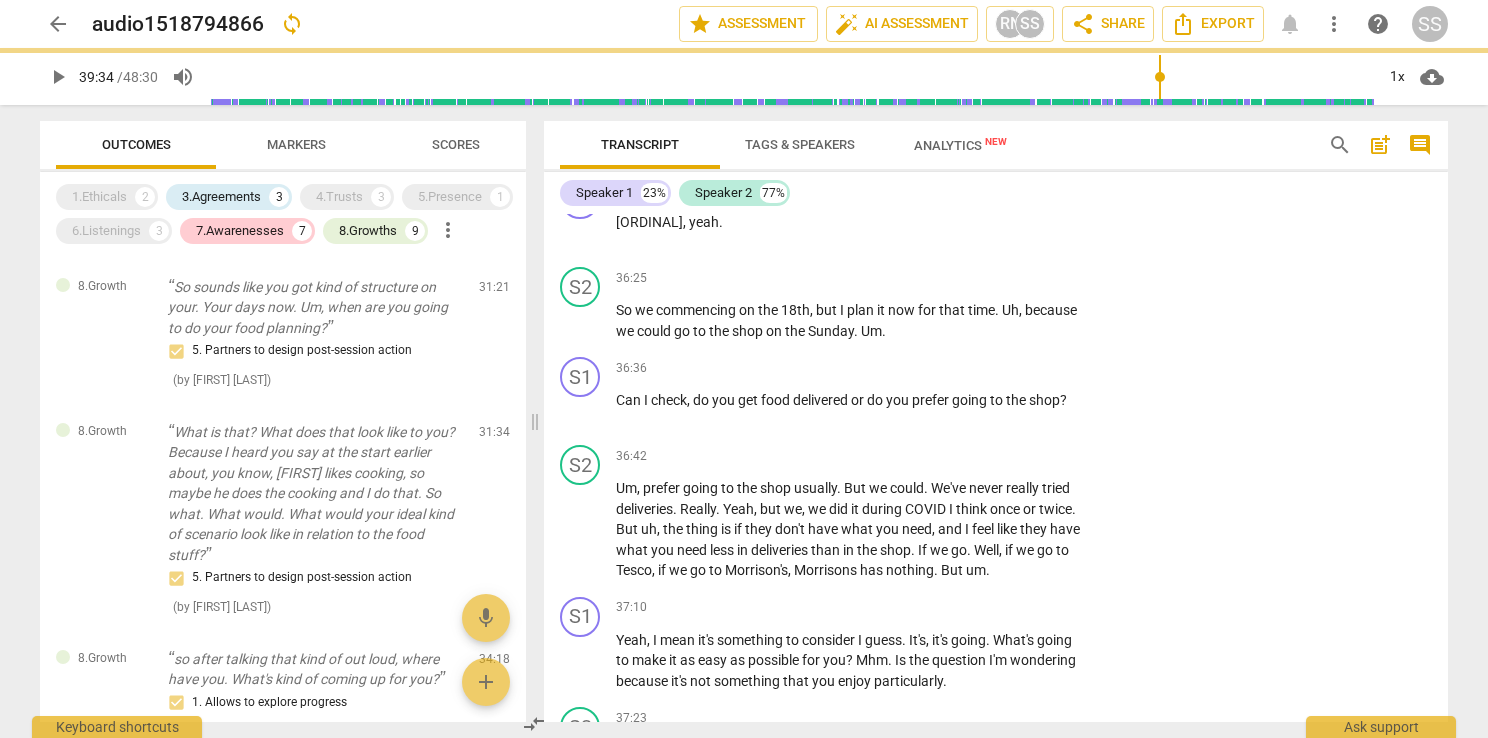scroll, scrollTop: 21092, scrollLeft: 0, axis: vertical 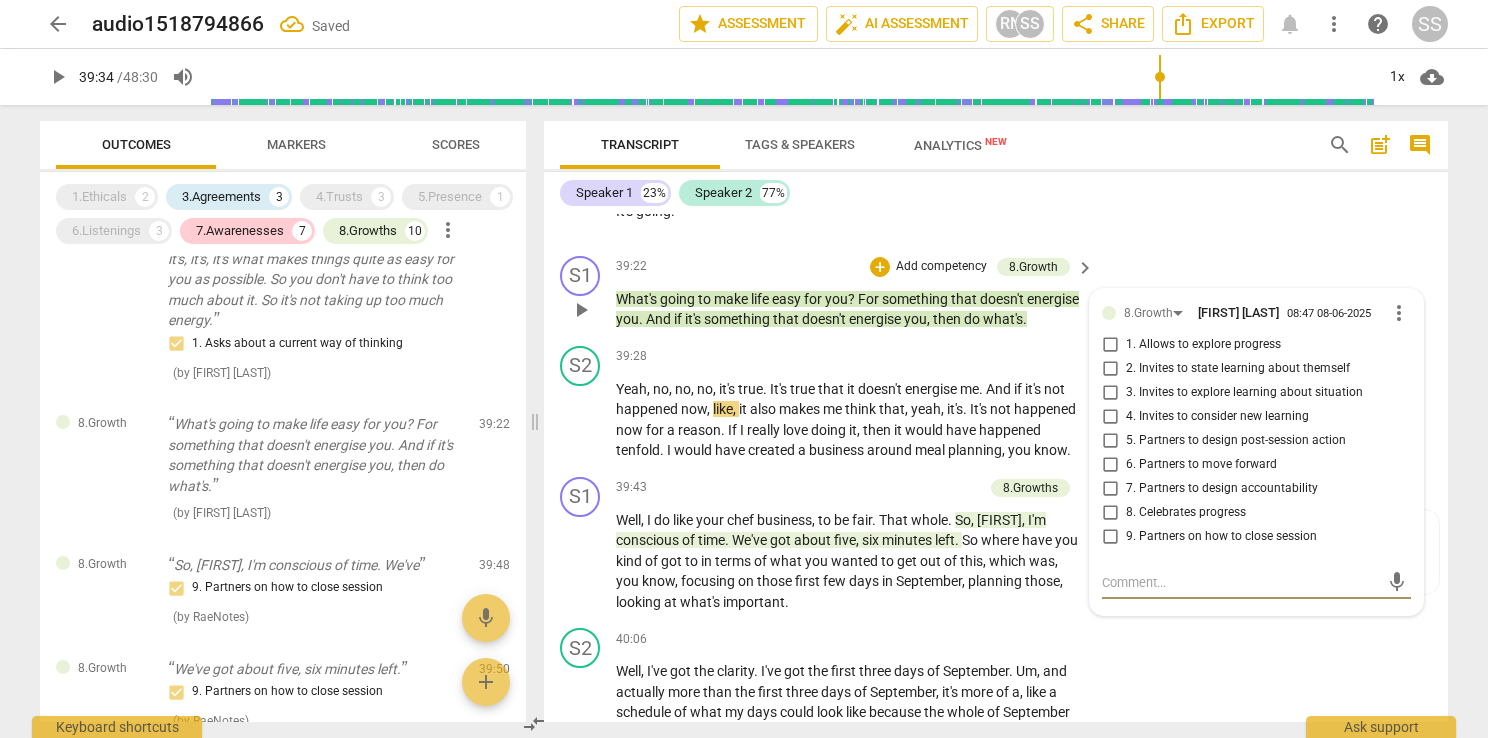 click on "5. Partners to design post-session action" at bounding box center (1236, 441) 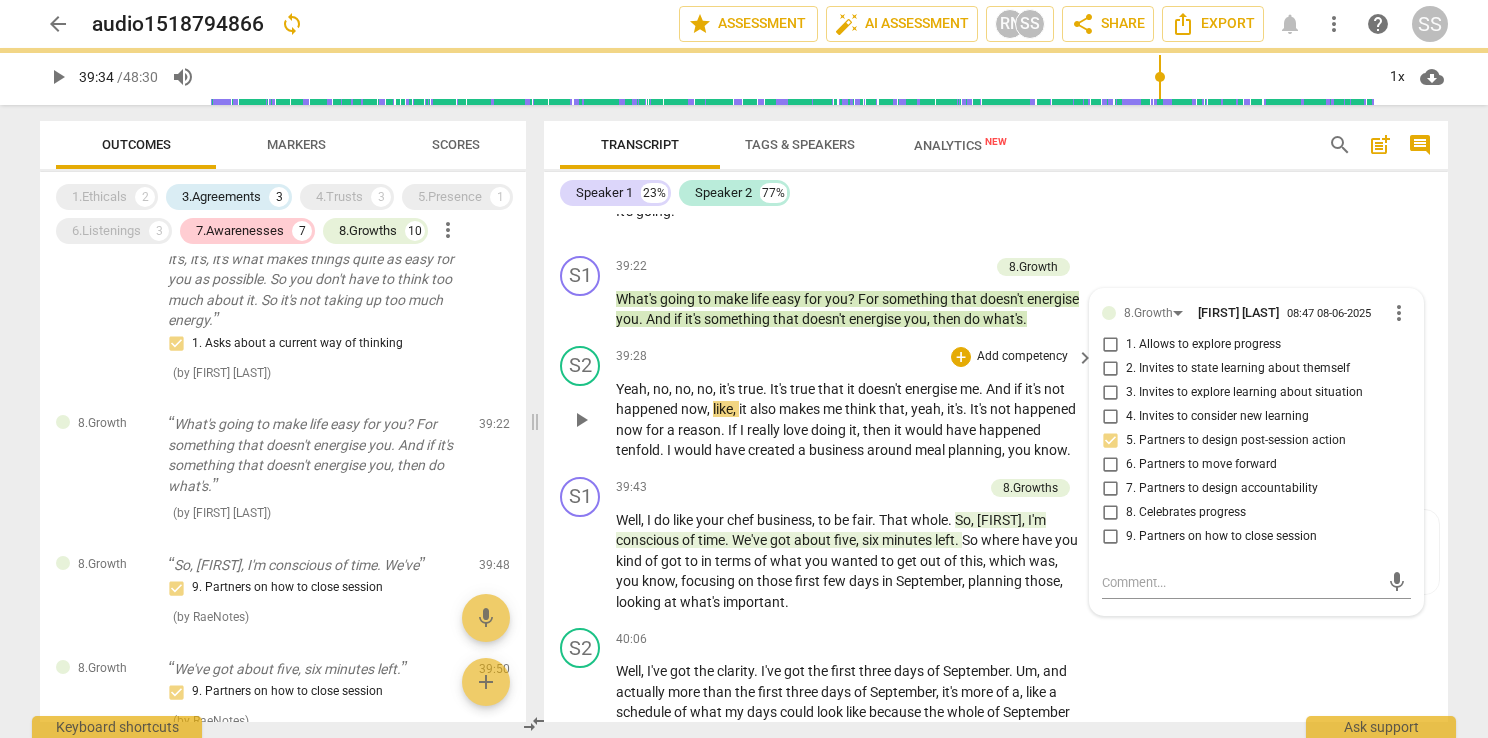click on "play_arrow" at bounding box center [581, 420] 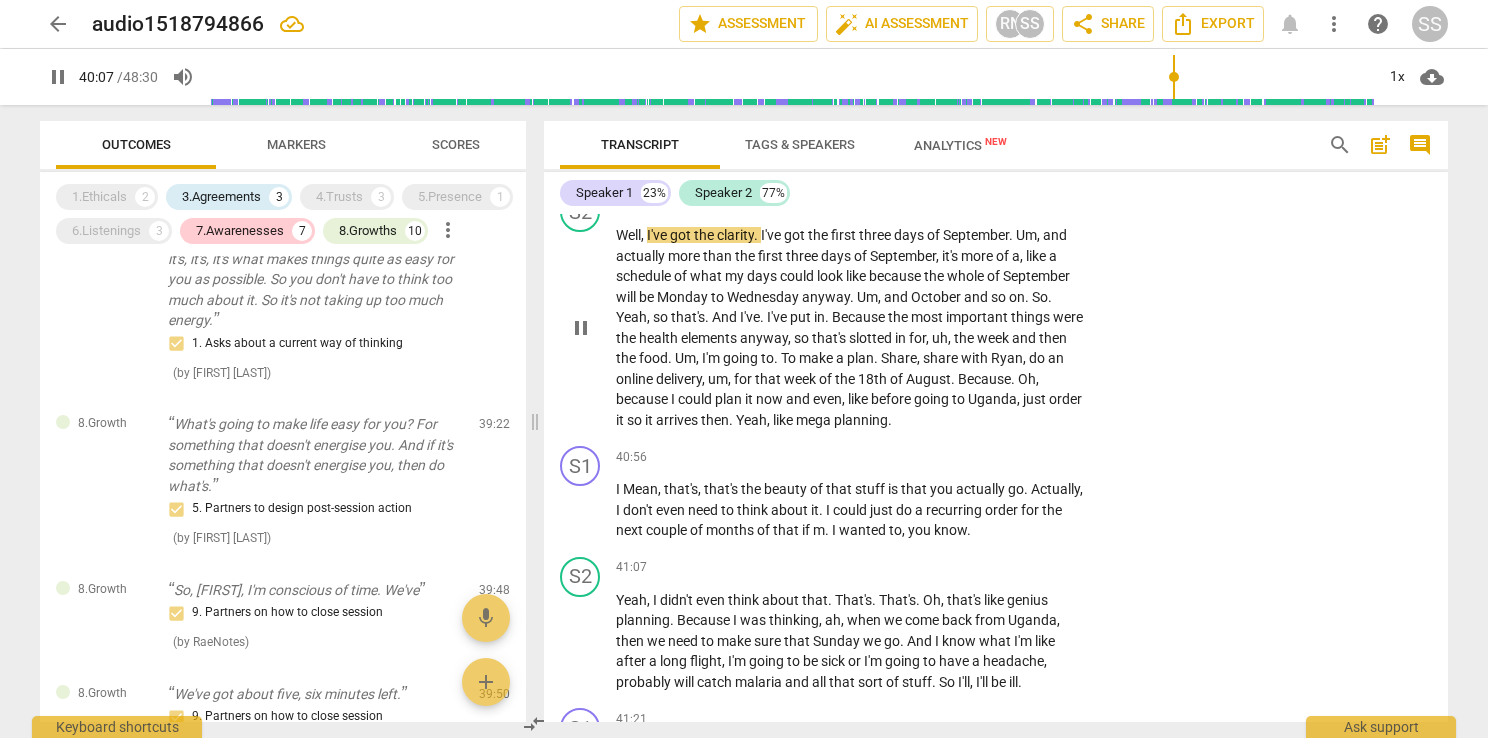 scroll, scrollTop: 21592, scrollLeft: 0, axis: vertical 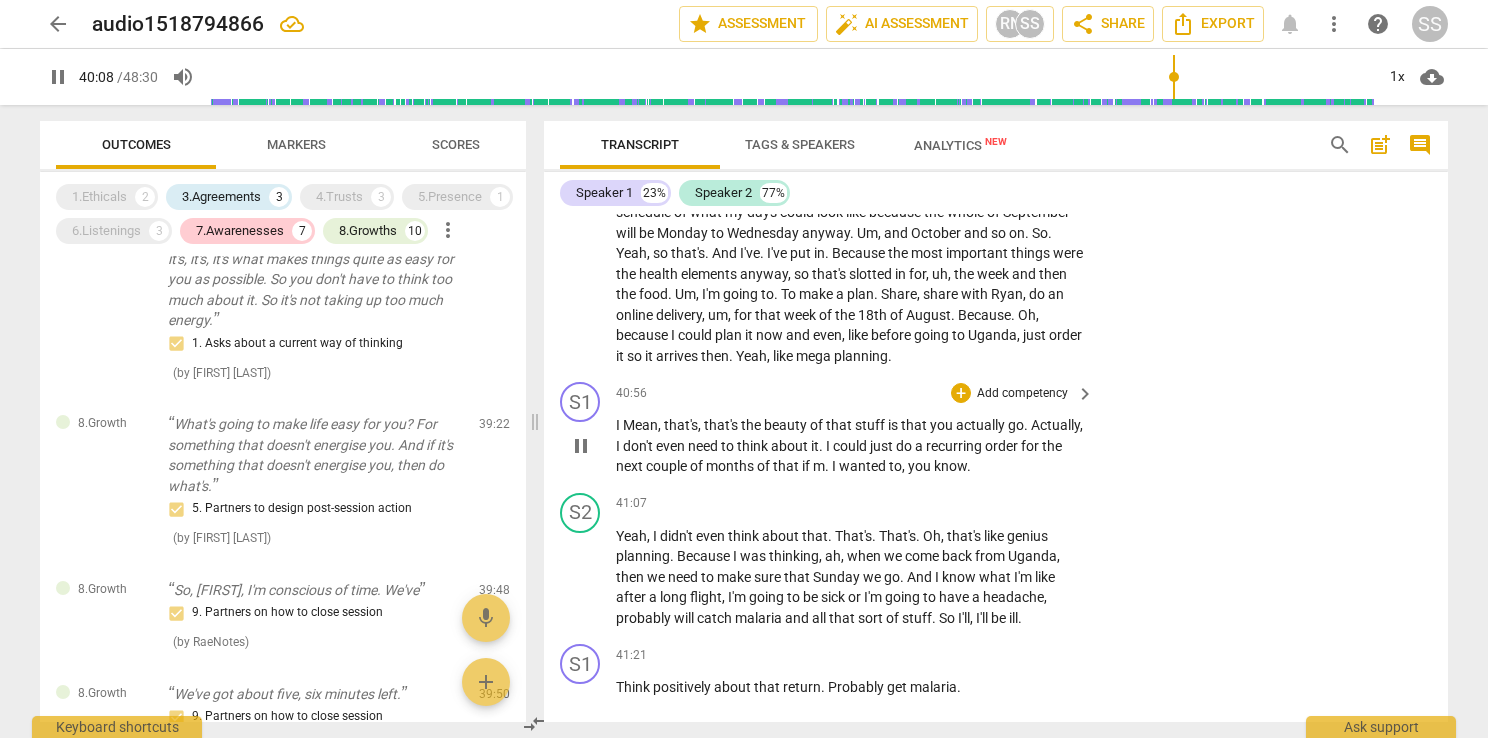 click on "pause" at bounding box center [581, 446] 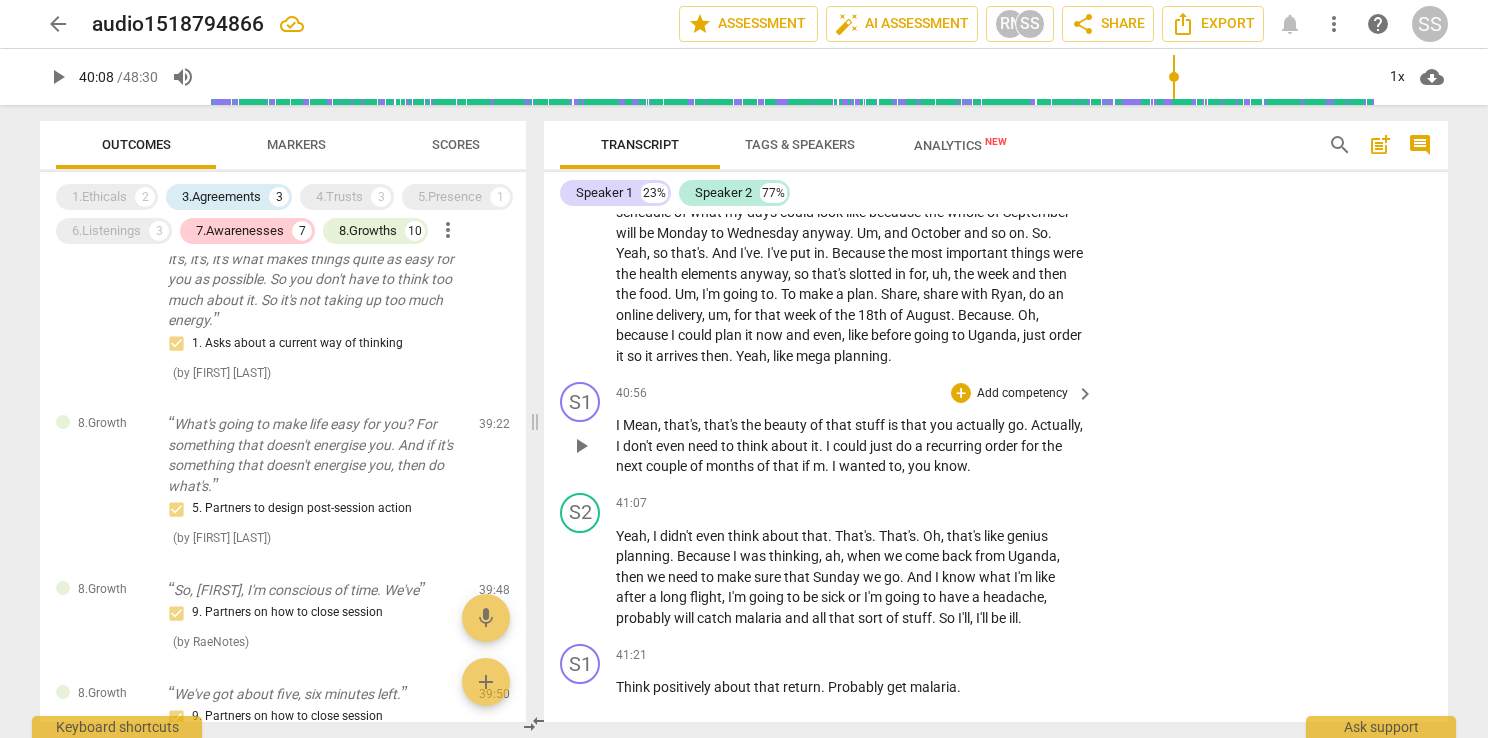 click on "play_arrow" at bounding box center (581, 446) 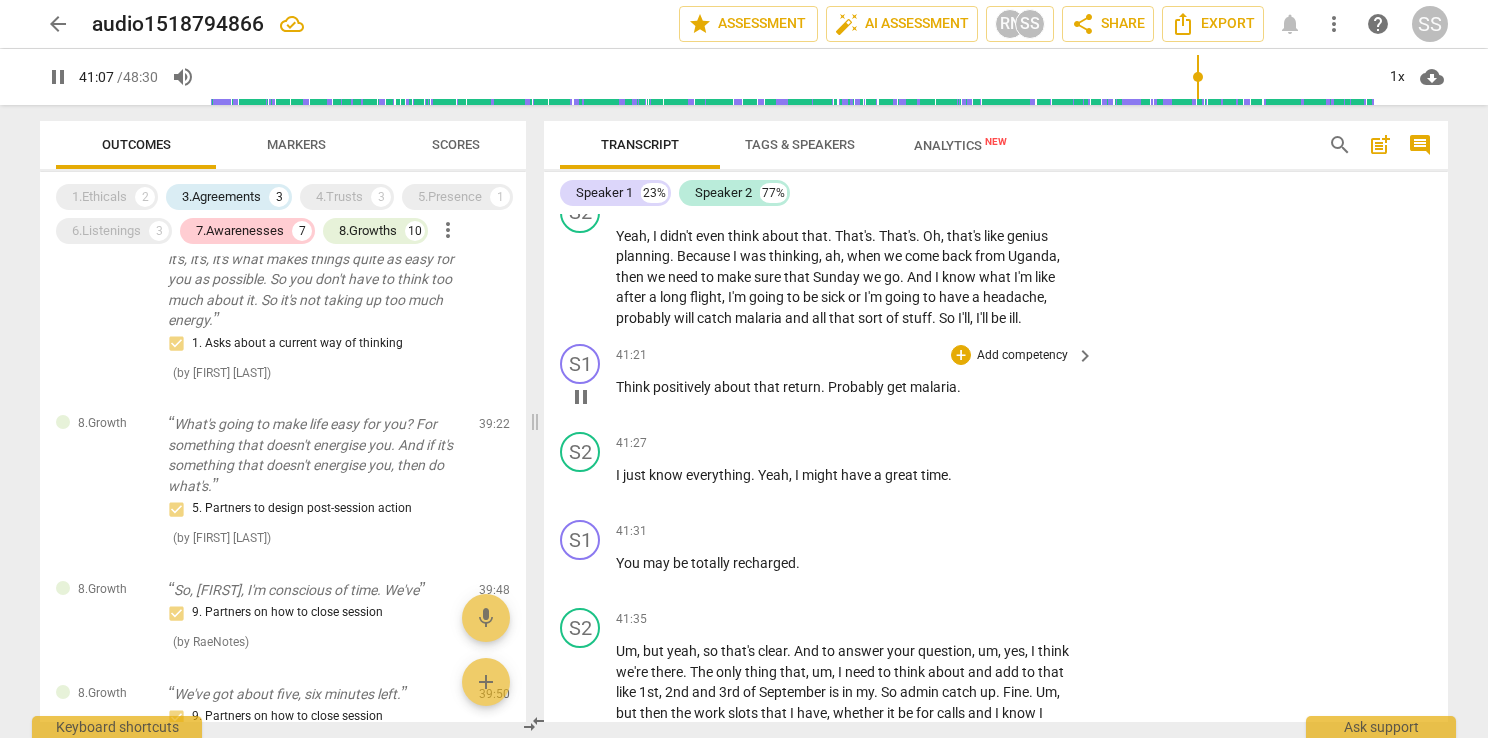 scroll, scrollTop: 22092, scrollLeft: 0, axis: vertical 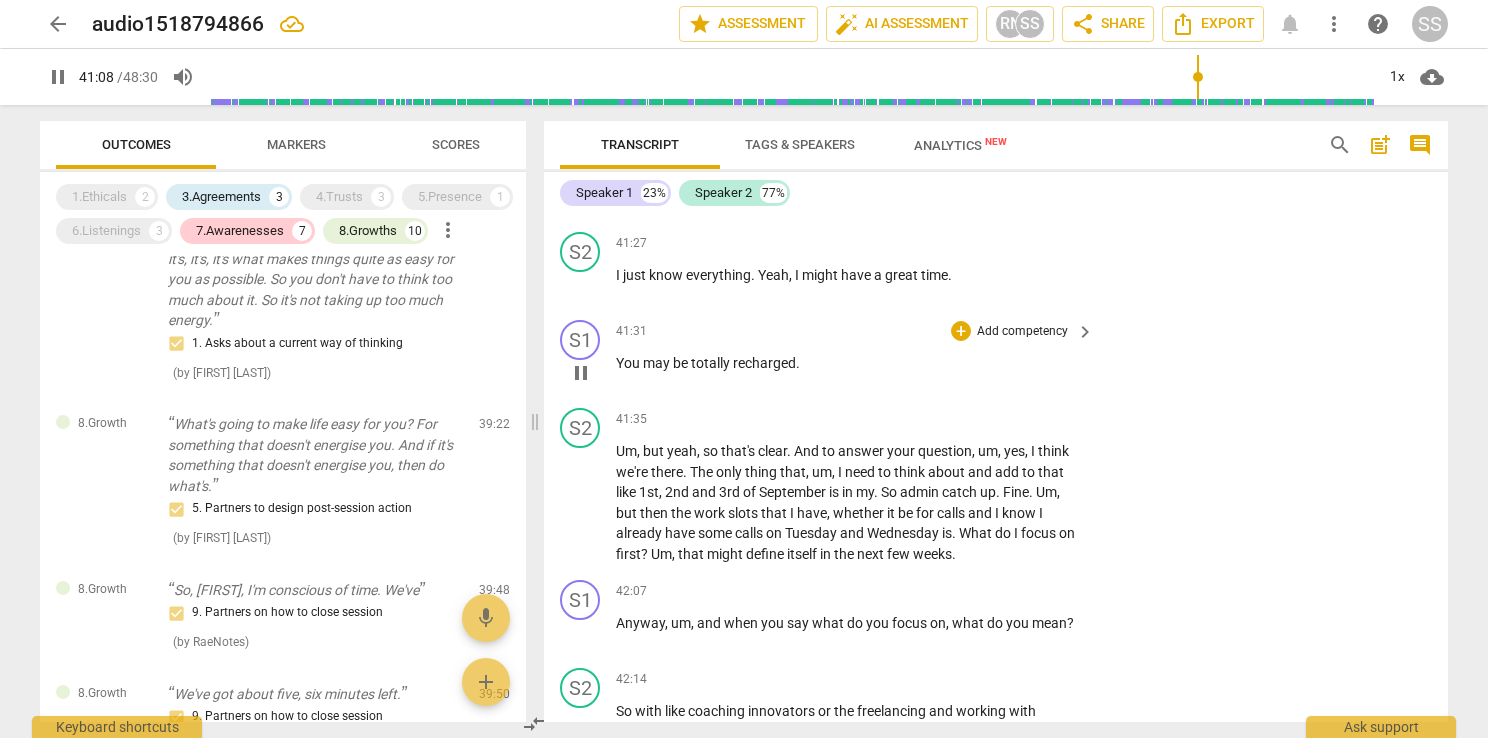click on "pause" at bounding box center (581, 373) 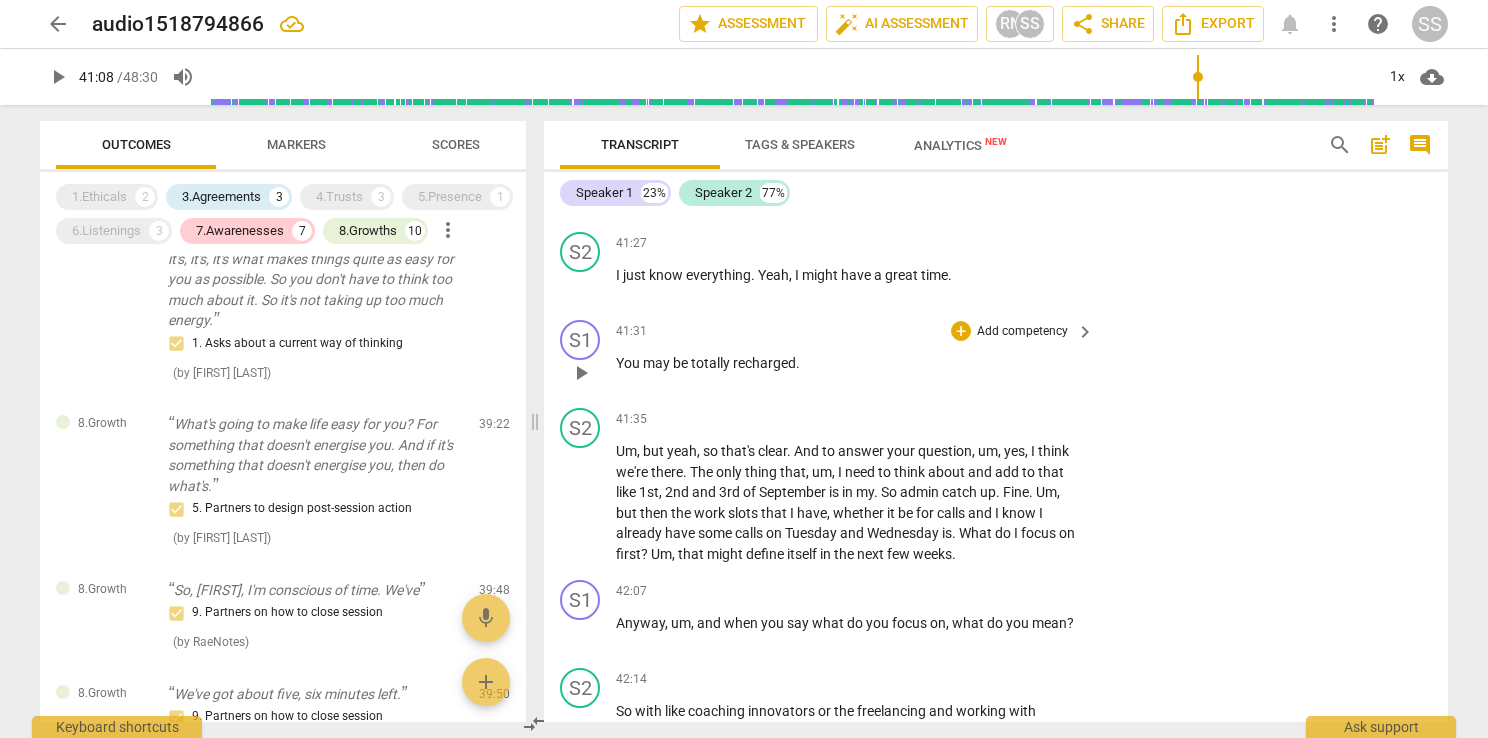 click on "play_arrow" at bounding box center [581, 373] 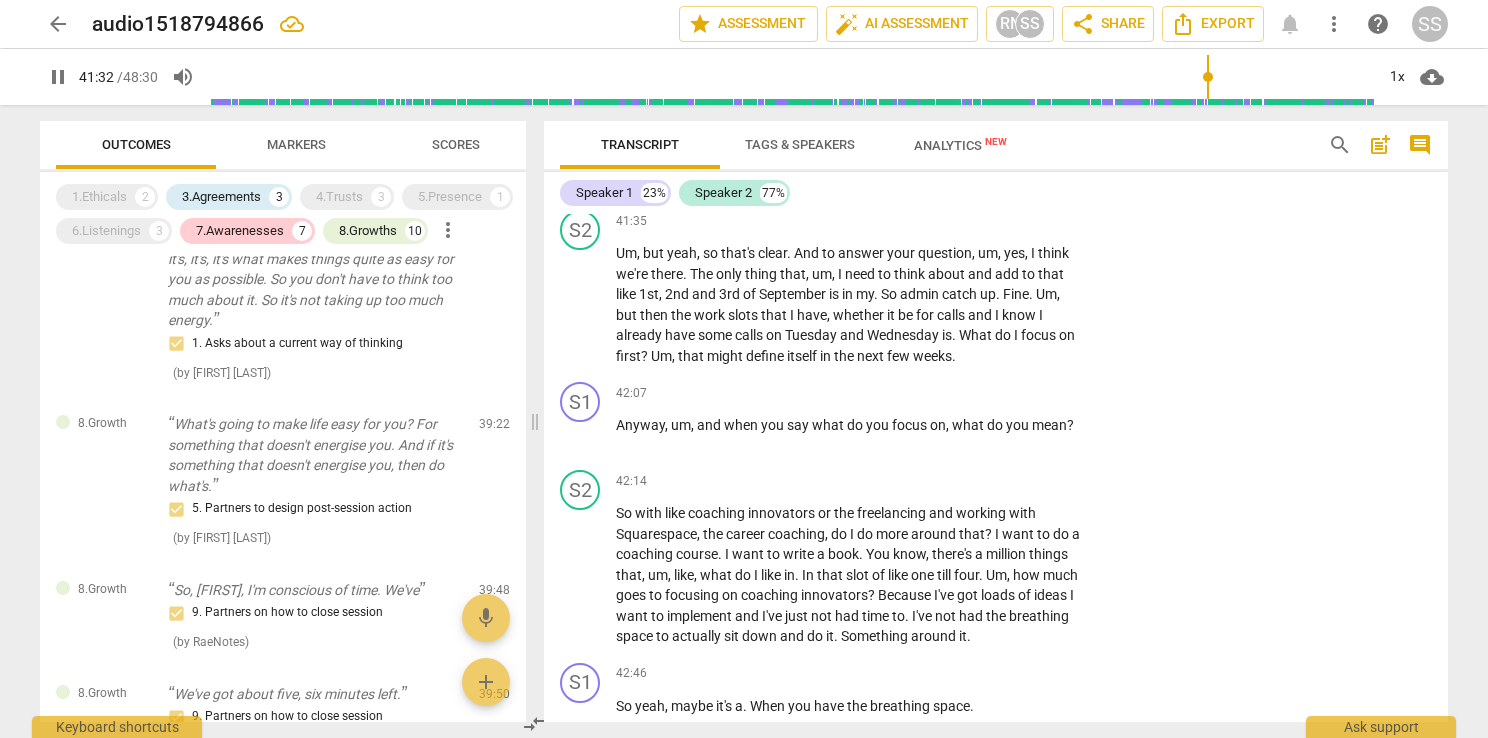 scroll, scrollTop: 22292, scrollLeft: 0, axis: vertical 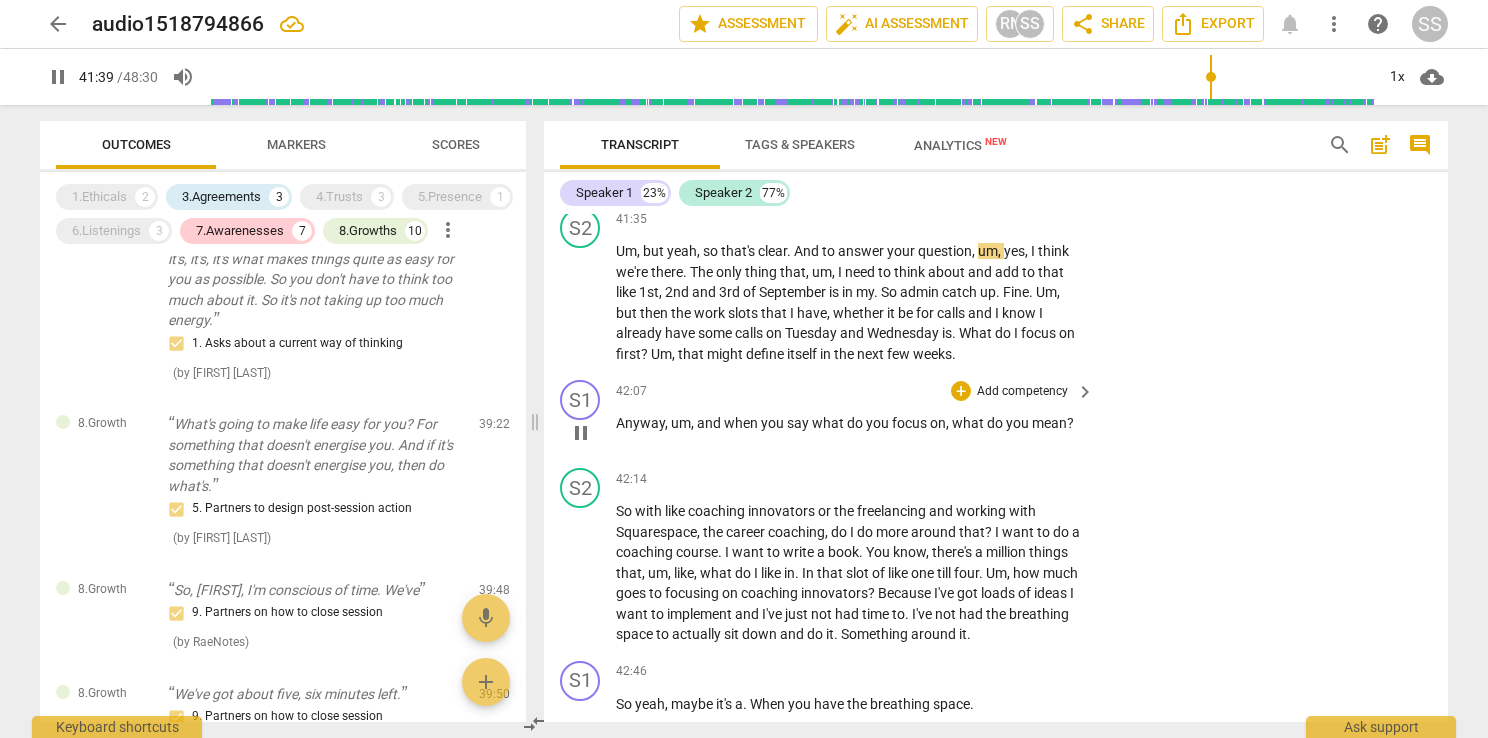 click on "keyboard_arrow_right" at bounding box center [1085, 392] 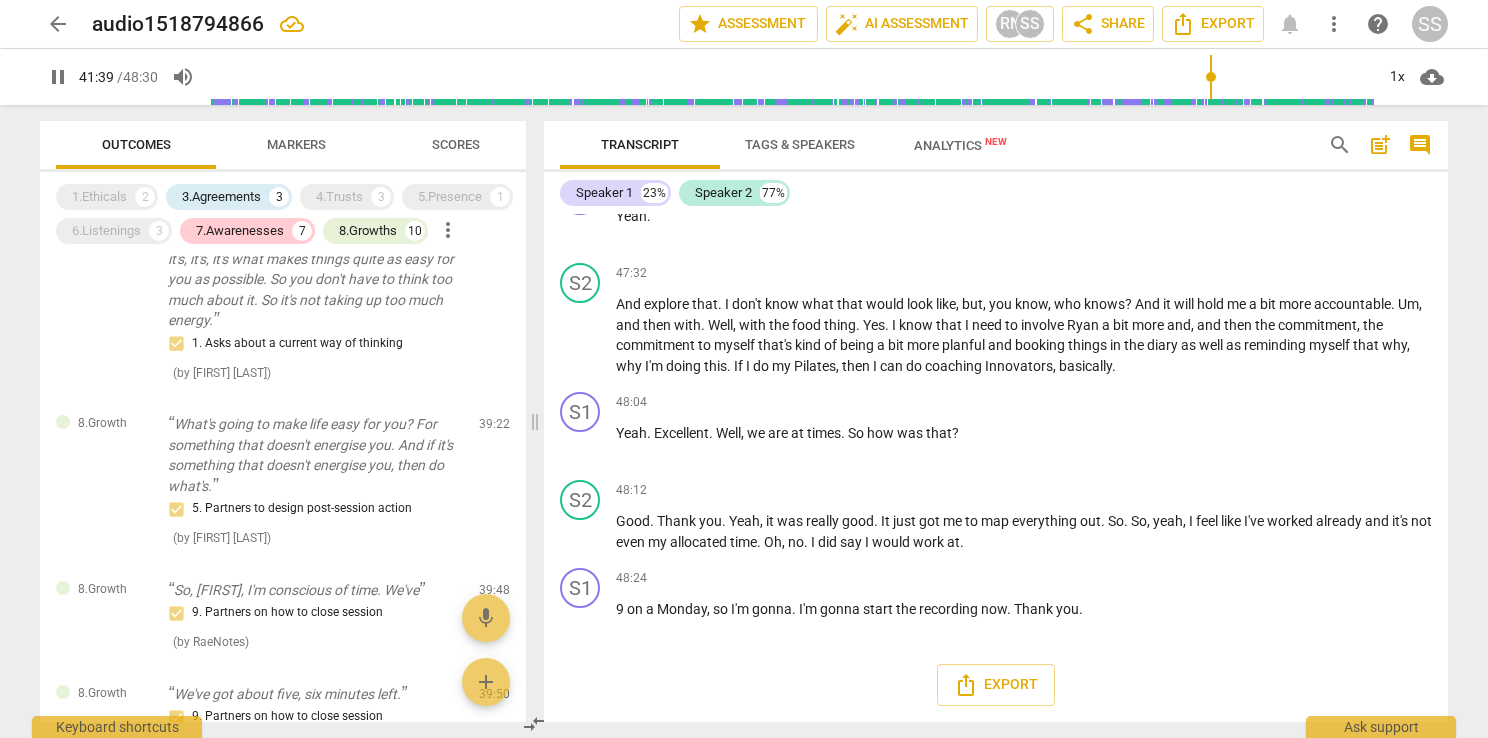scroll, scrollTop: 20289, scrollLeft: 0, axis: vertical 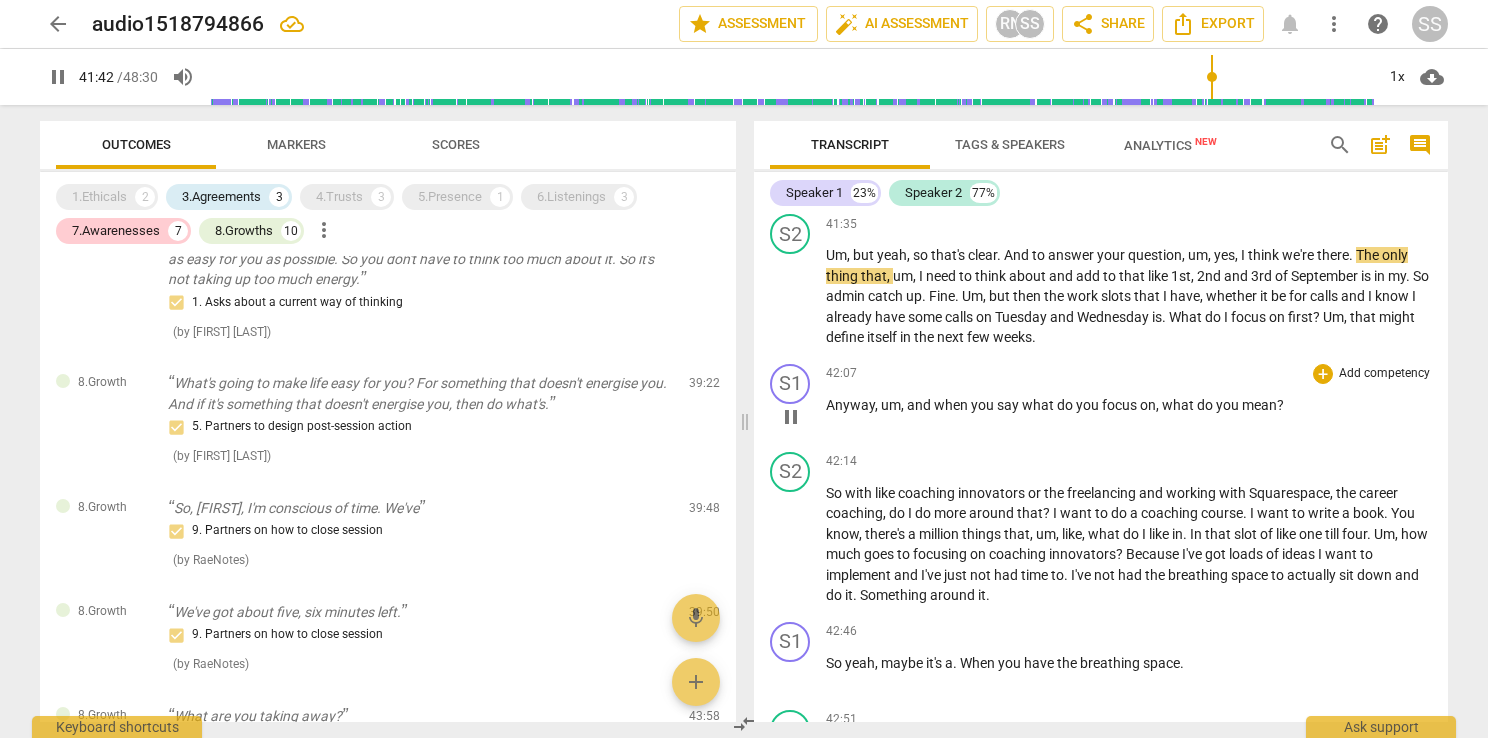 click on "Add competency" at bounding box center (1384, 374) 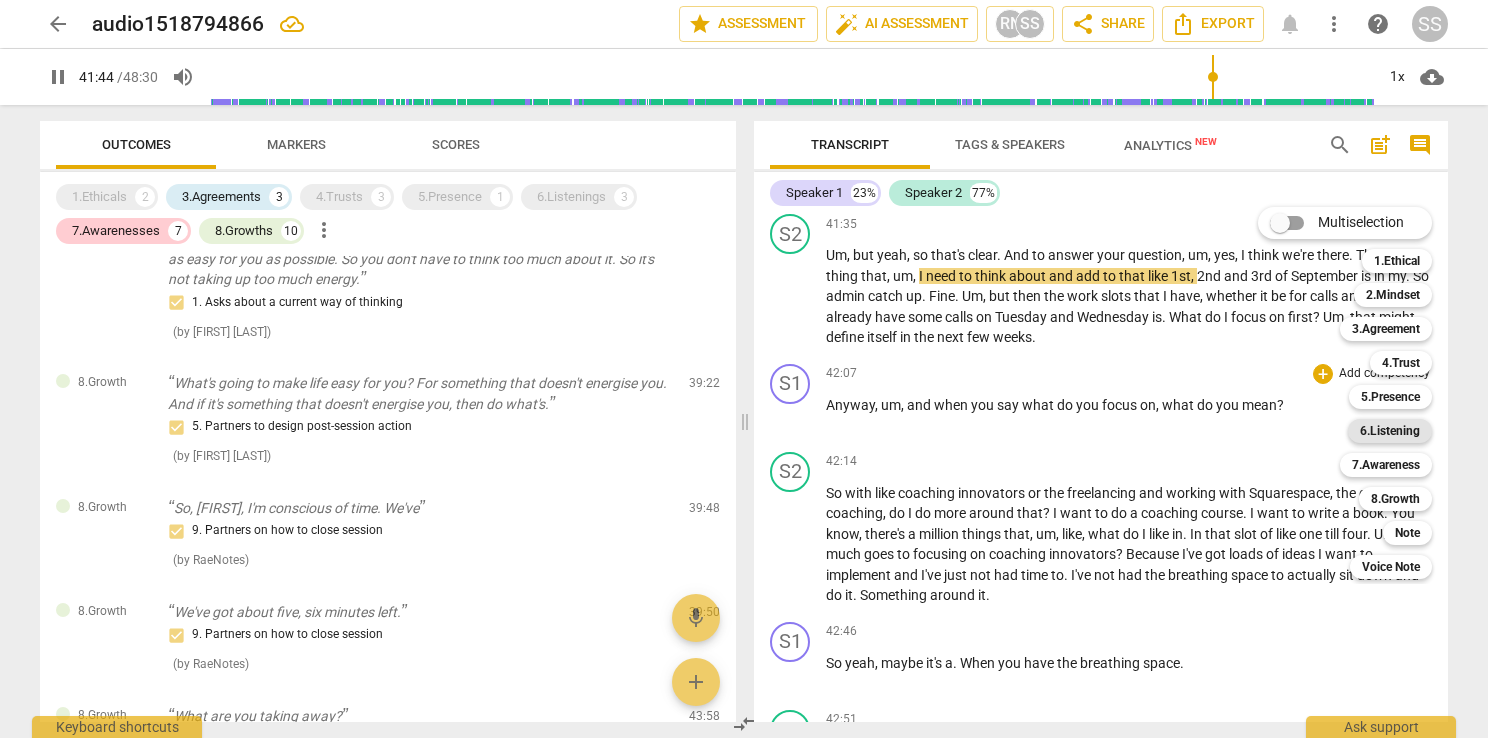 click on "6.Listening" at bounding box center [1390, 431] 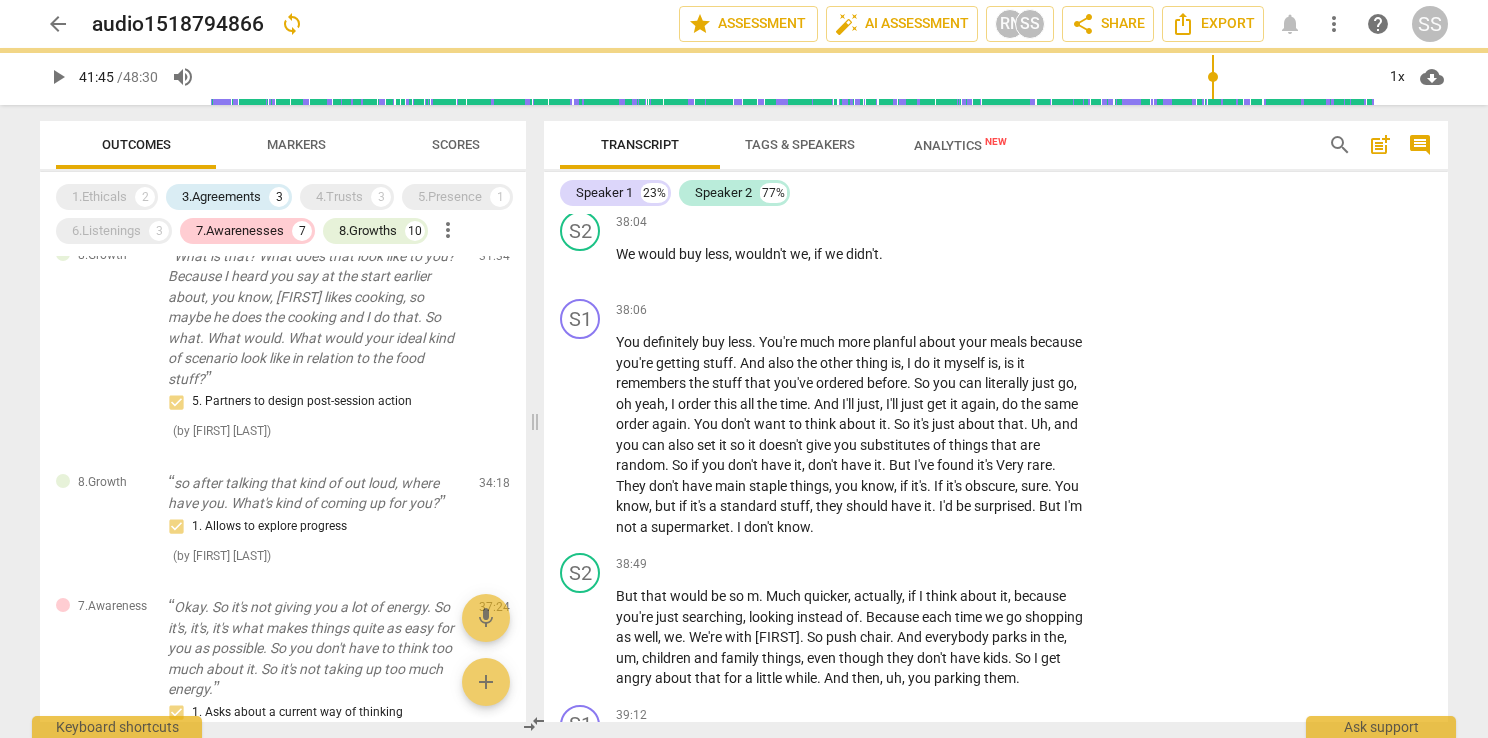 type on "2505" 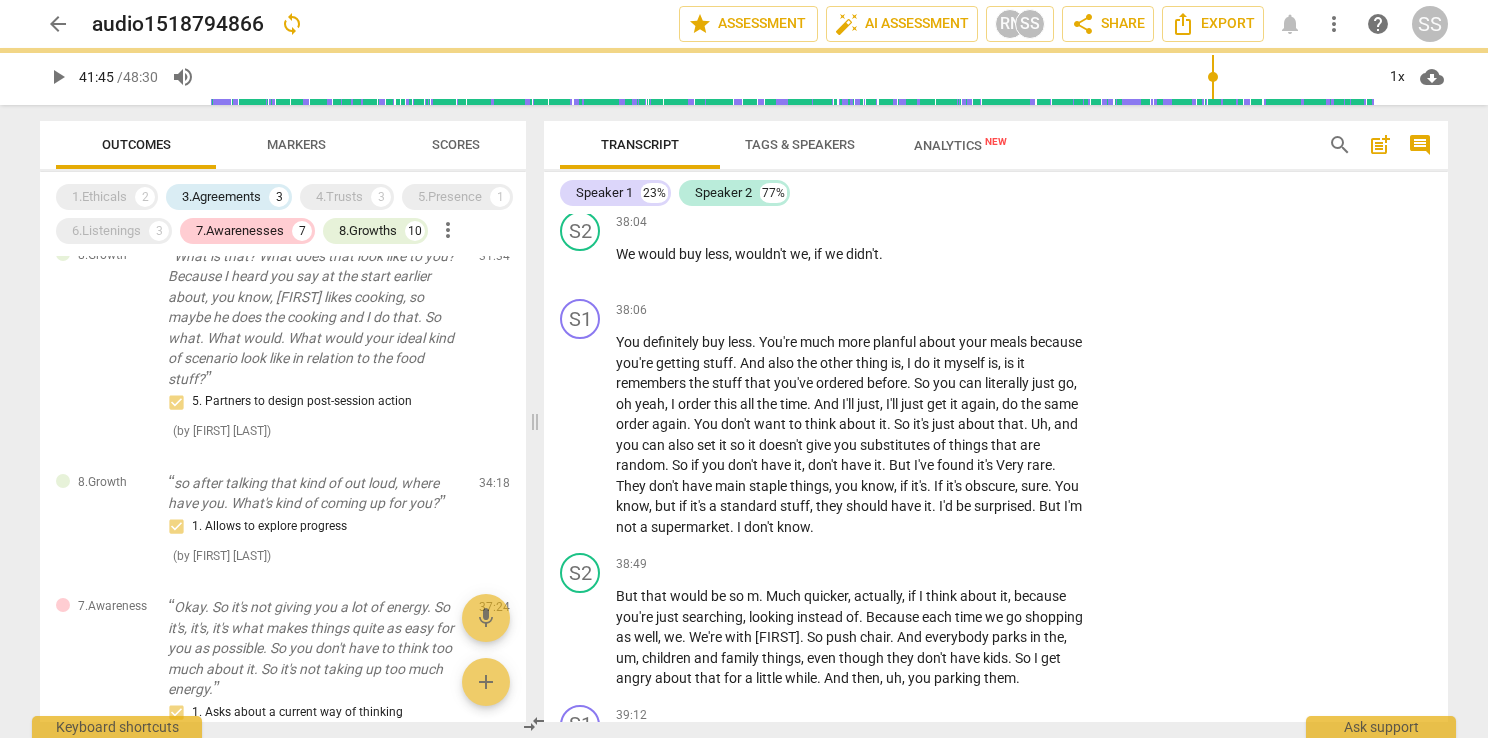 scroll, scrollTop: 22292, scrollLeft: 0, axis: vertical 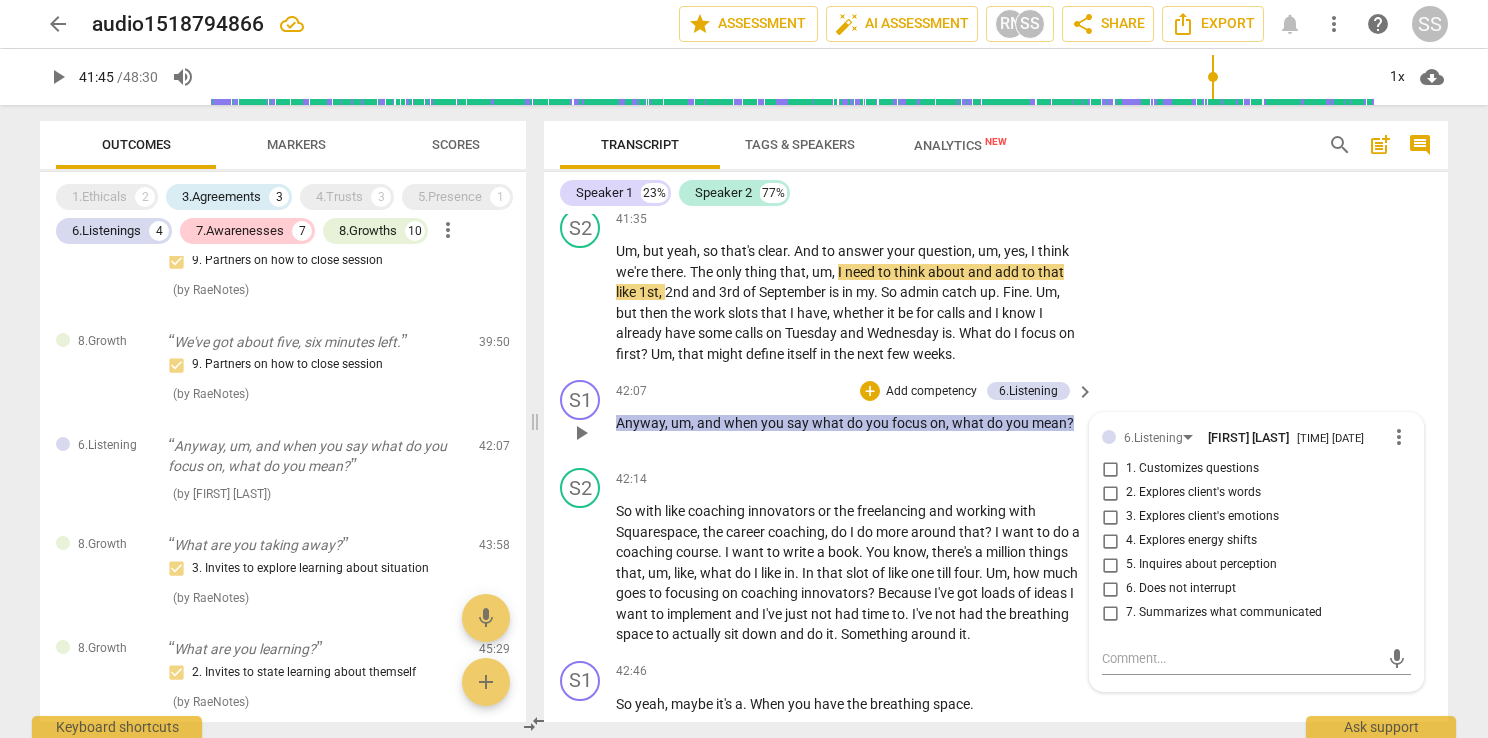 click on "2. Explores client's words" at bounding box center (1193, 493) 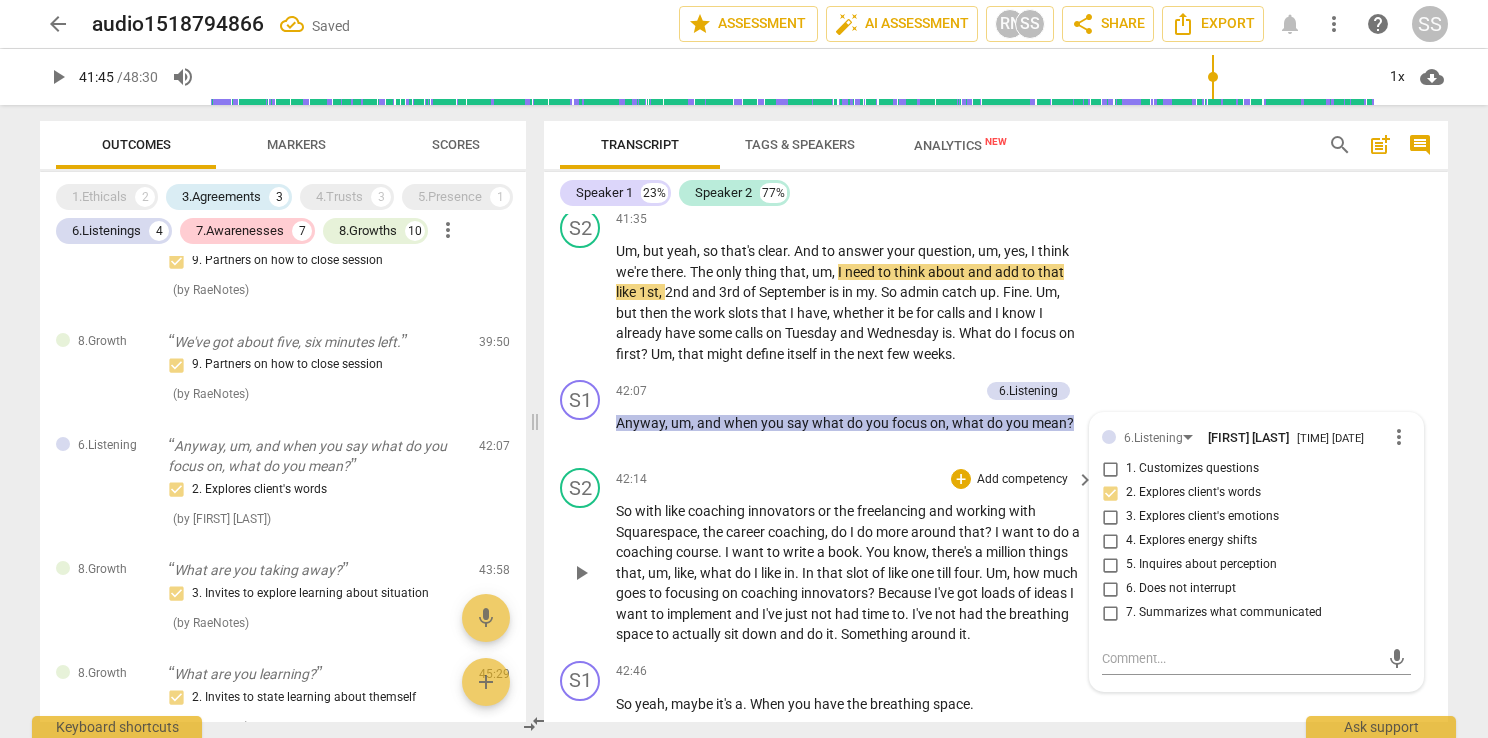 click on "the" at bounding box center (845, 511) 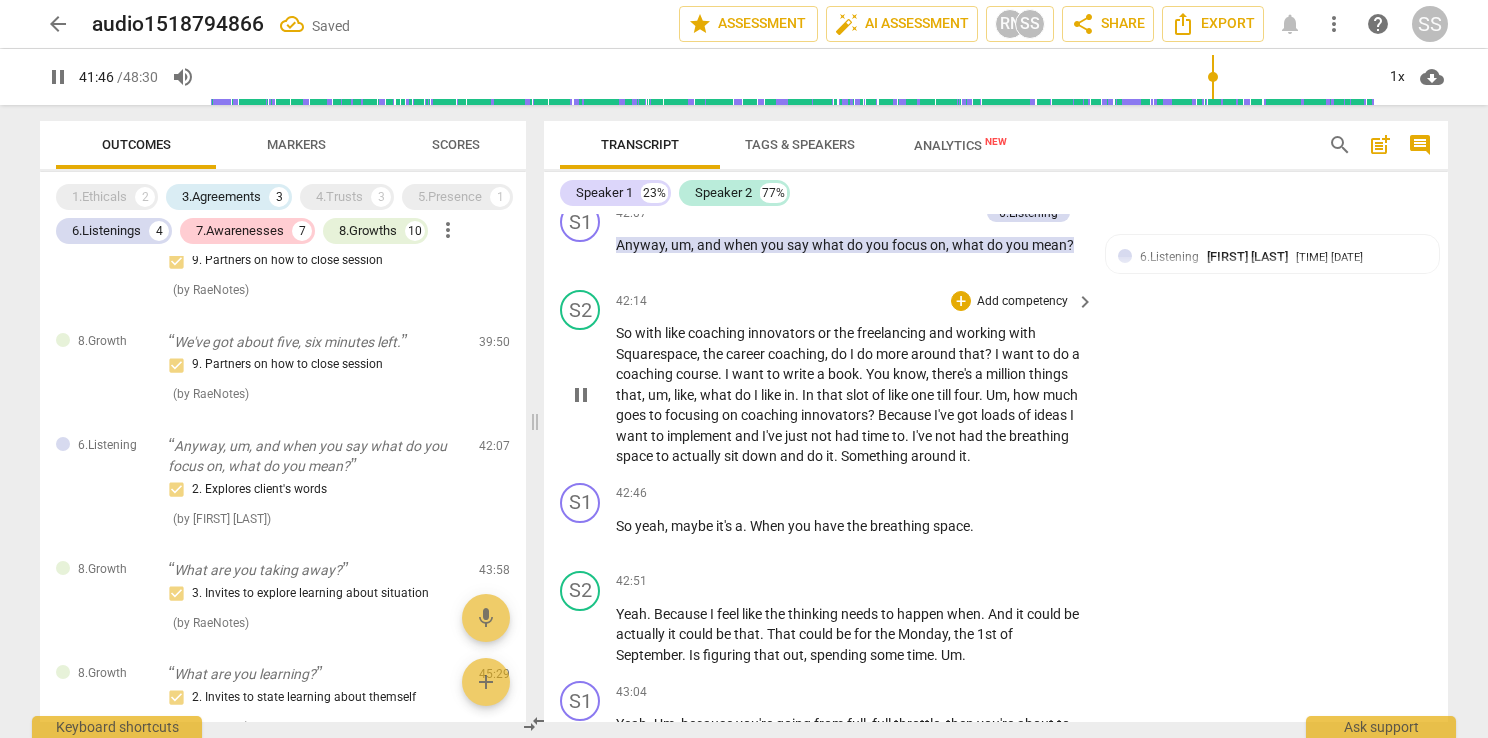 scroll, scrollTop: 22492, scrollLeft: 0, axis: vertical 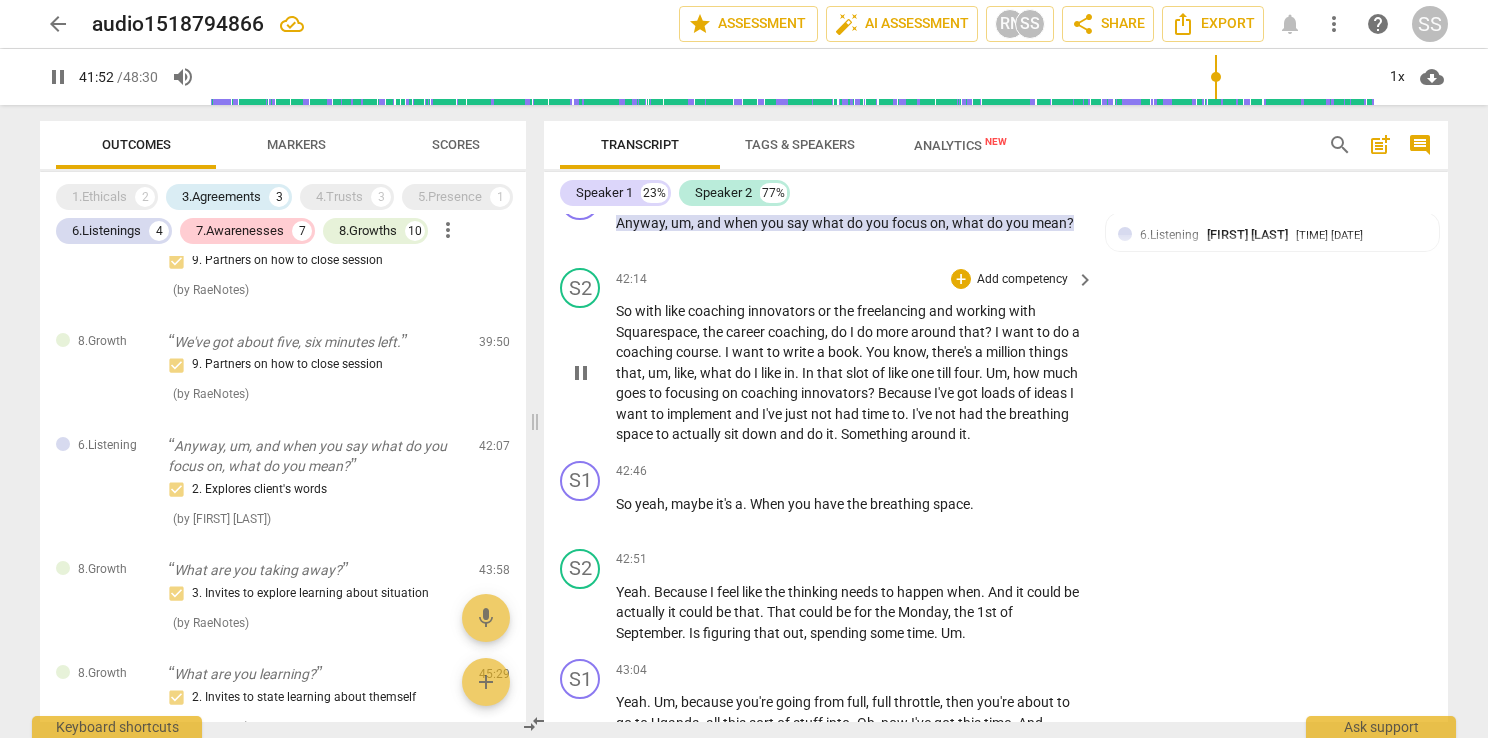 click on "pause" at bounding box center [581, 373] 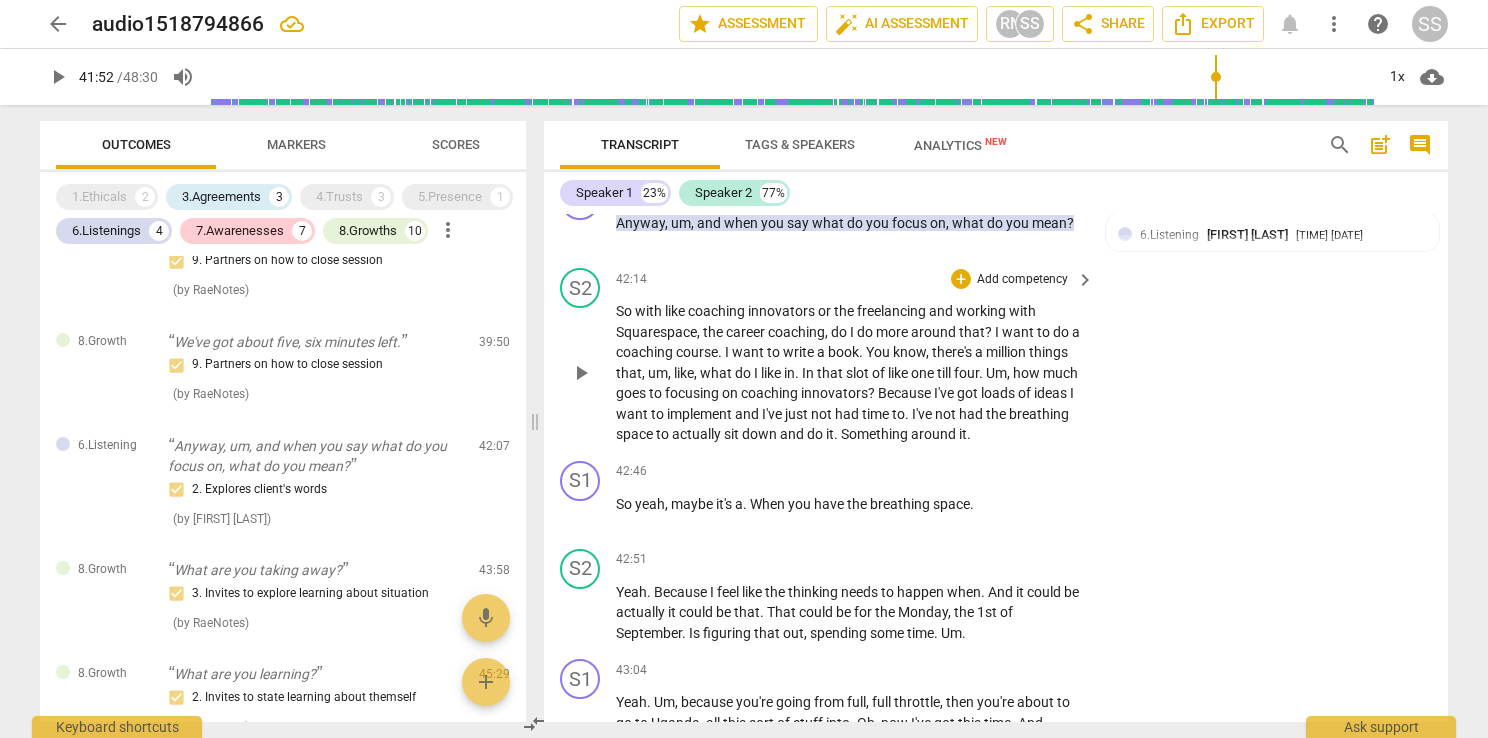 click on "play_arrow" at bounding box center (581, 373) 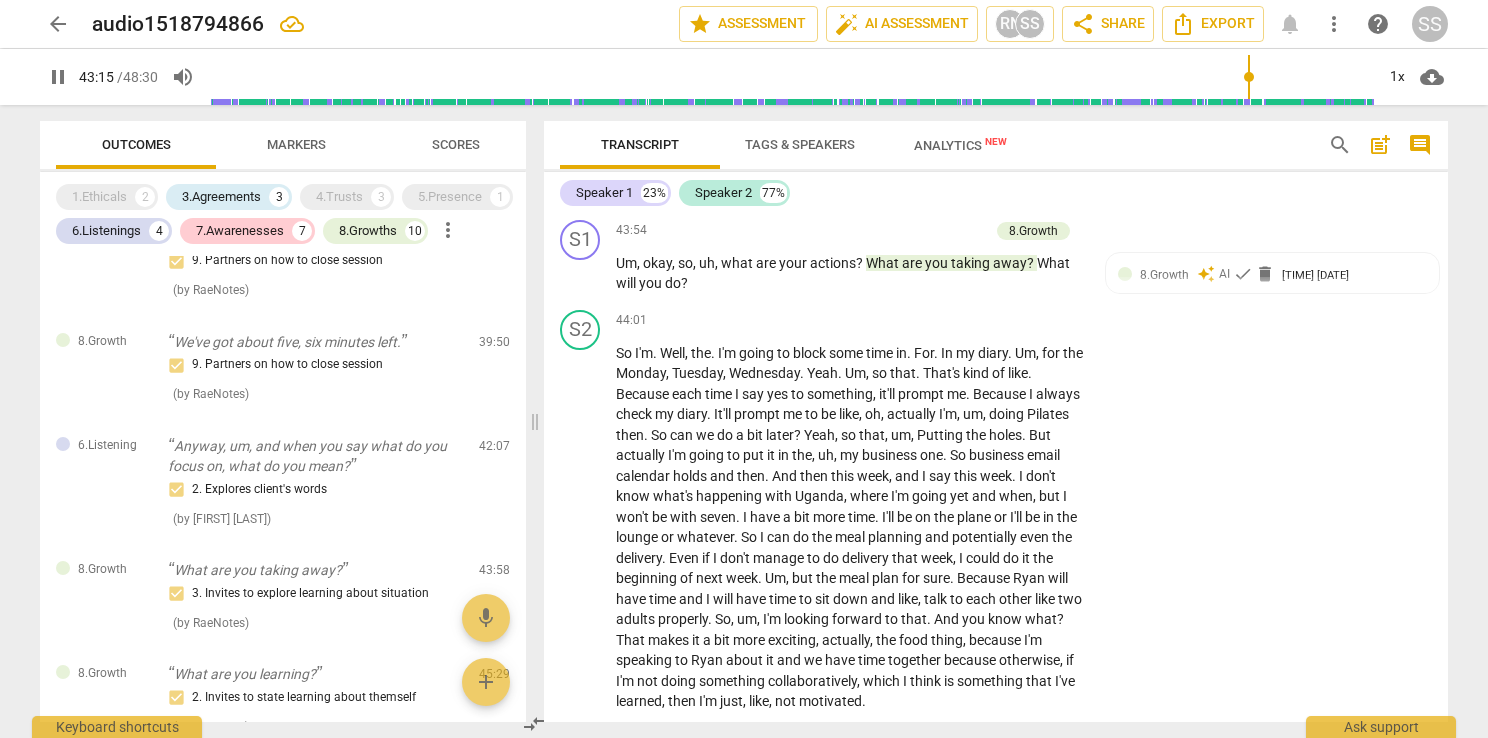 scroll, scrollTop: 23292, scrollLeft: 0, axis: vertical 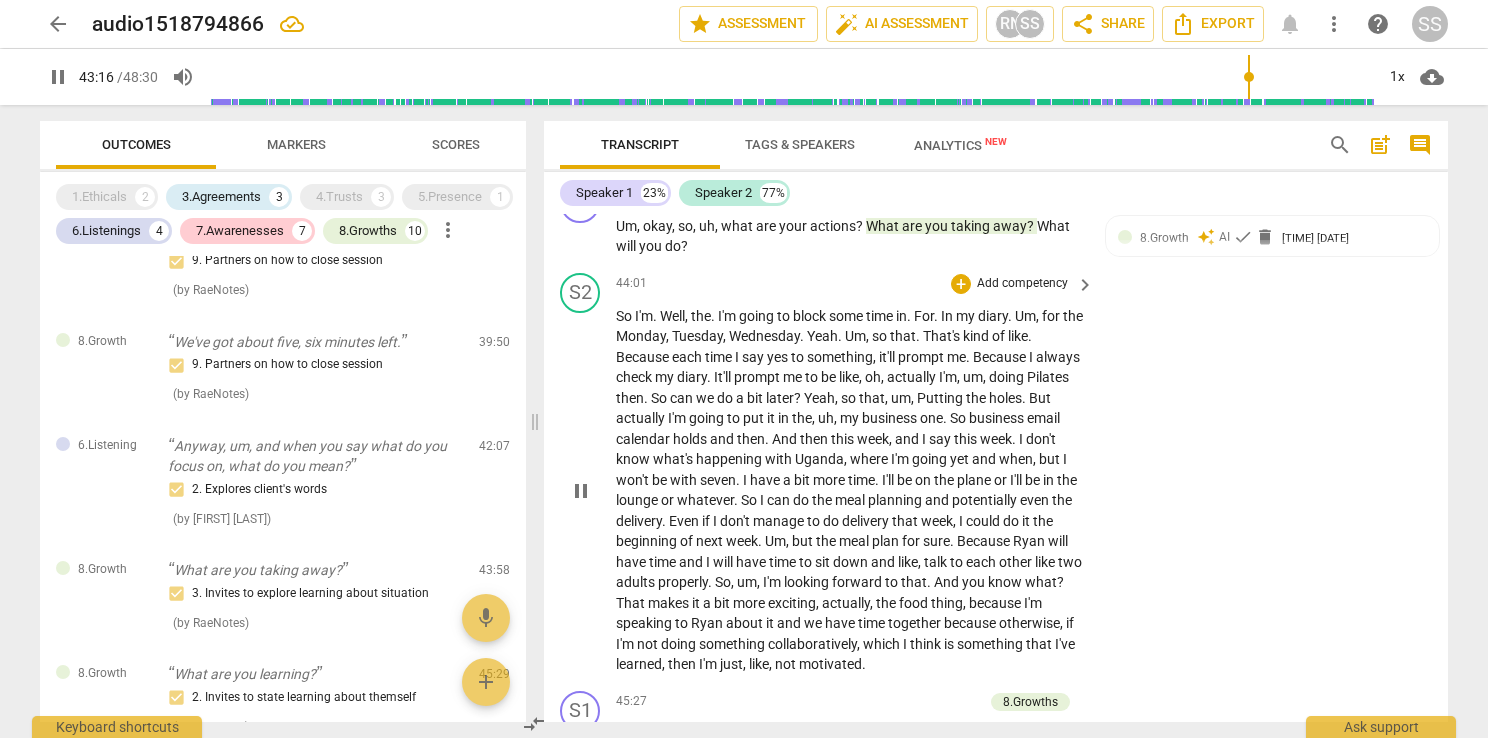click on "pause" at bounding box center (581, 491) 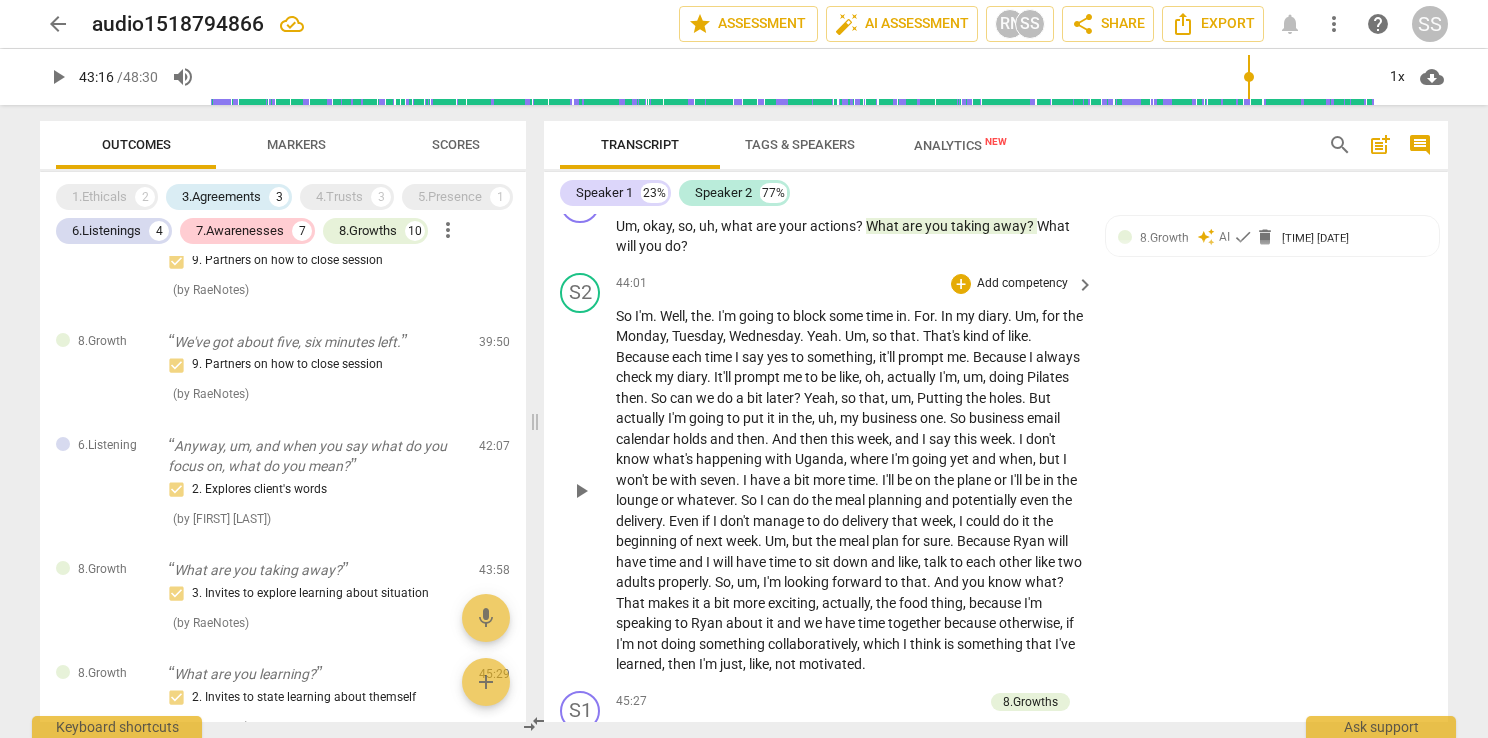 click on "play_arrow" at bounding box center (581, 491) 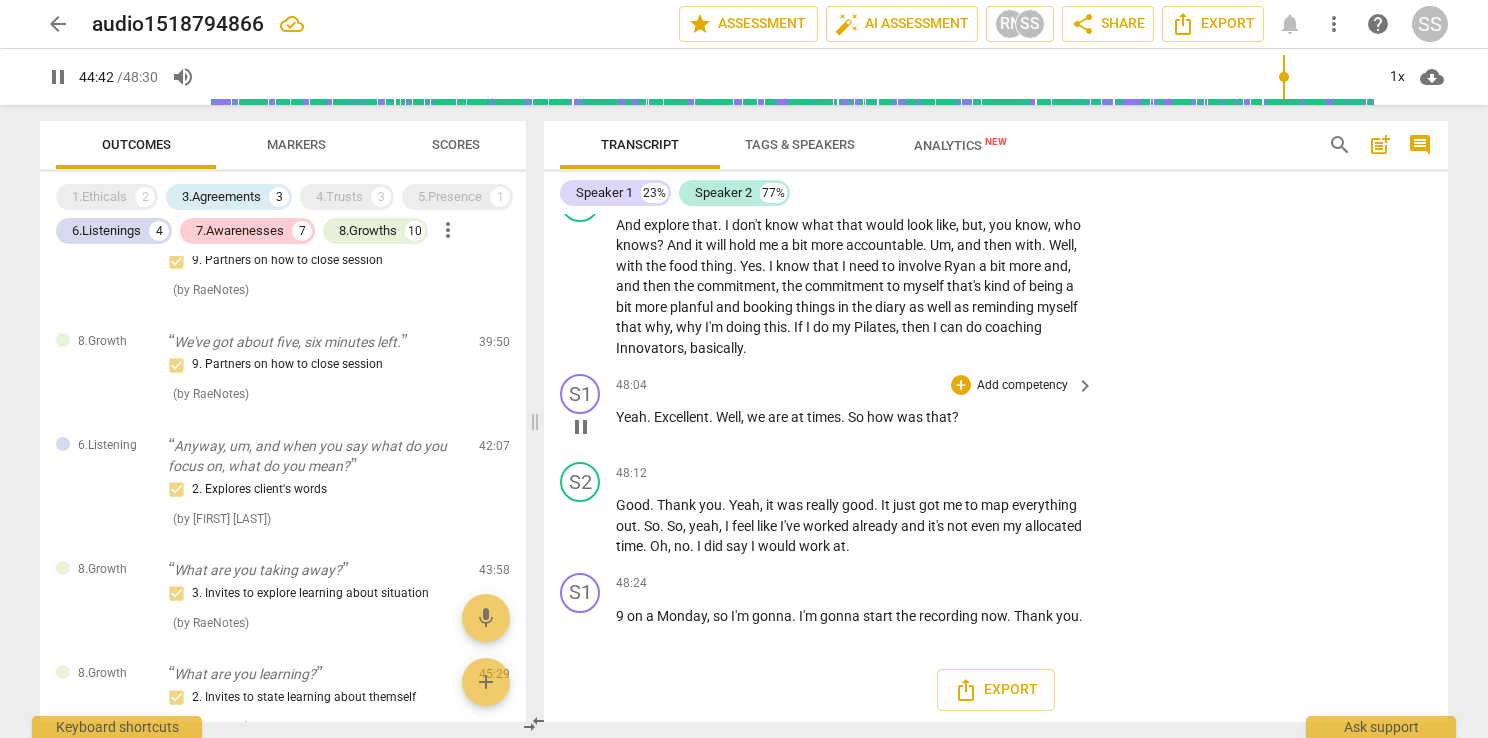 scroll, scrollTop: 24918, scrollLeft: 0, axis: vertical 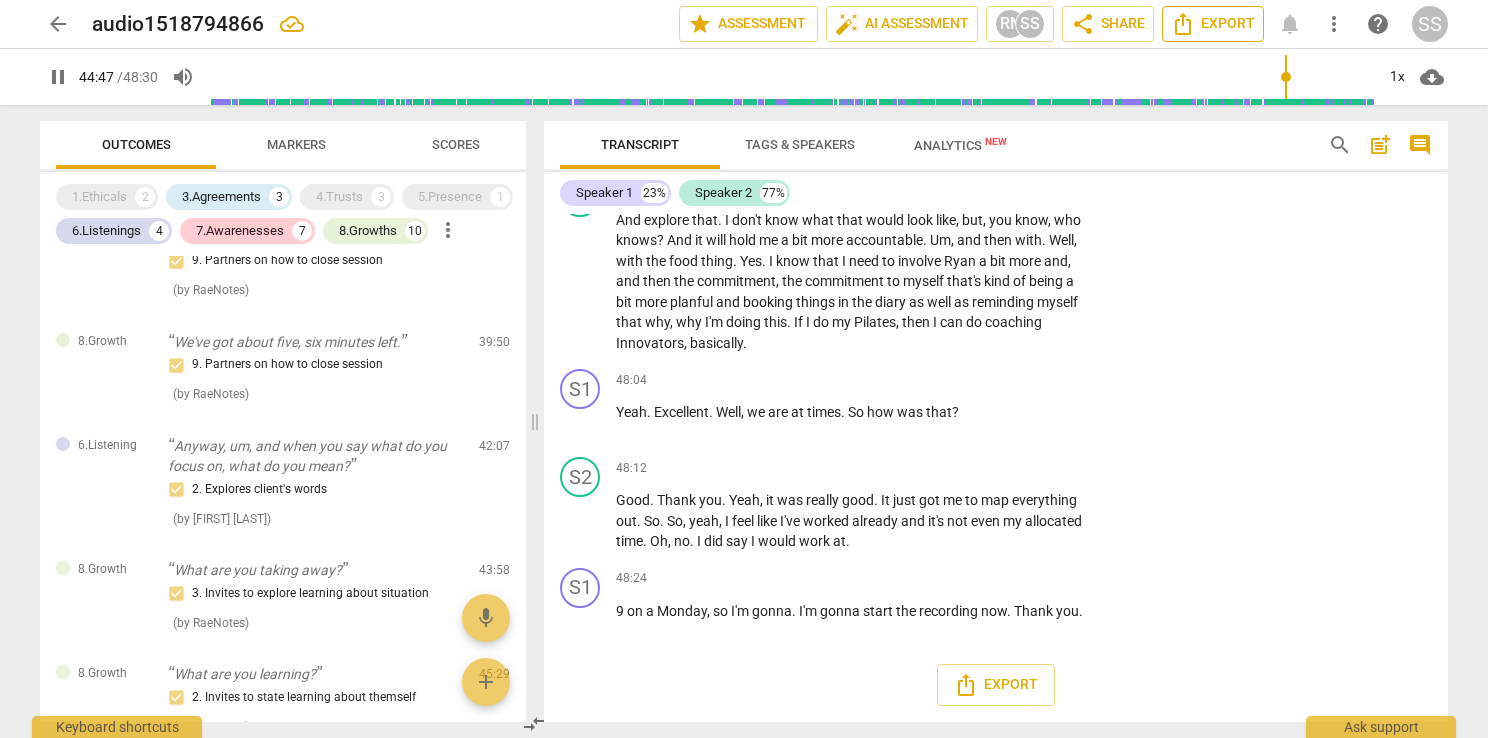 click on "Export" at bounding box center [1213, 24] 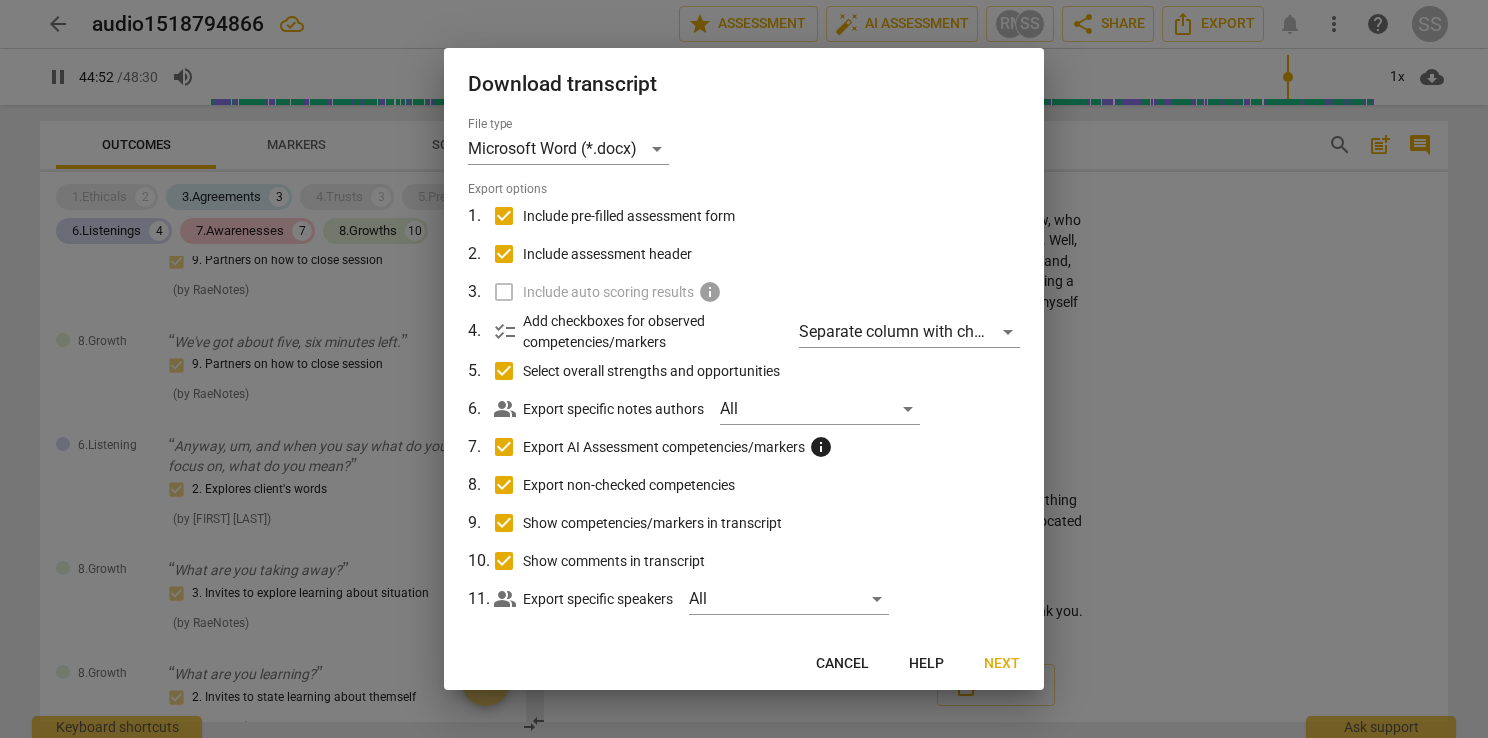 scroll, scrollTop: 23572, scrollLeft: 0, axis: vertical 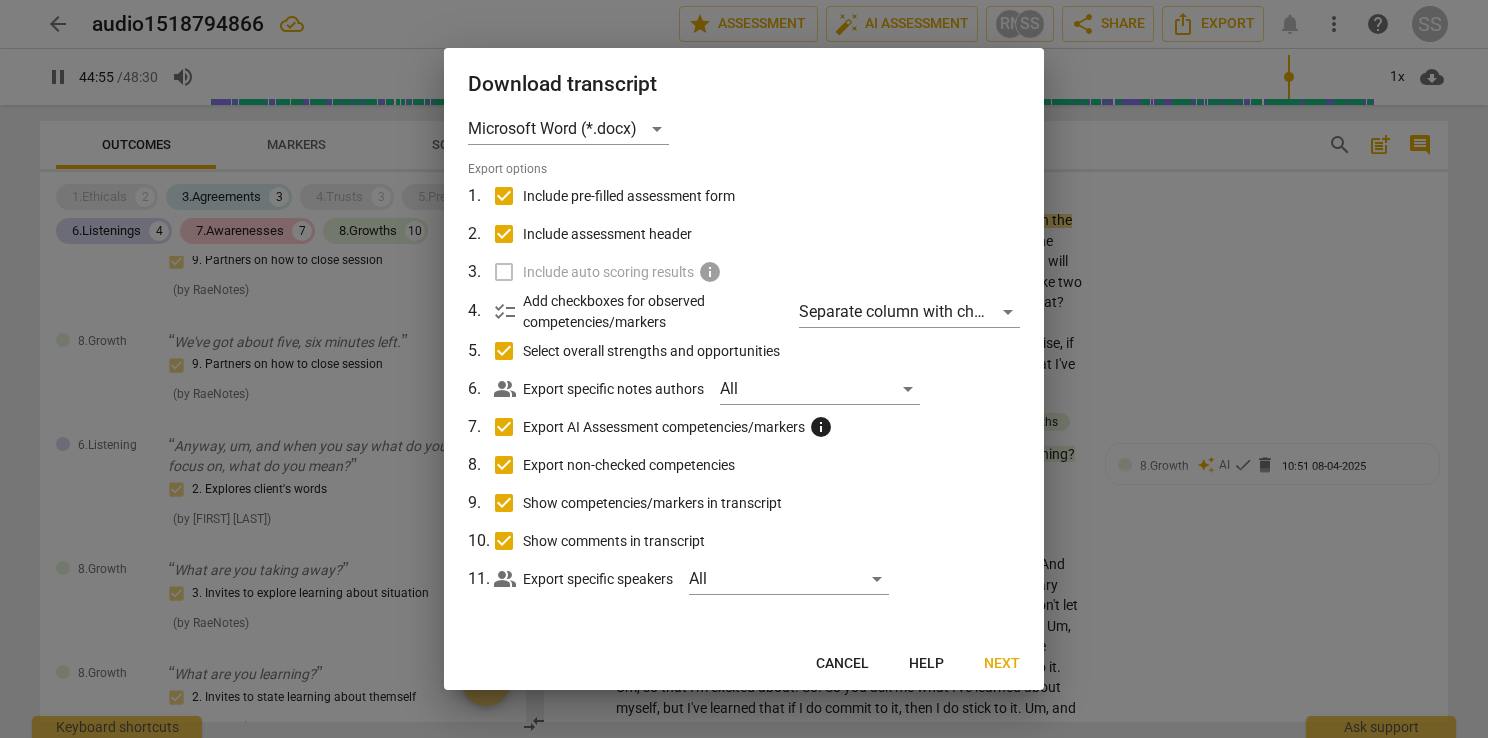 click on "Next" at bounding box center [1002, 664] 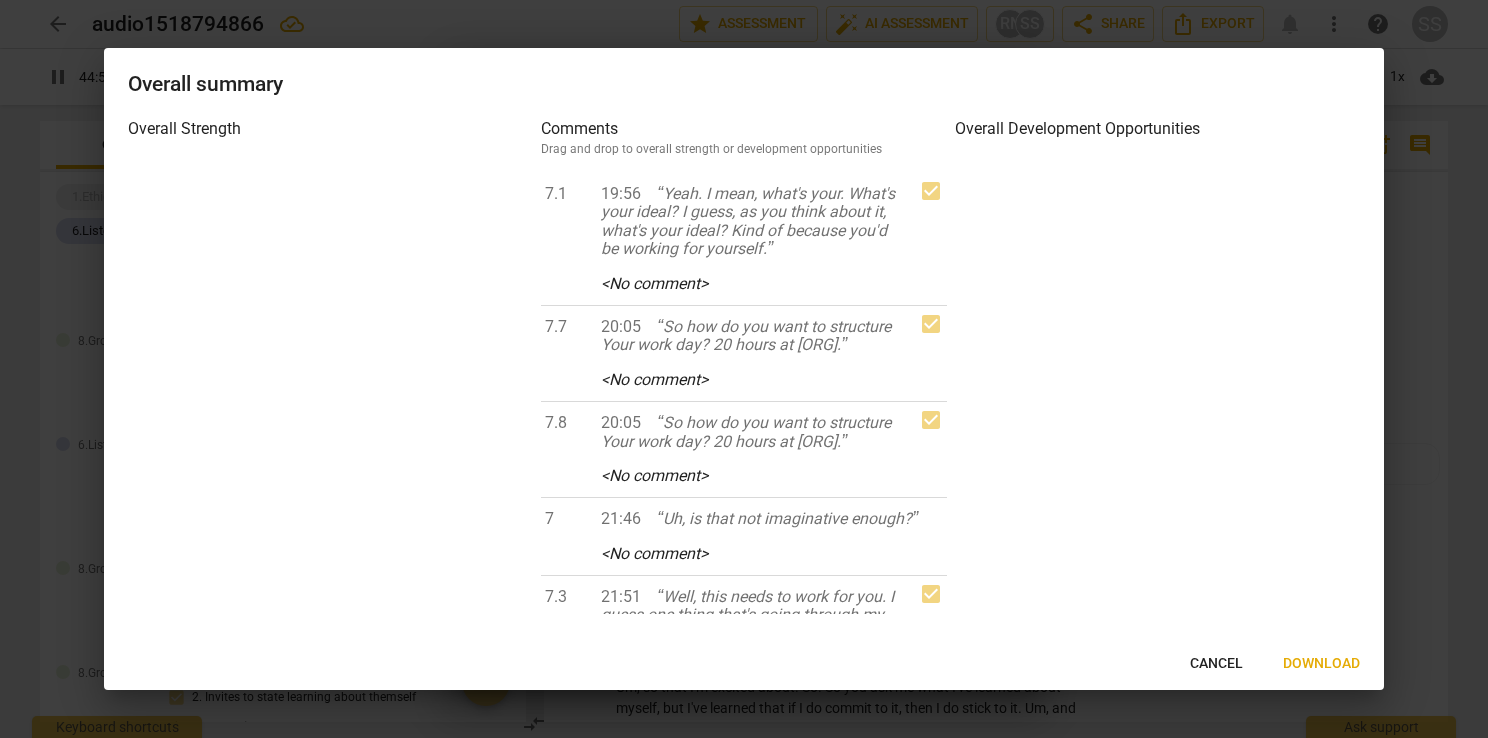 click on "Download" at bounding box center (1321, 664) 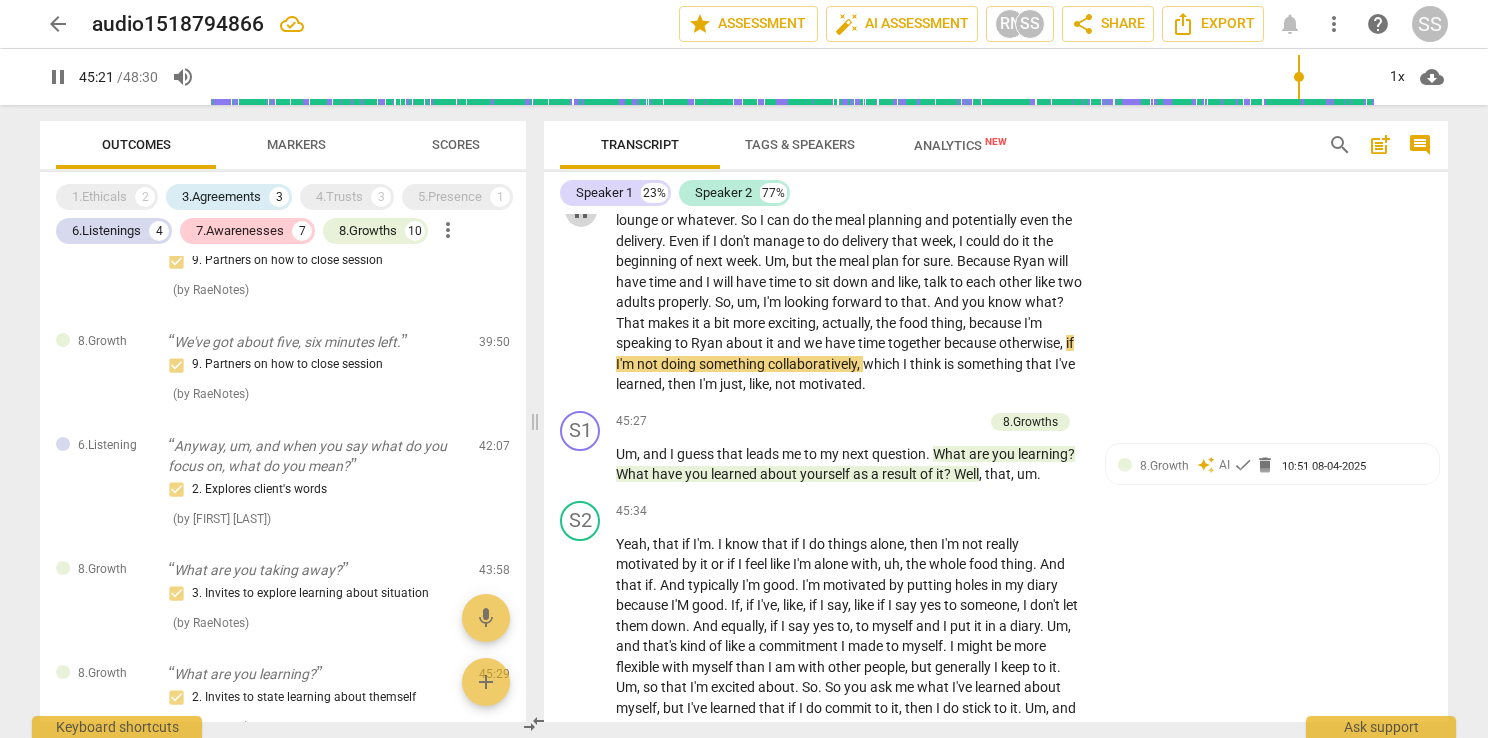 click on "pause" at bounding box center [581, 211] 